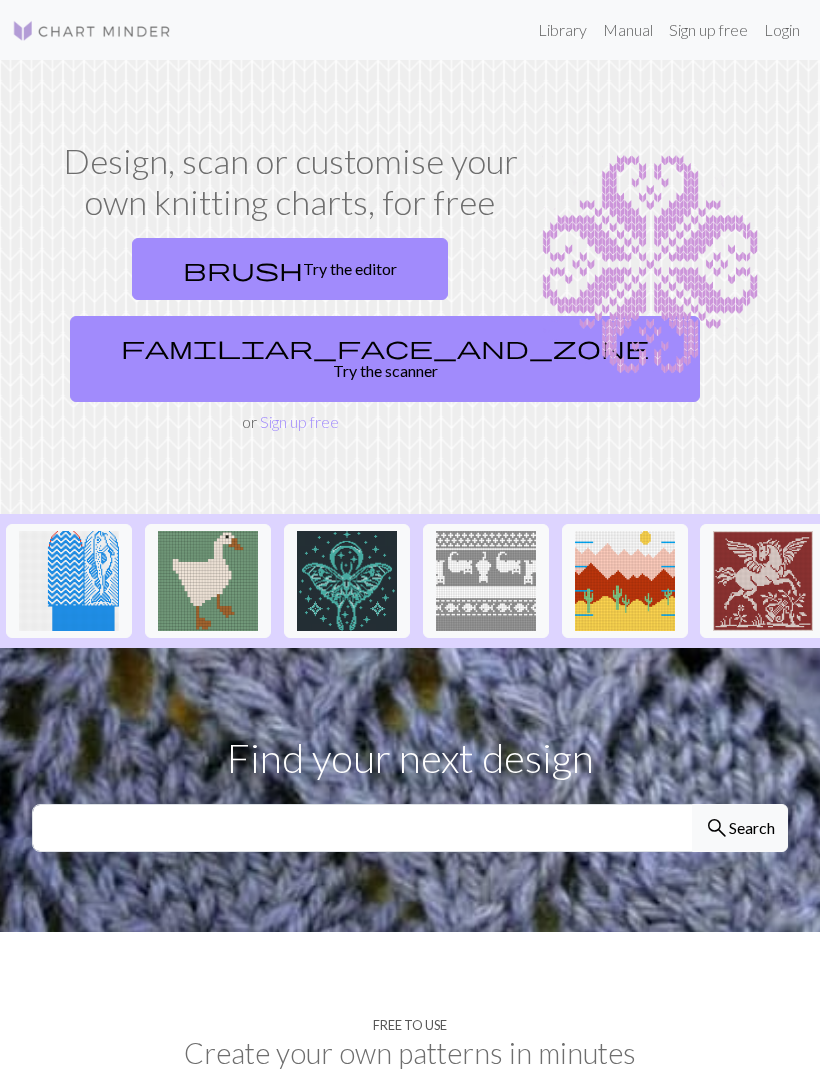 scroll, scrollTop: 0, scrollLeft: 0, axis: both 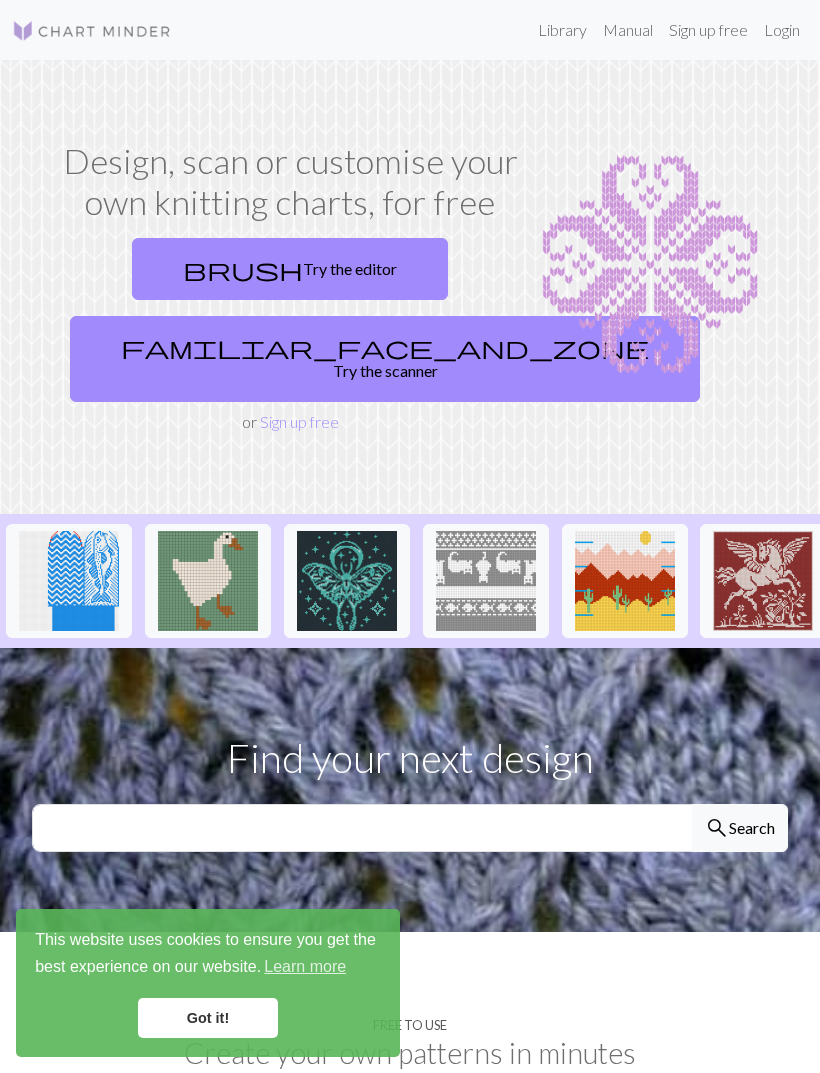 click on "familiar_face_and_zone  Try the scanner" at bounding box center [385, 359] 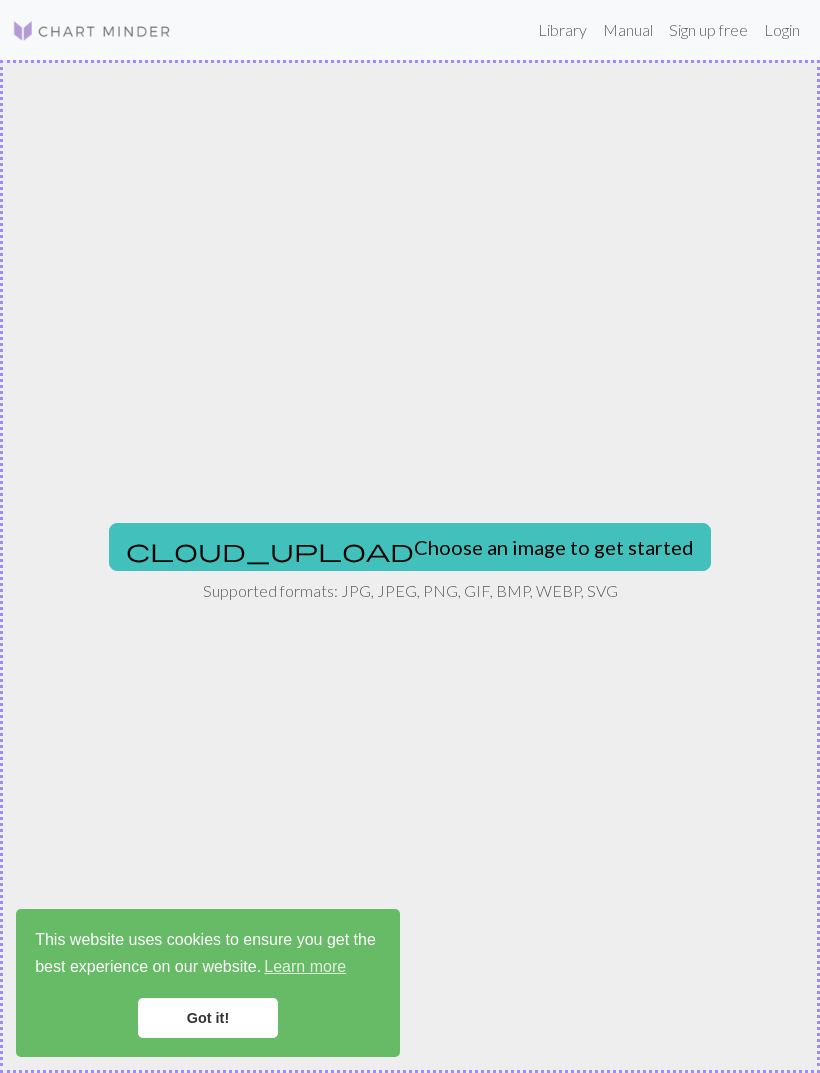 click on "cloud_upload  Choose an image to get started" at bounding box center [410, 547] 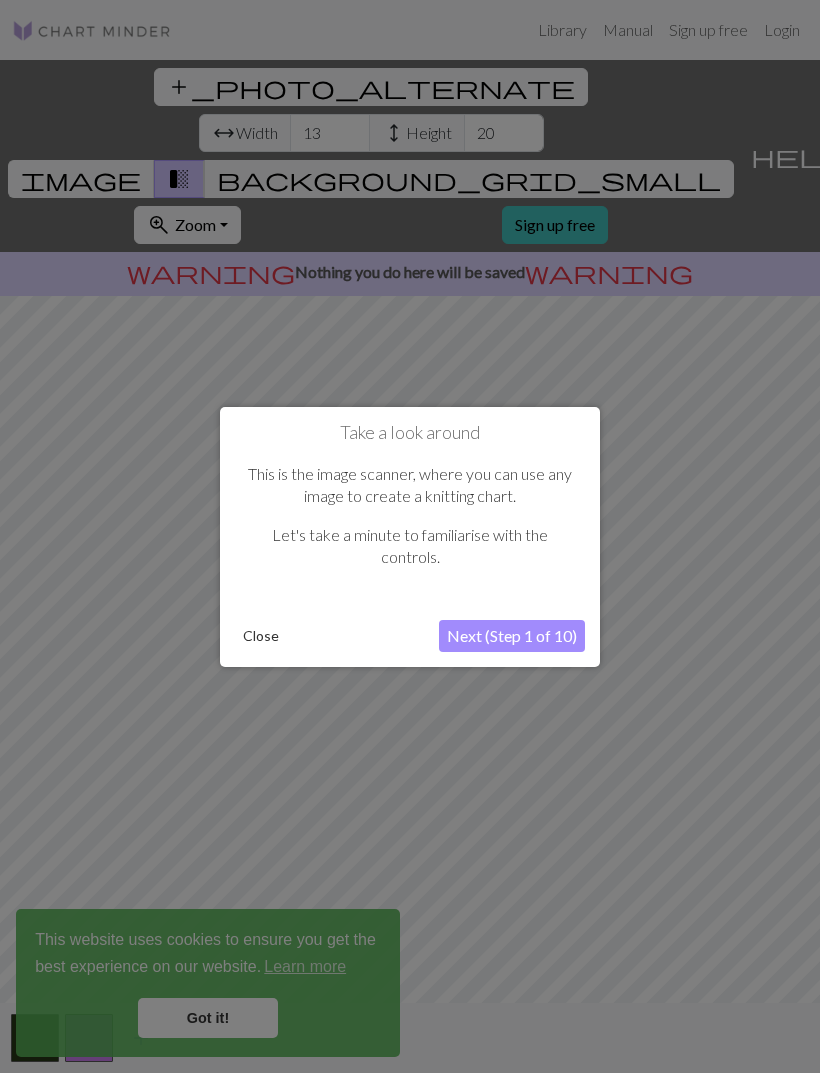 click on "Next (Step 1 of 10)" at bounding box center [512, 636] 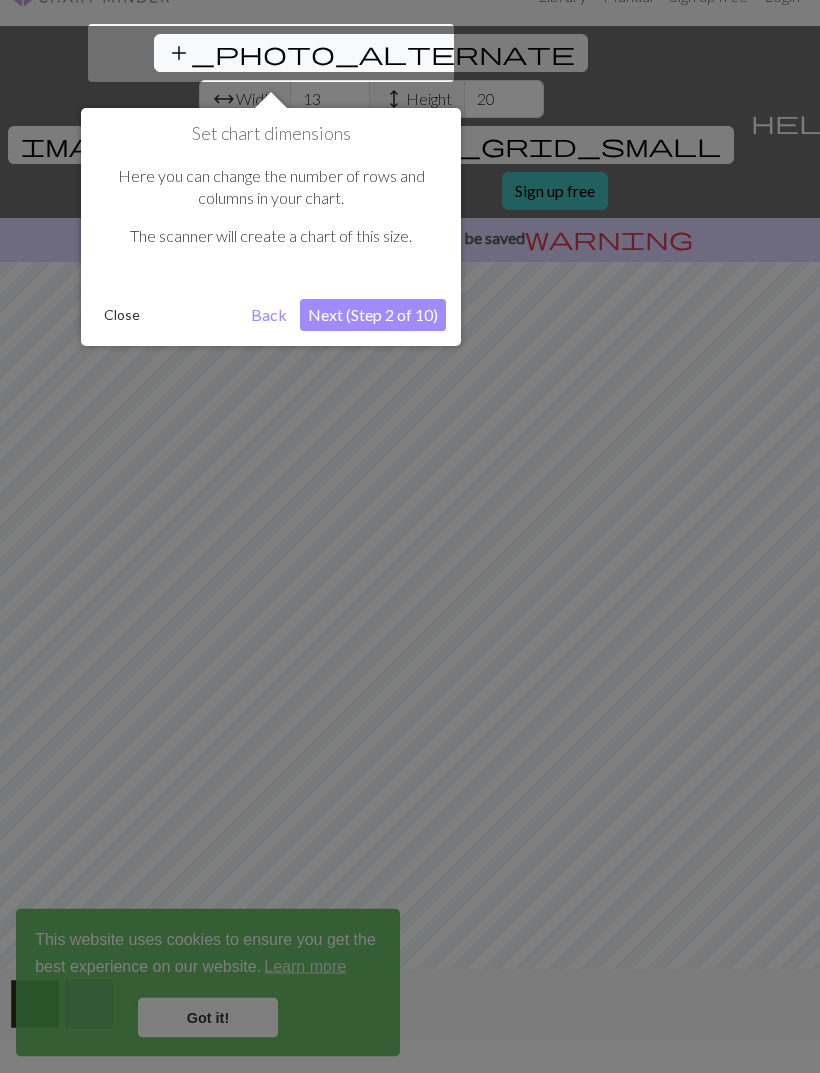 scroll, scrollTop: 38, scrollLeft: 0, axis: vertical 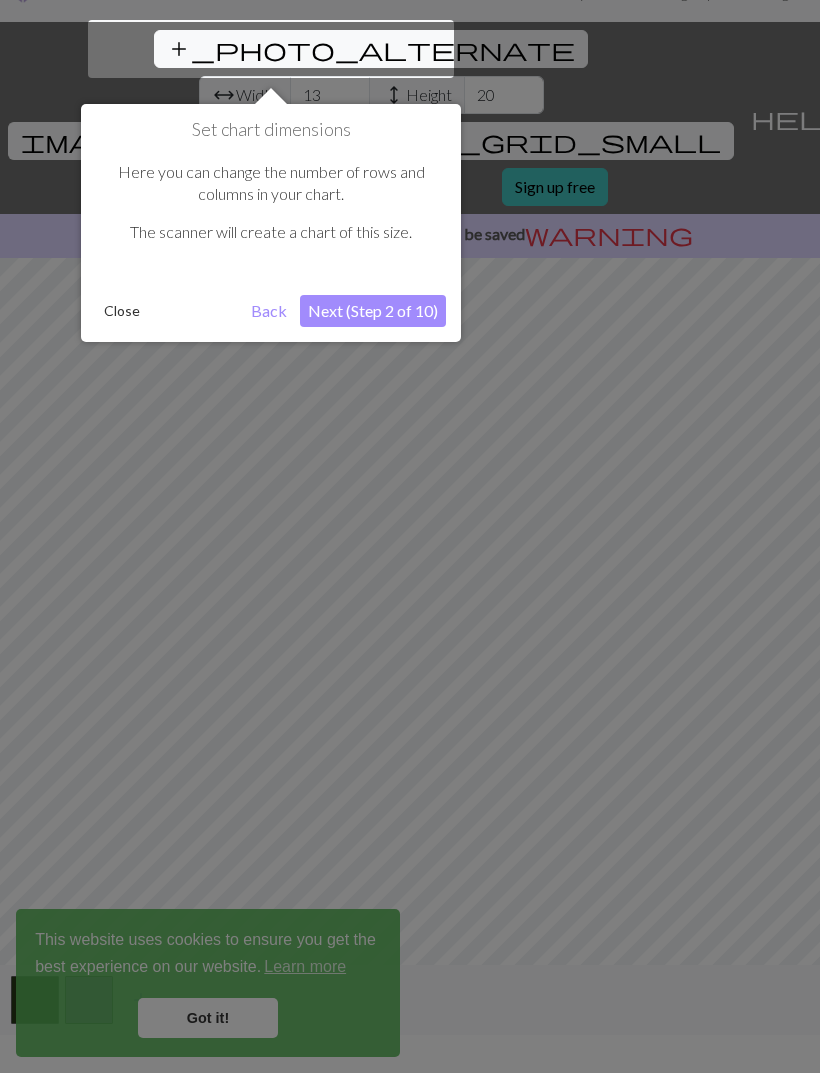 click on "Next (Step 2 of 10)" at bounding box center (373, 311) 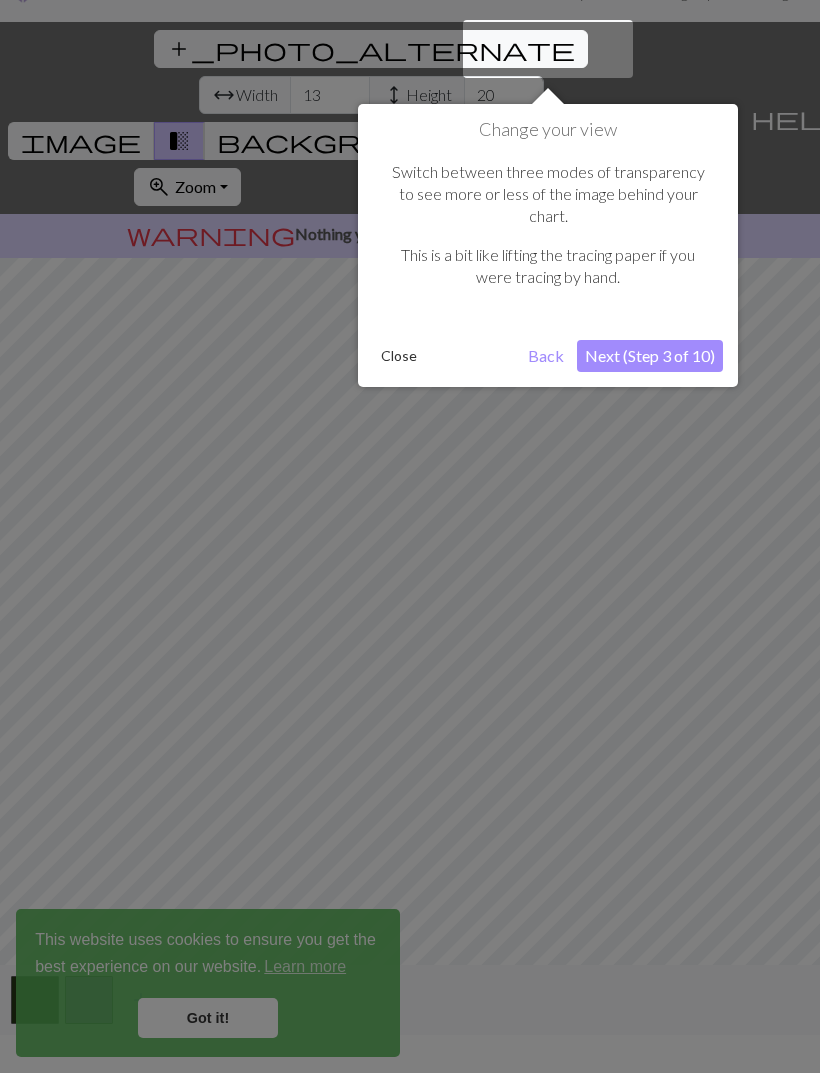 click on "Next (Step 3 of 10)" at bounding box center [650, 356] 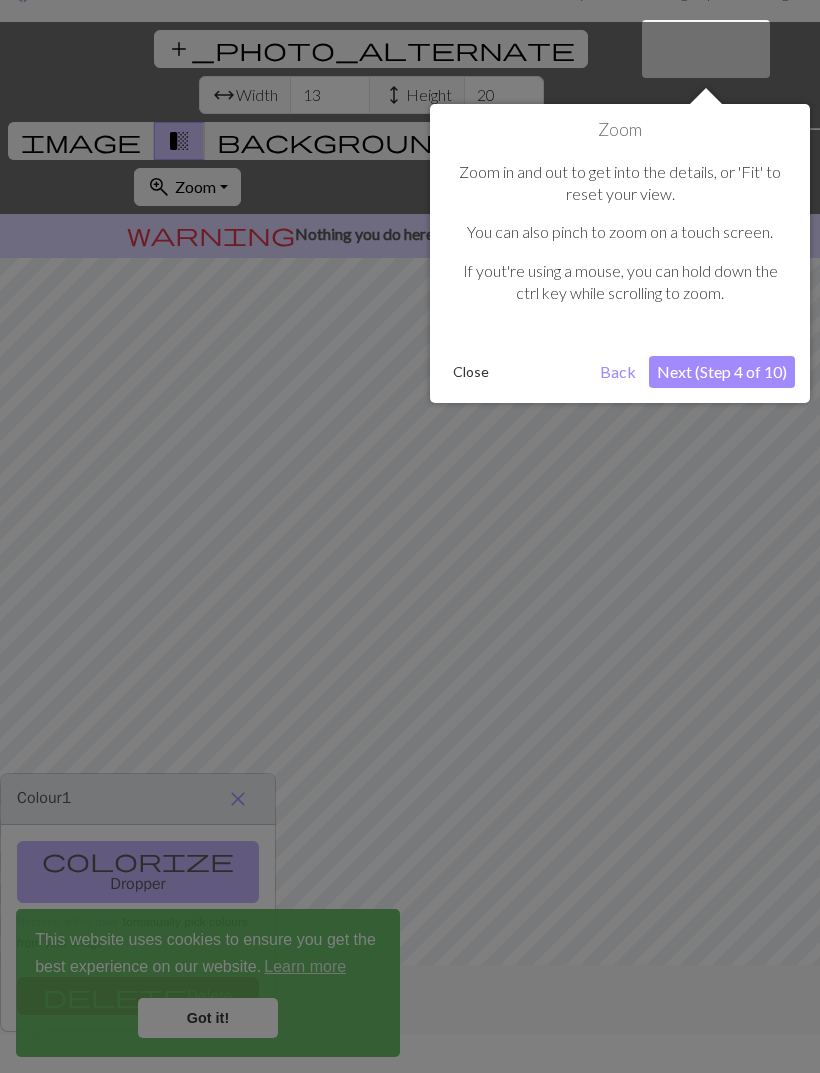 click on "Next (Step 4 of 10)" at bounding box center [722, 372] 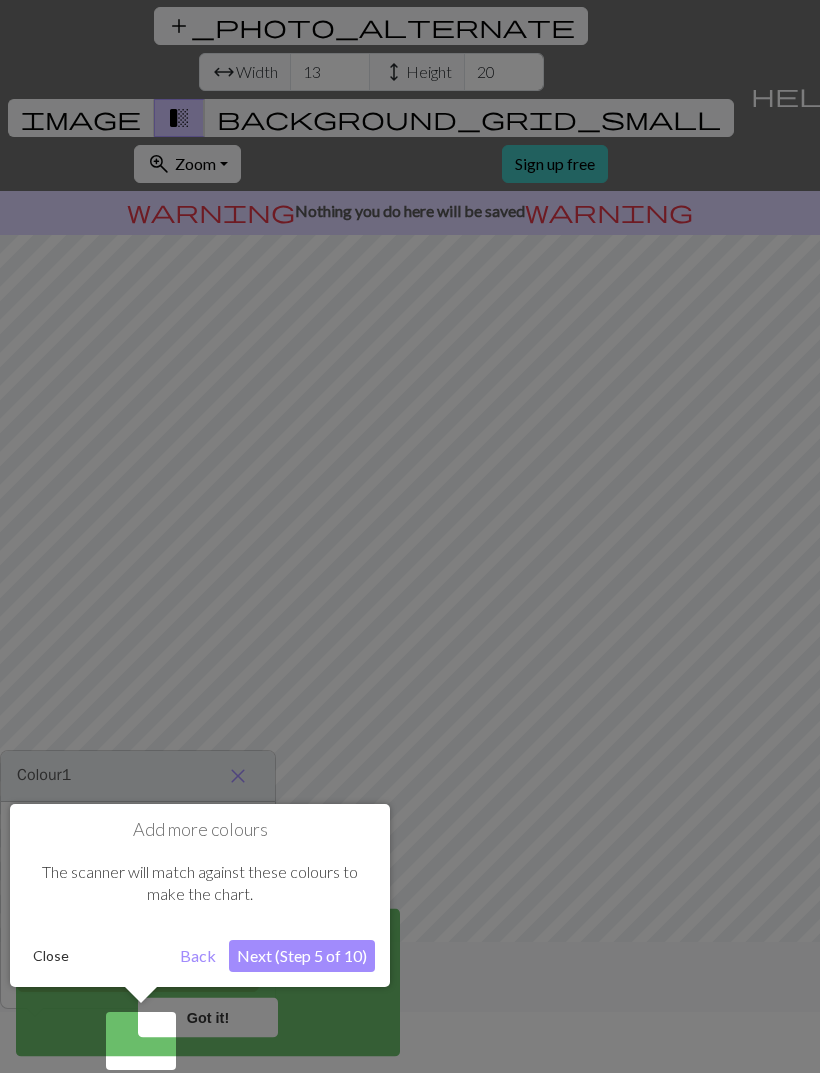 scroll, scrollTop: 64, scrollLeft: 0, axis: vertical 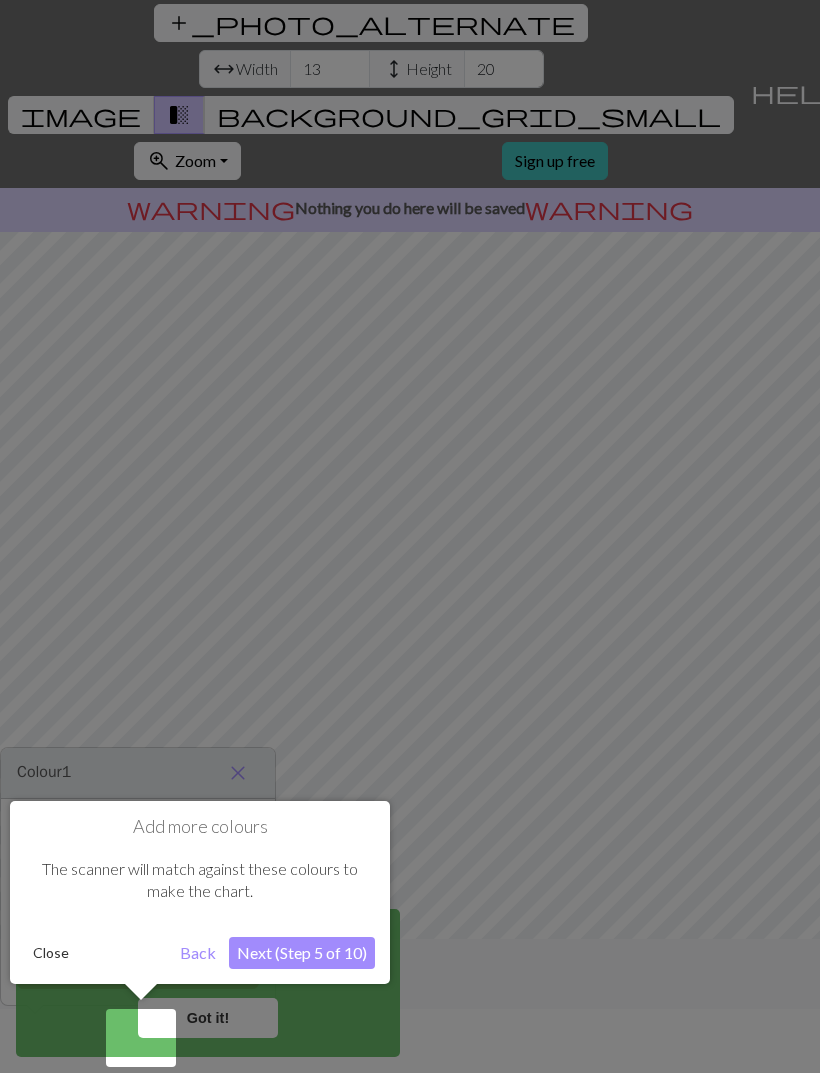 click on "Next (Step 5 of 10)" at bounding box center [302, 953] 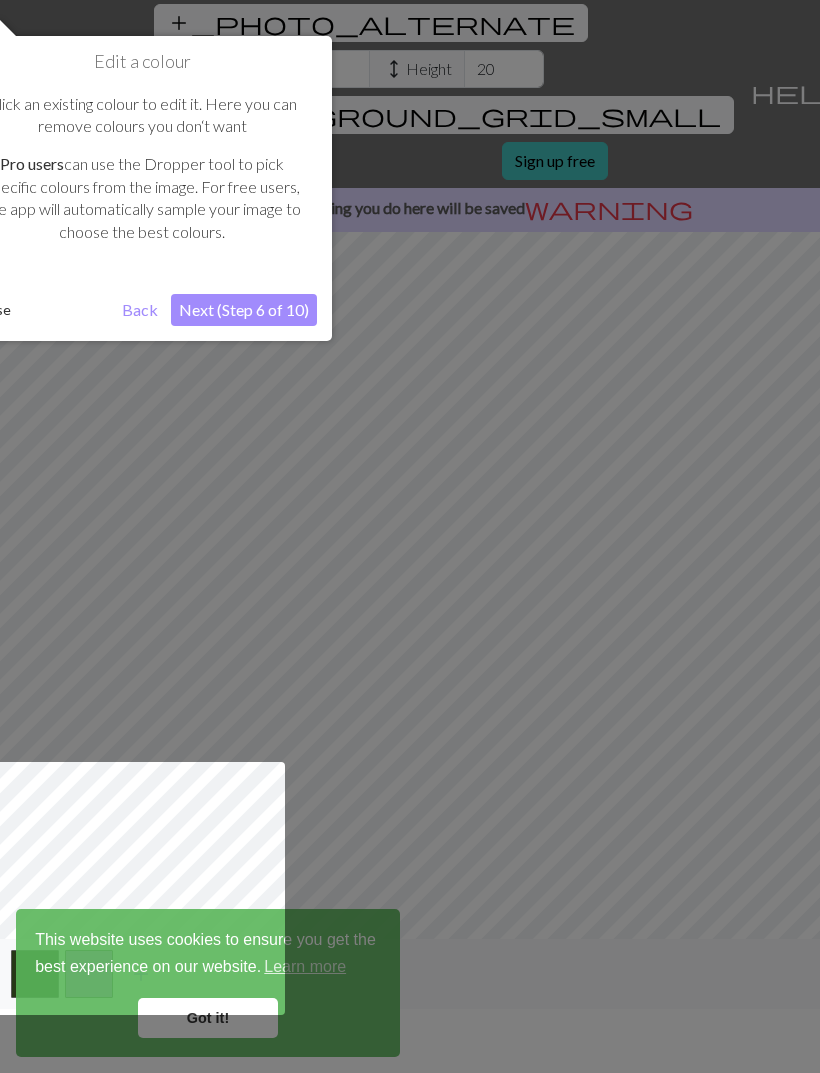 click on "Next (Step 6 of 10)" at bounding box center (244, 310) 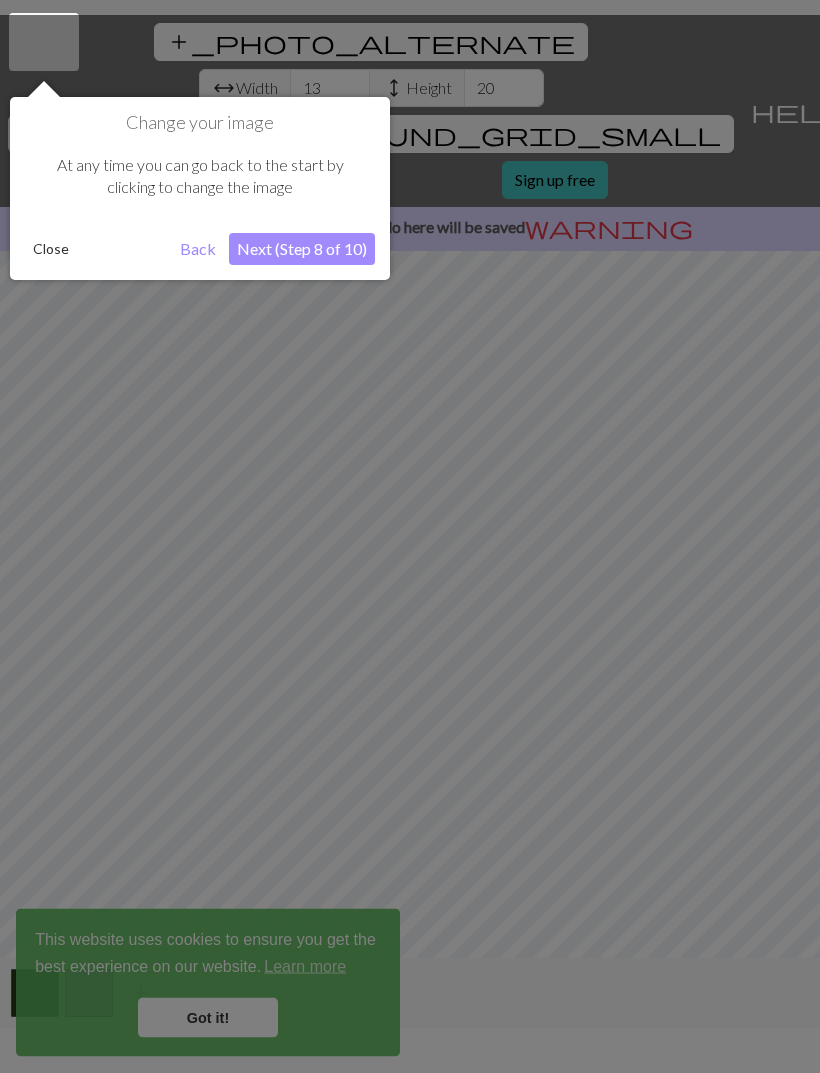 scroll, scrollTop: 38, scrollLeft: 0, axis: vertical 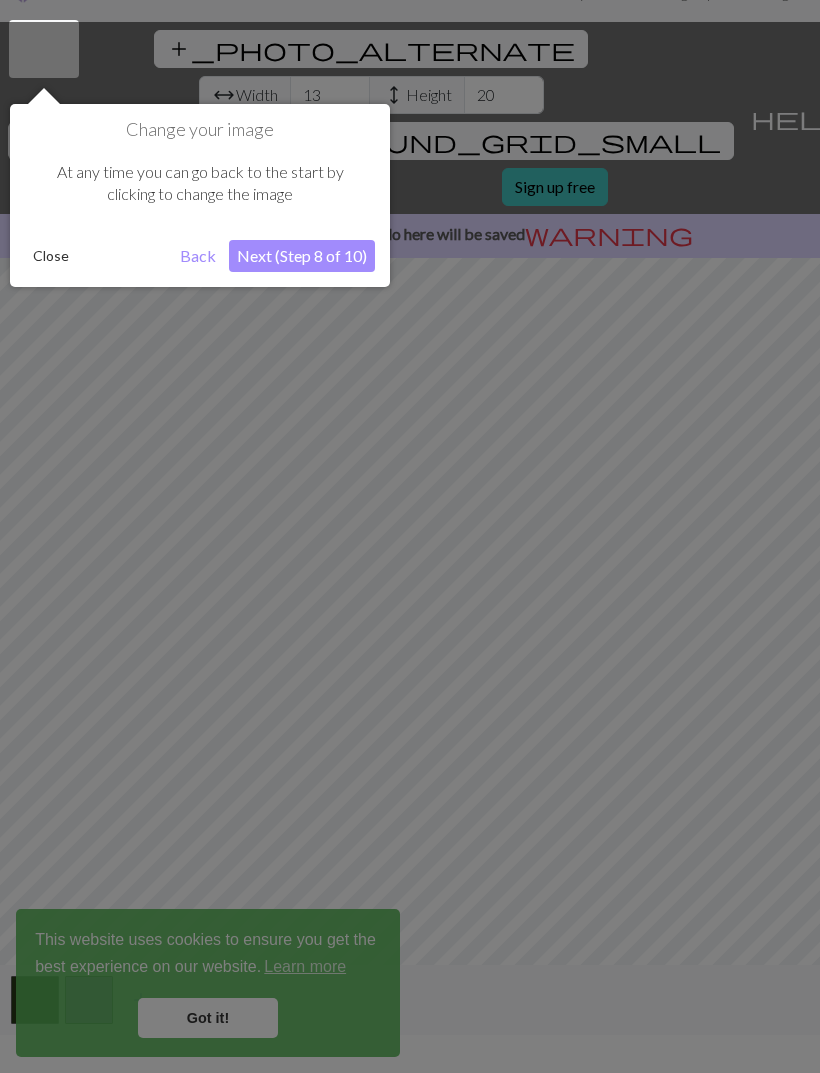 click on "Next (Step 8 of 10)" at bounding box center (302, 256) 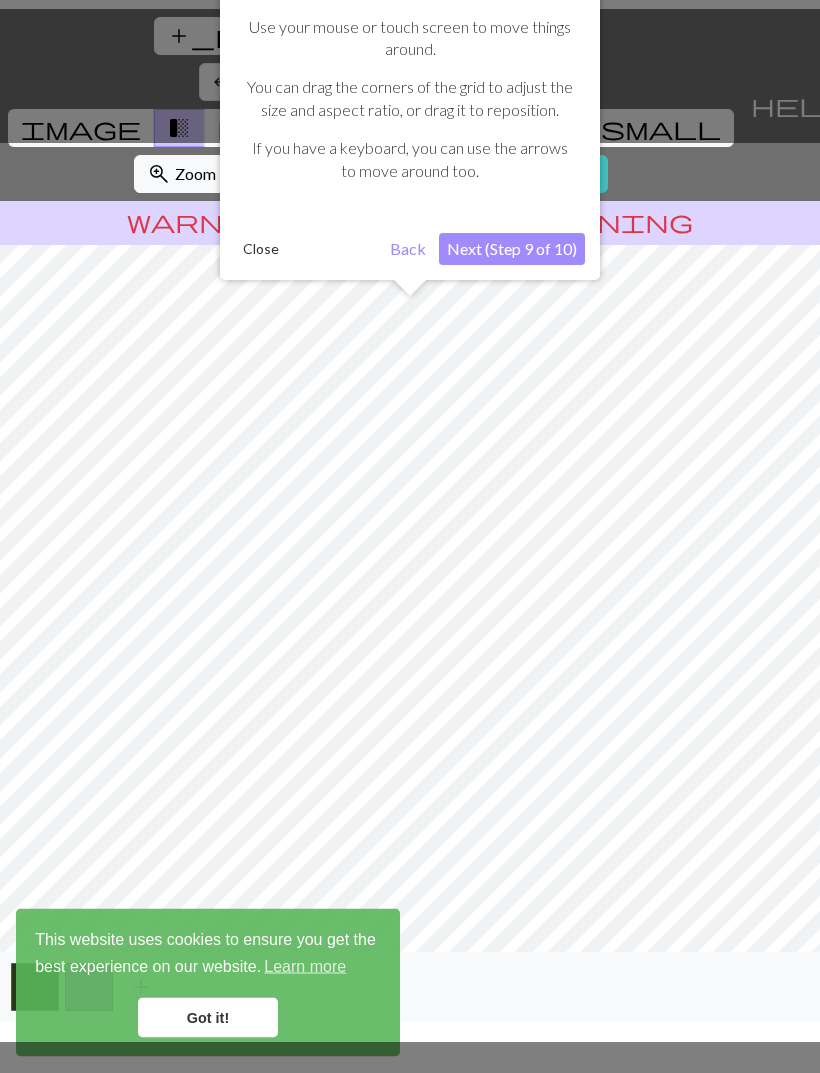 scroll, scrollTop: 64, scrollLeft: 0, axis: vertical 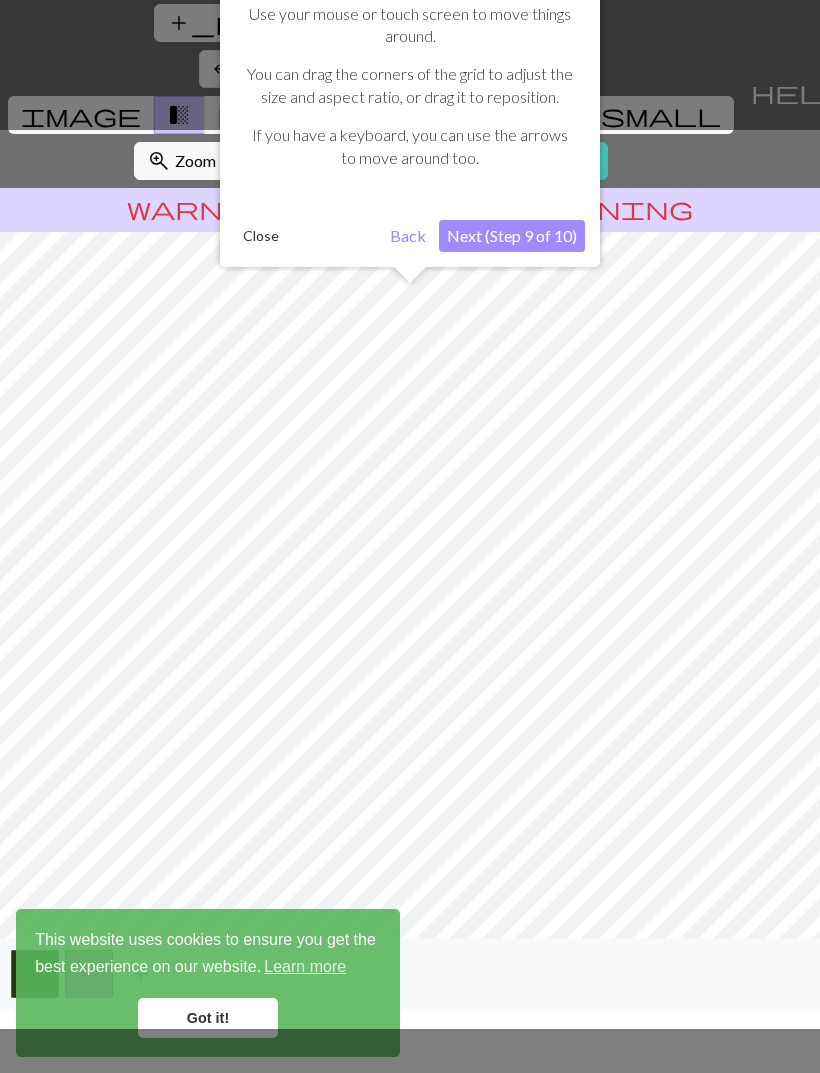 click on "Next (Step 9 of 10)" at bounding box center (512, 236) 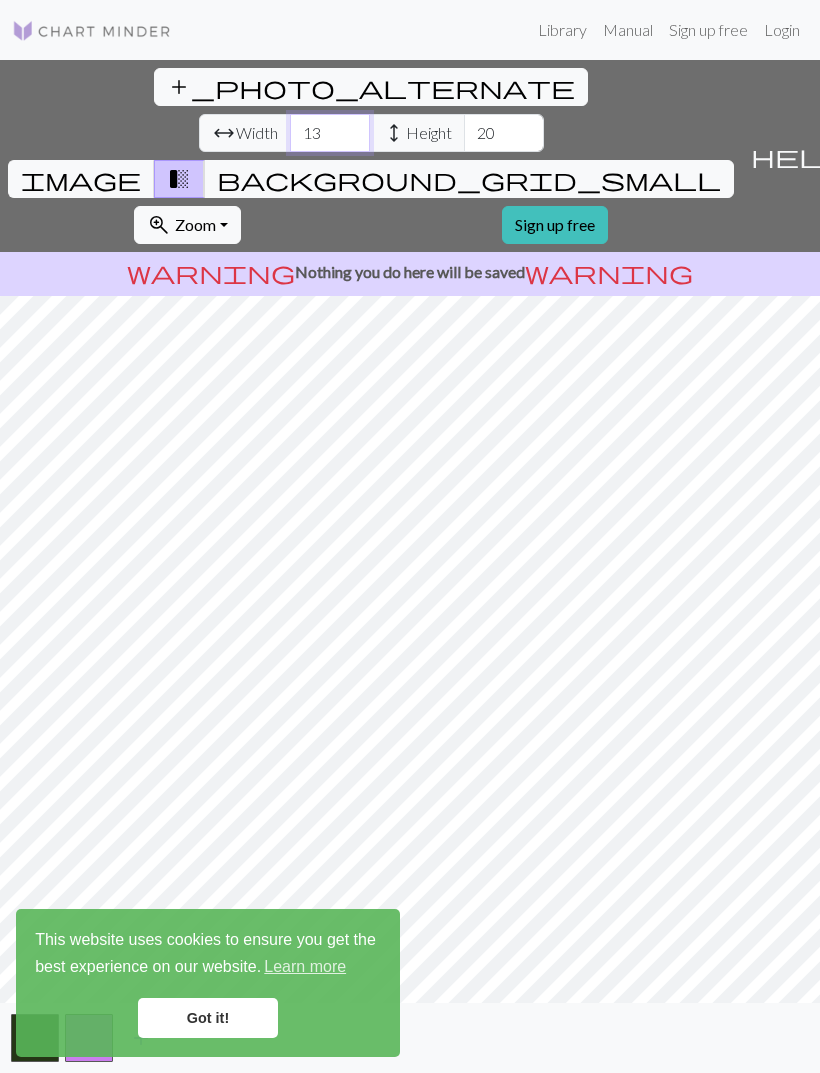 click on "13" at bounding box center (330, 133) 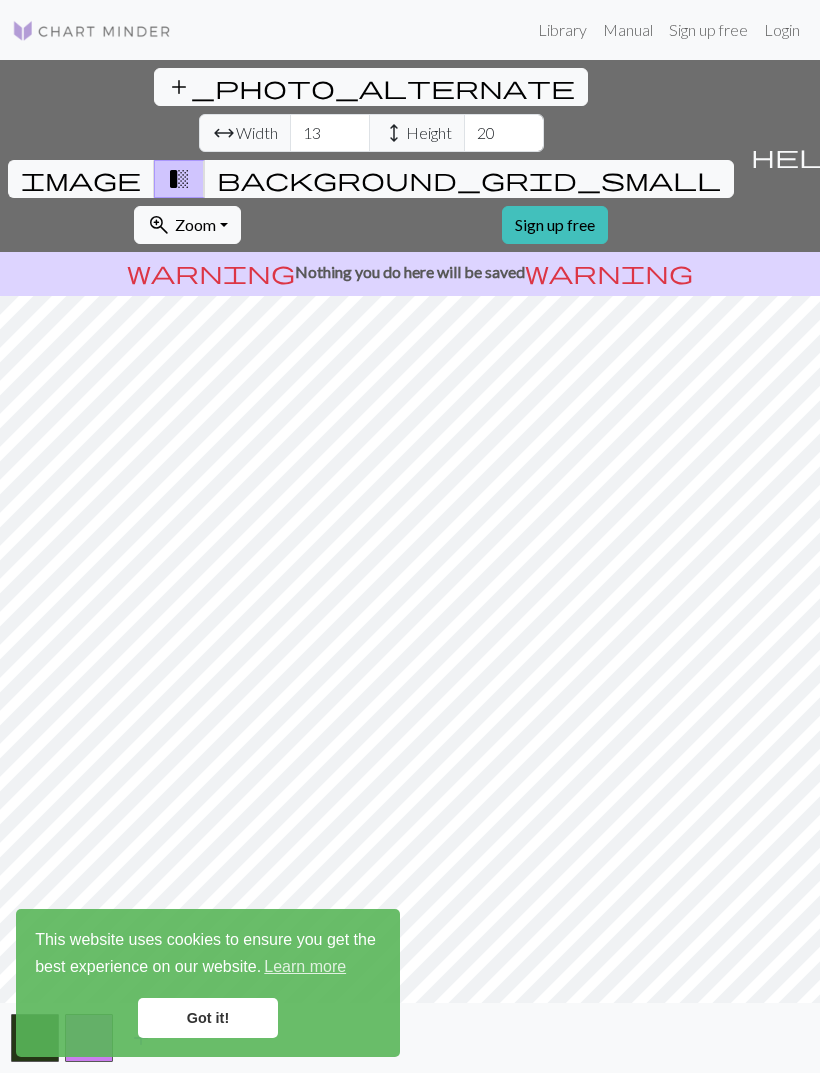click on "background_grid_small" at bounding box center (469, 179) 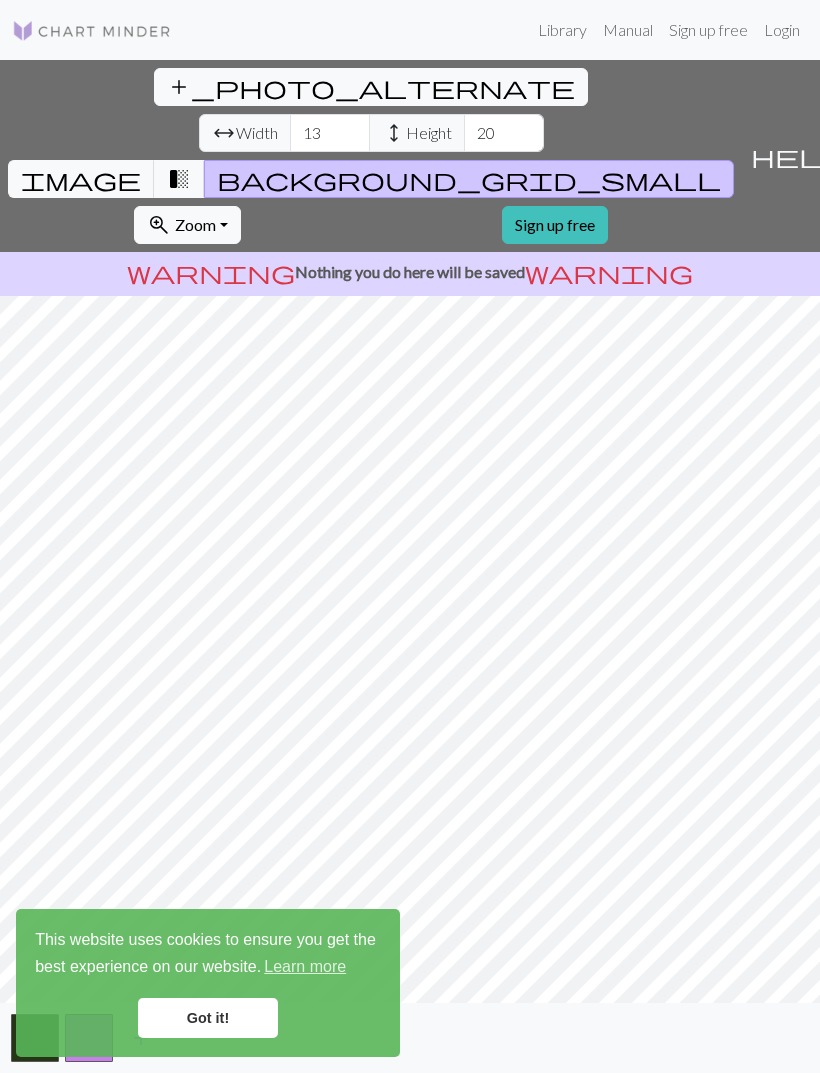 click on "transition_fade" at bounding box center (179, 179) 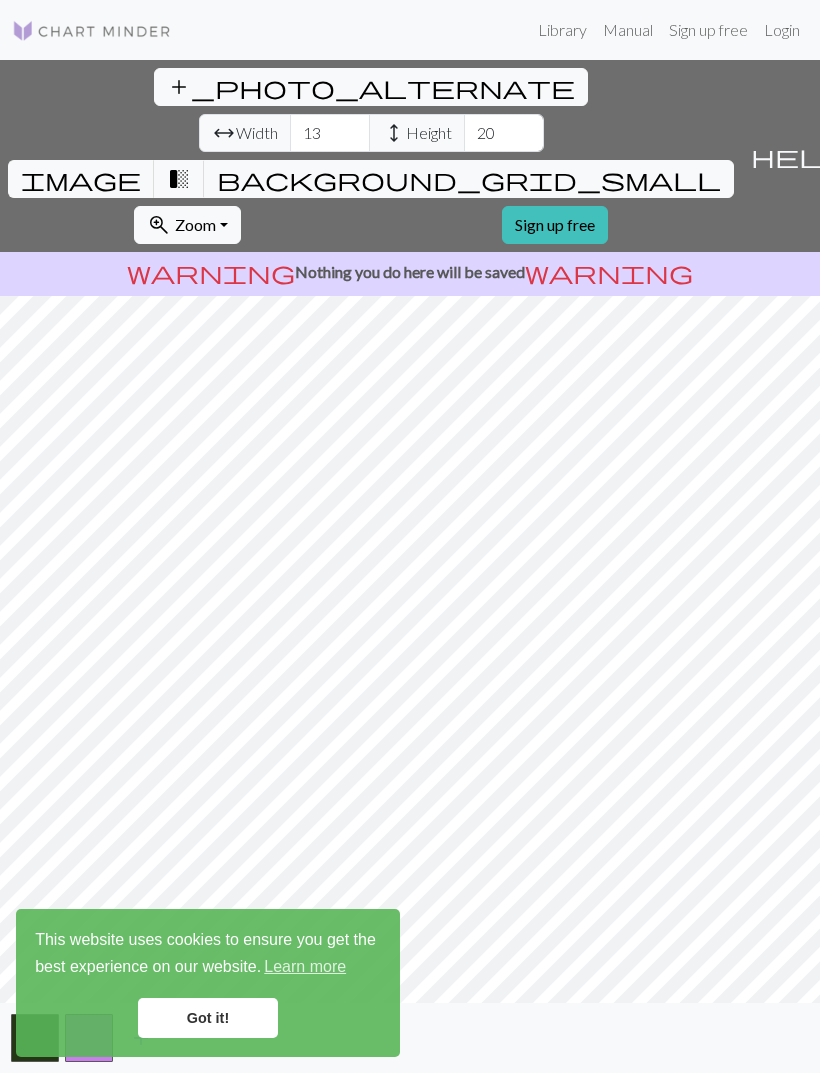 click on "background_grid_small" at bounding box center (469, 179) 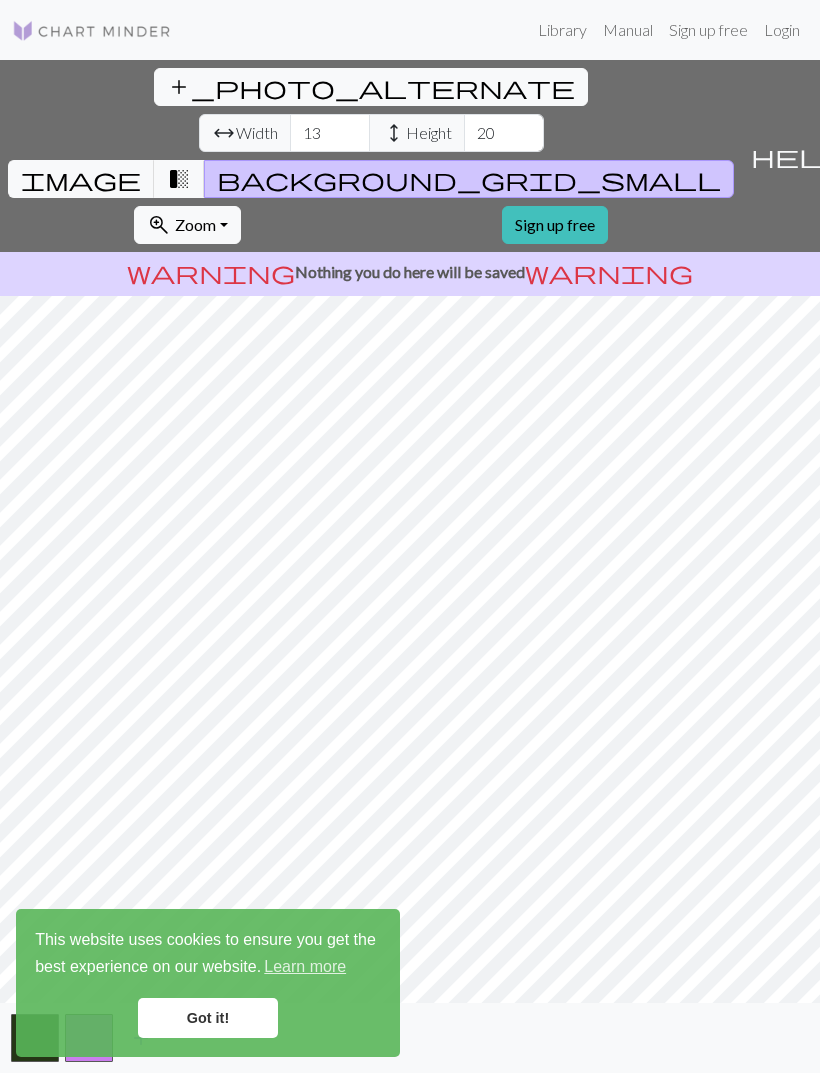 click on "transition_fade" at bounding box center (179, 179) 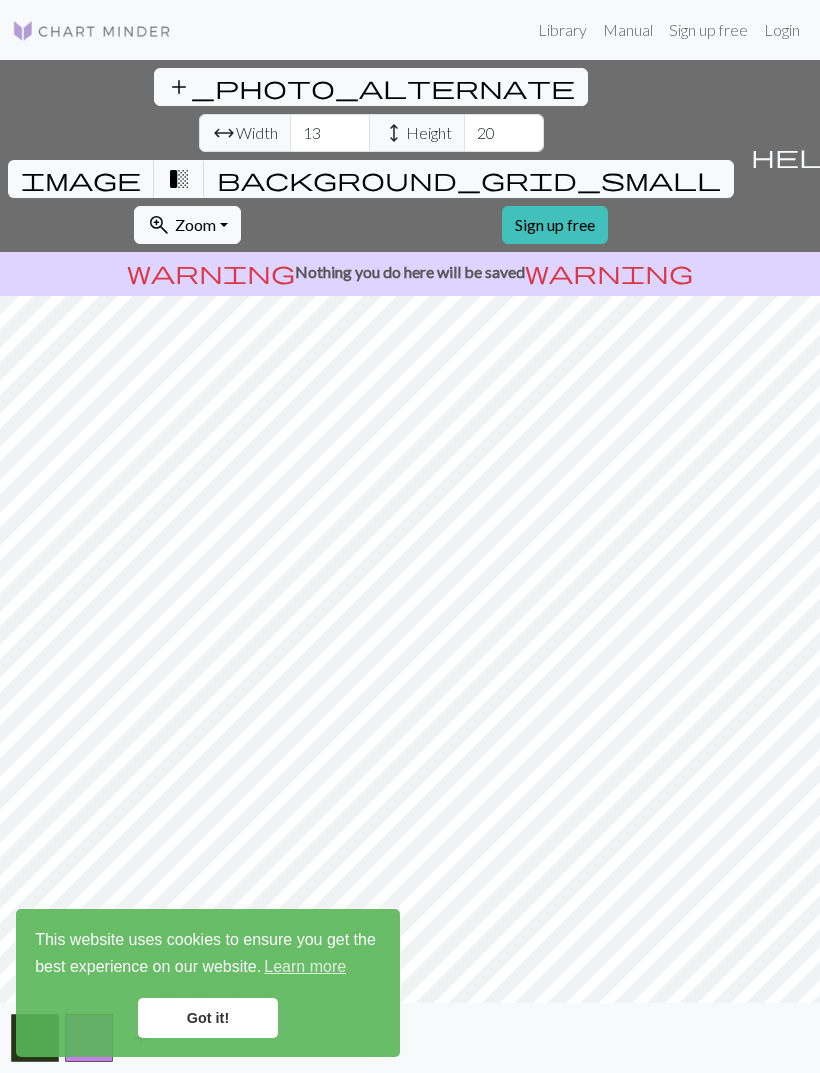 click on "zoom_in Zoom Zoom" at bounding box center [187, 225] 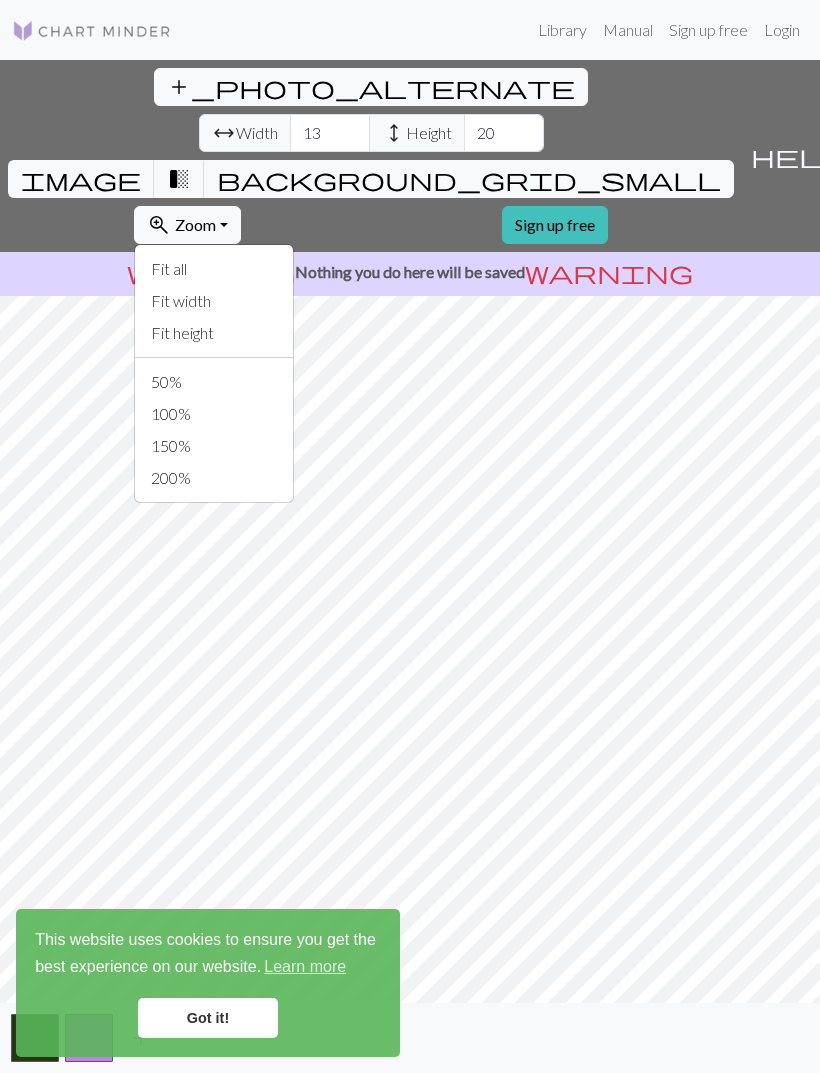 click on "zoom_in Zoom Zoom" at bounding box center [187, 225] 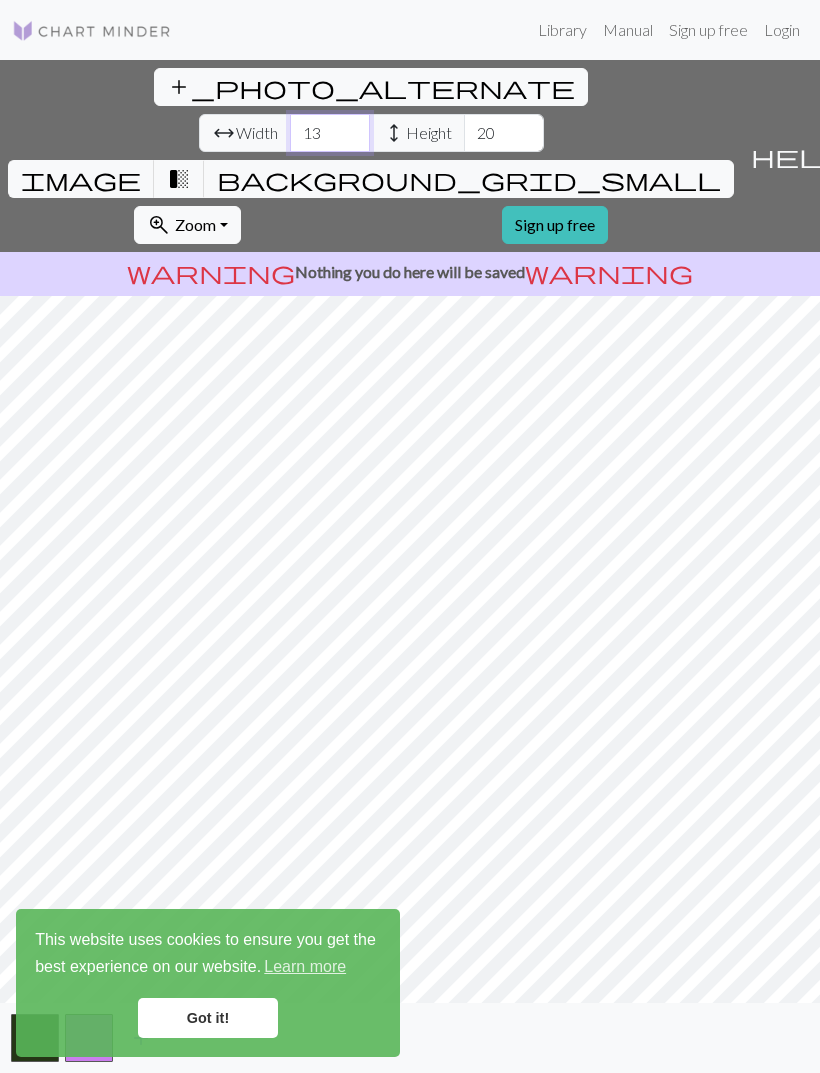 click on "13" at bounding box center [330, 133] 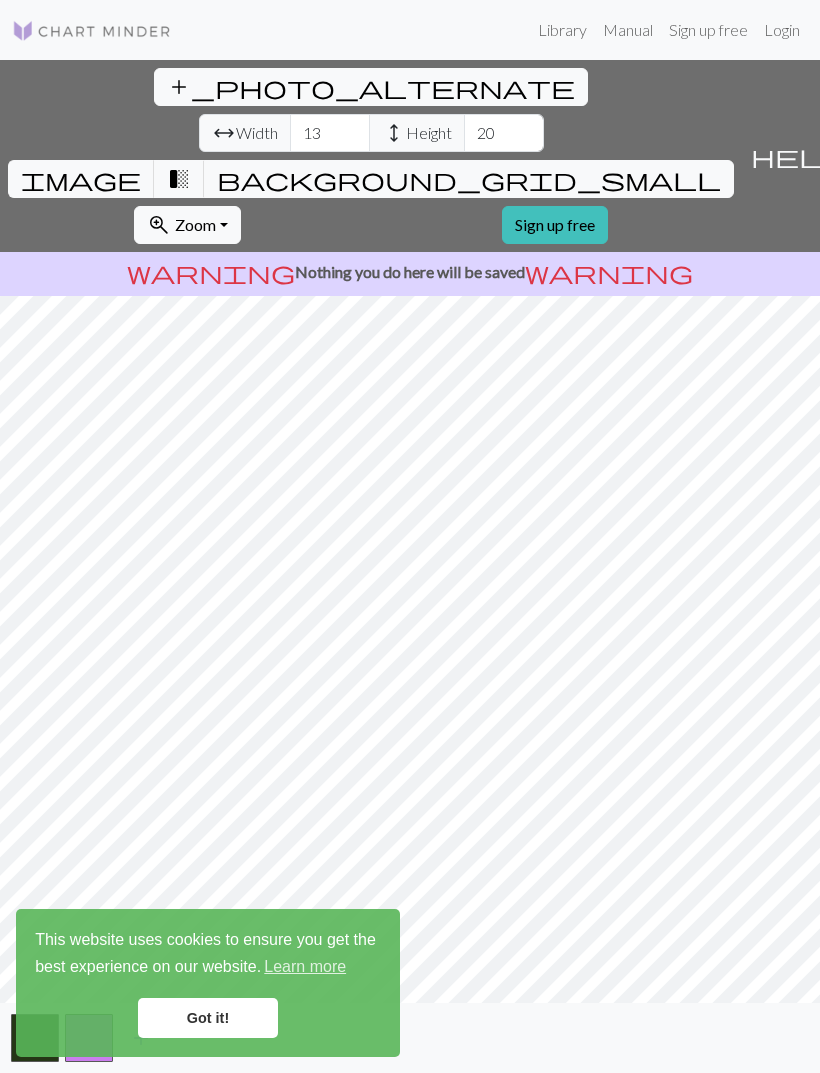 click on "background_grid_small" at bounding box center [469, 179] 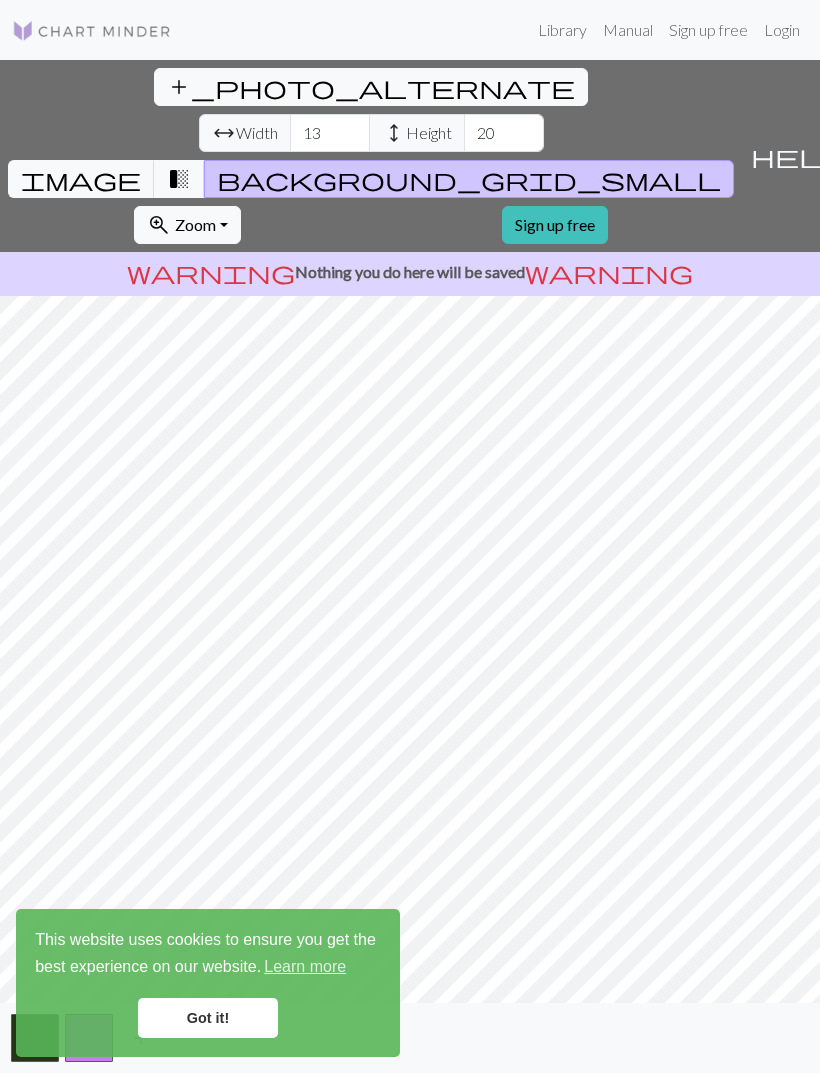 click on "transition_fade" at bounding box center (179, 179) 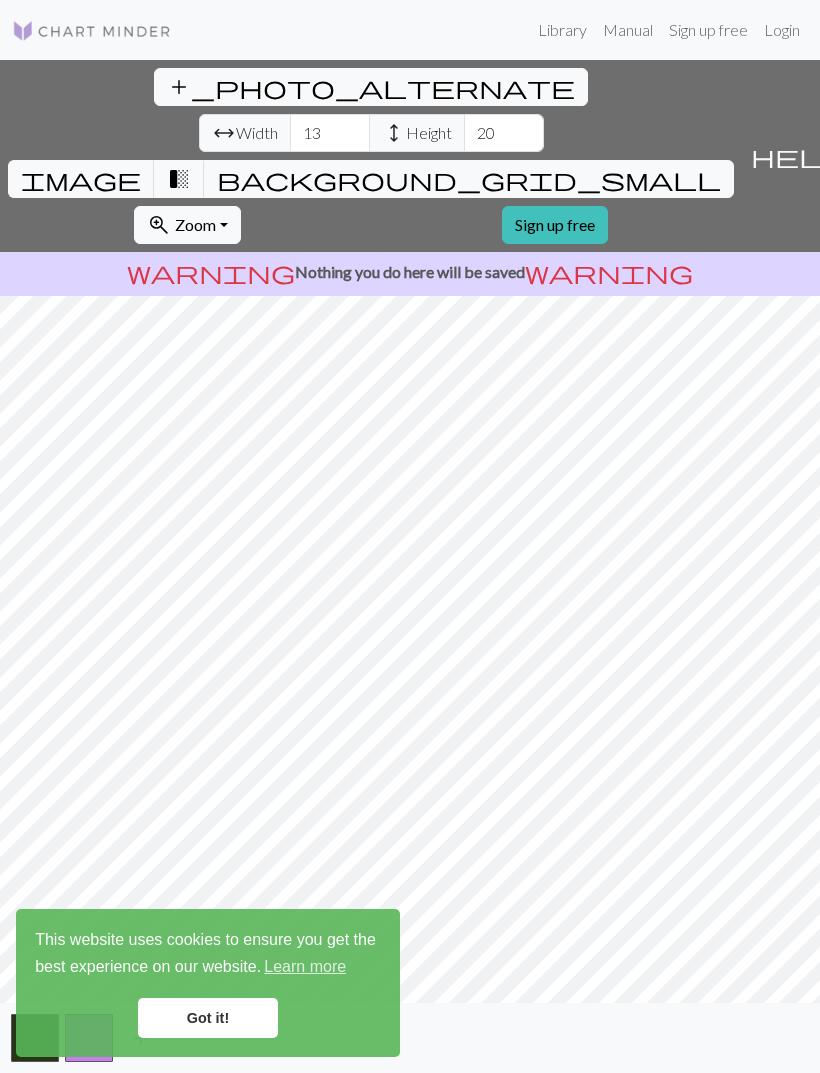 click on "zoom_in Zoom Zoom" at bounding box center (187, 225) 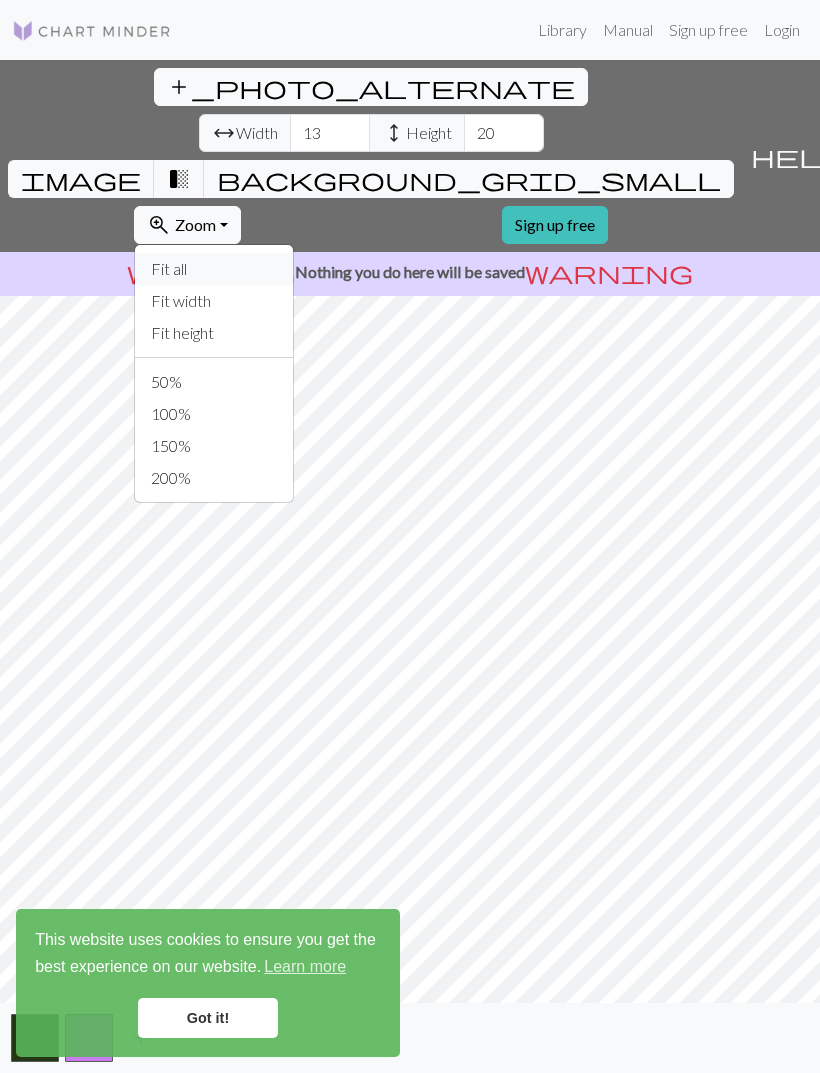 click on "Fit all" at bounding box center (214, 269) 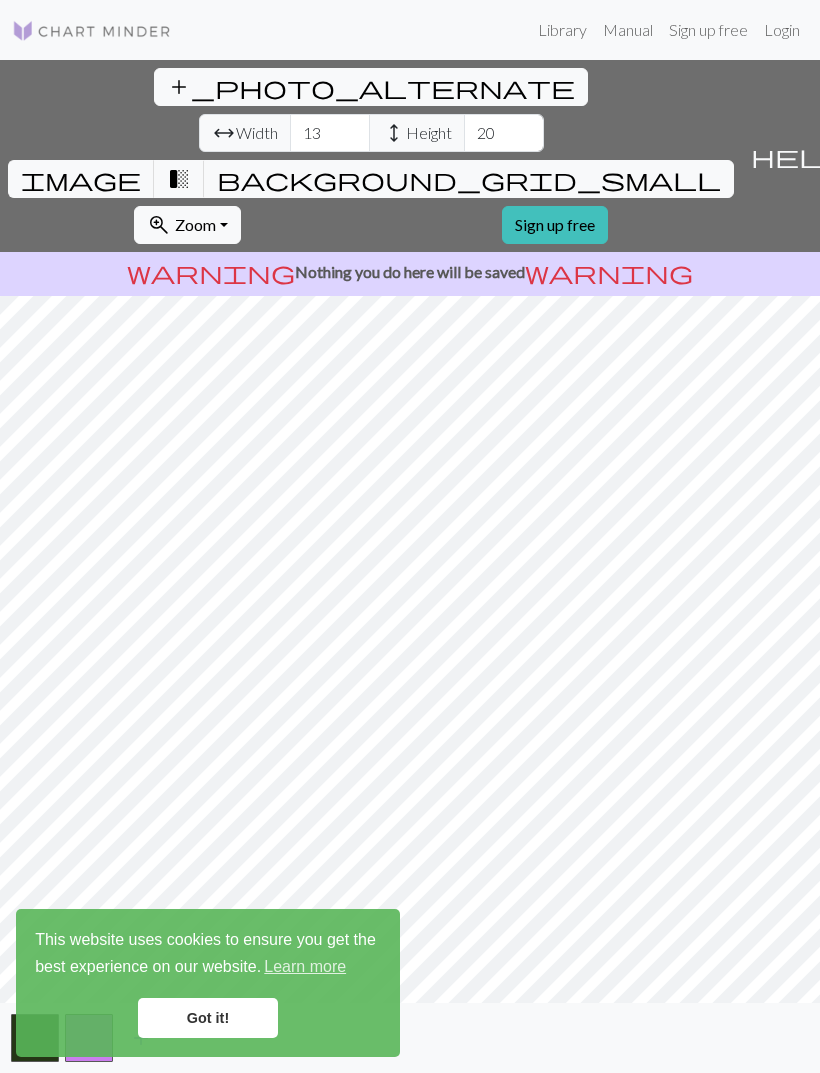 click on "zoom_in Zoom Zoom" at bounding box center (187, 225) 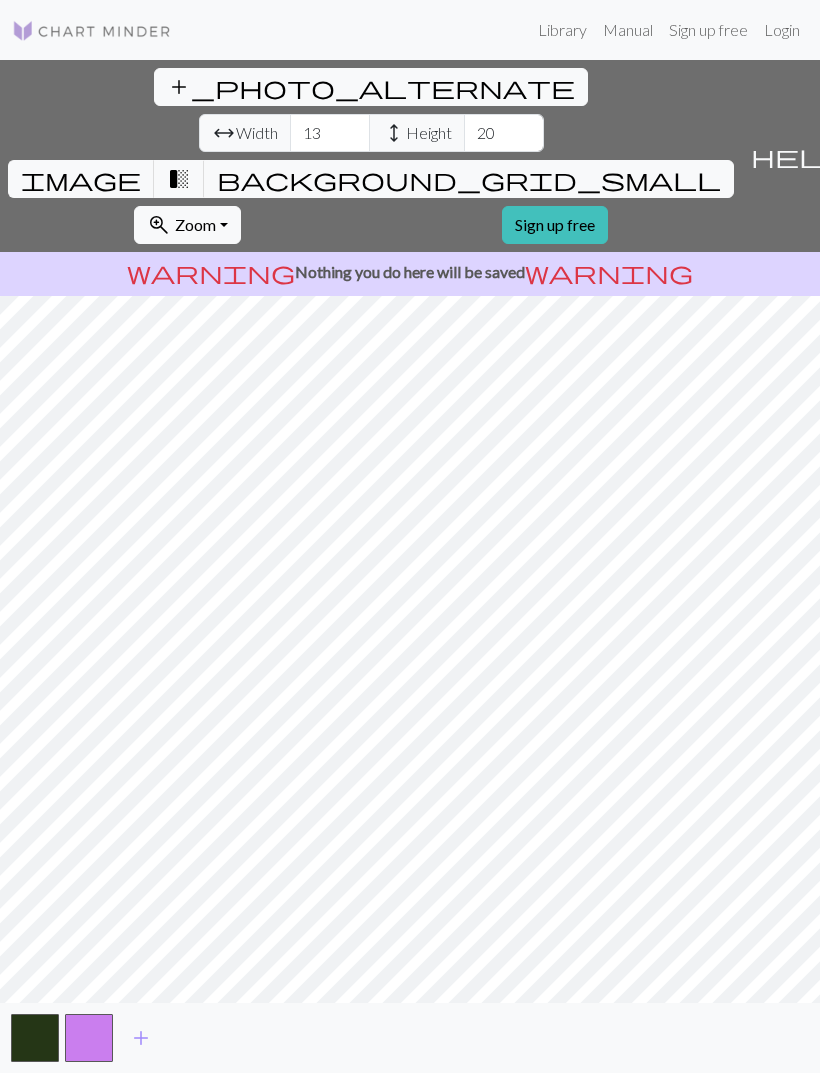 click on "add" at bounding box center [141, 1038] 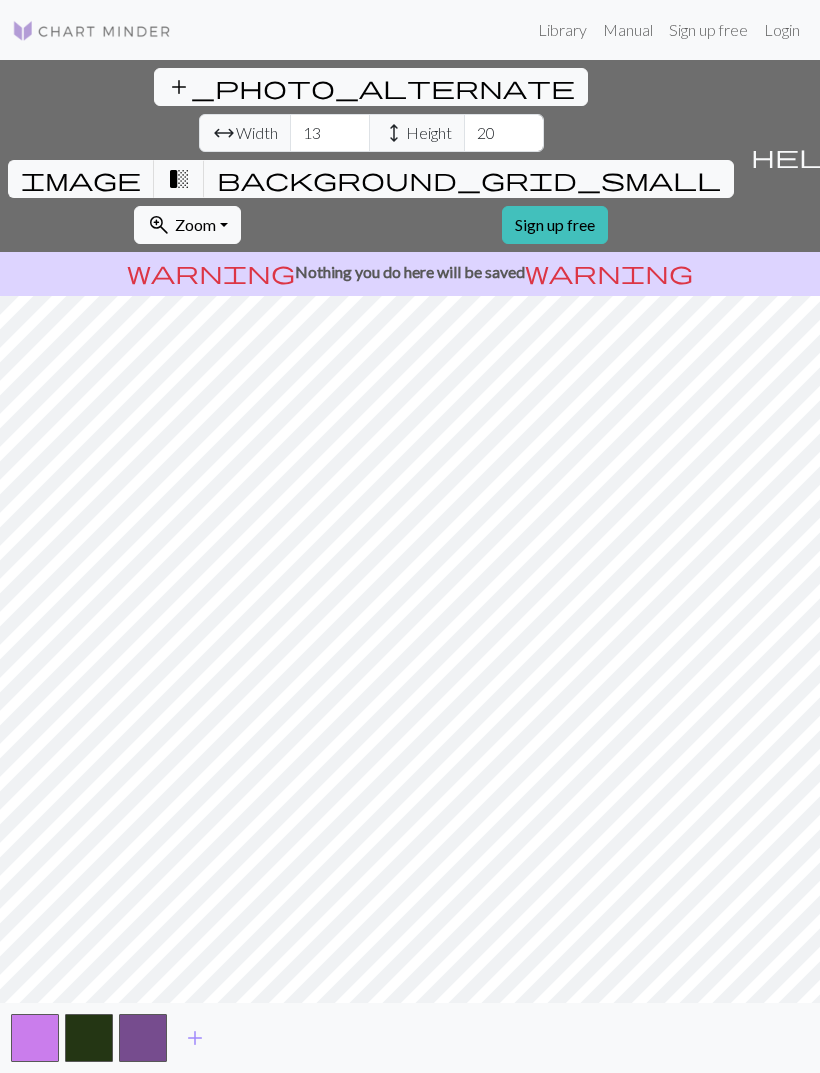 click on "add" at bounding box center [195, 1038] 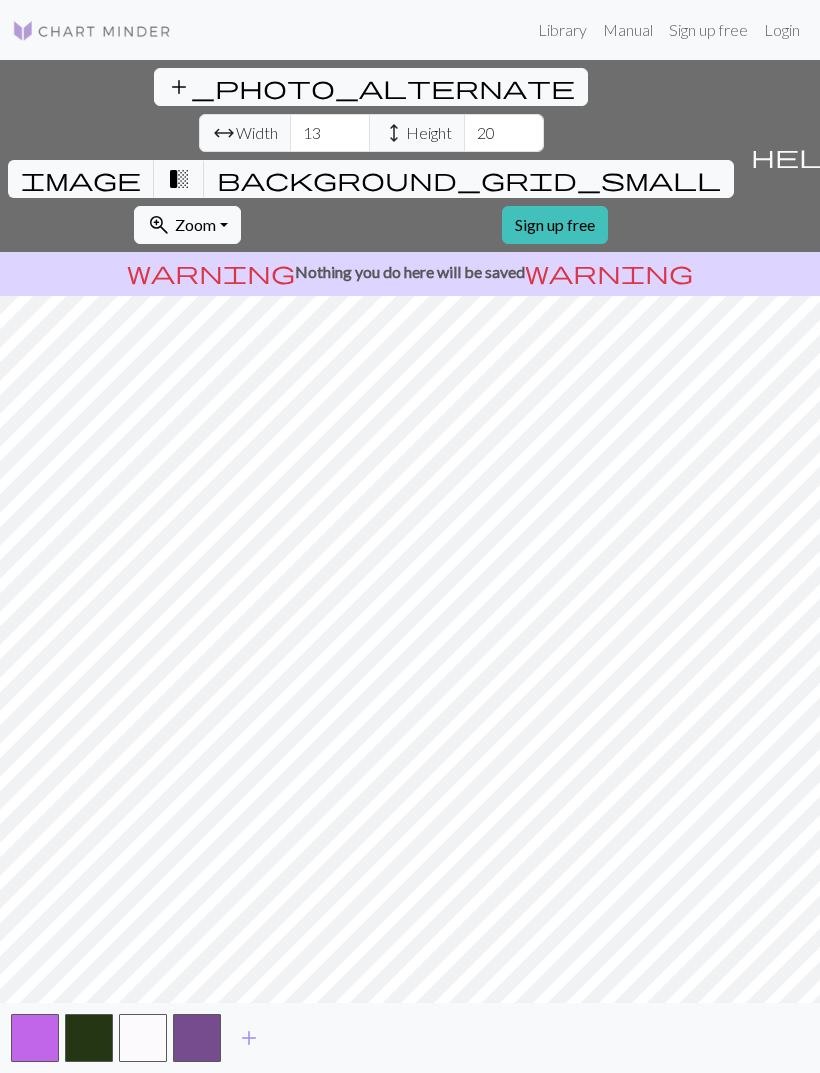click on "add" at bounding box center (249, 1038) 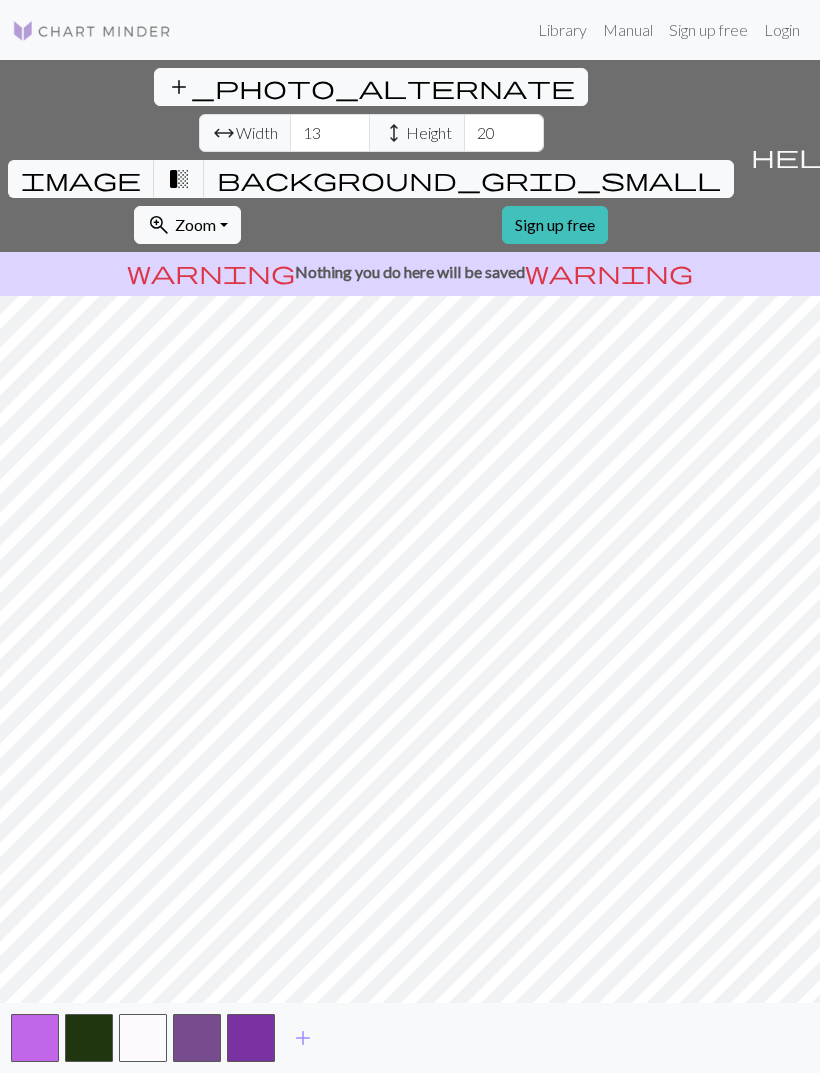 click on "add" at bounding box center [303, 1038] 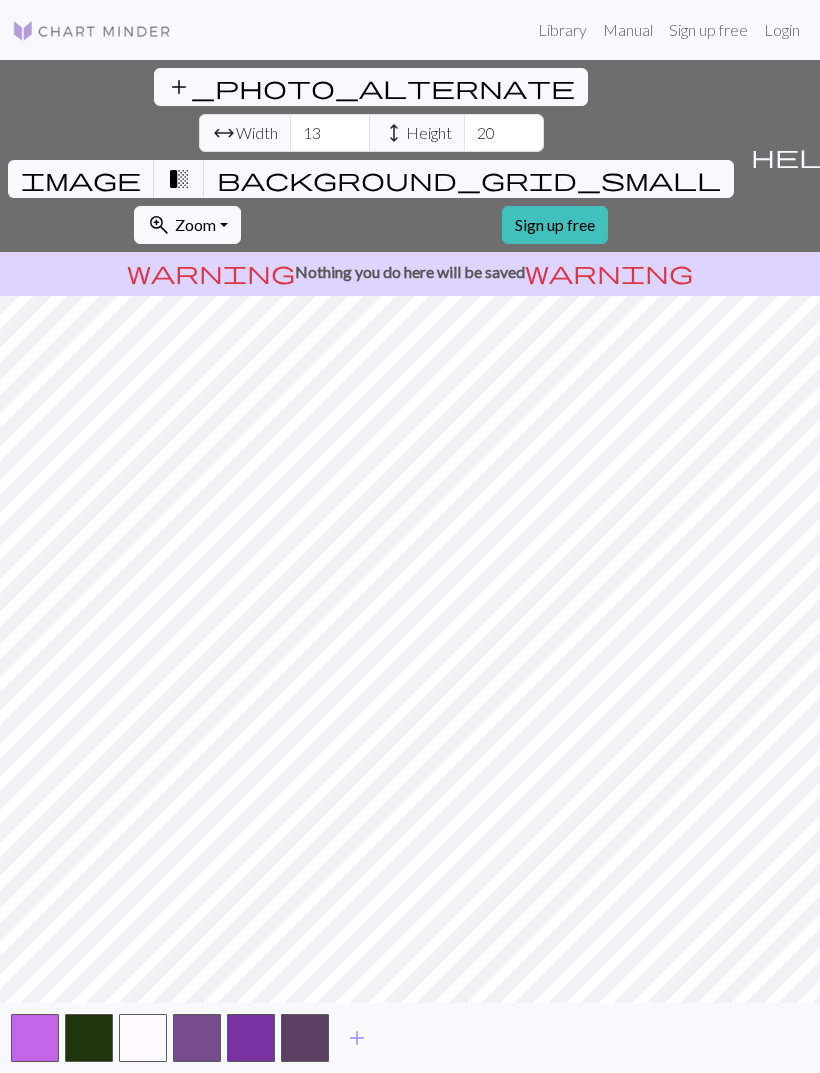 click on "add" at bounding box center (357, 1038) 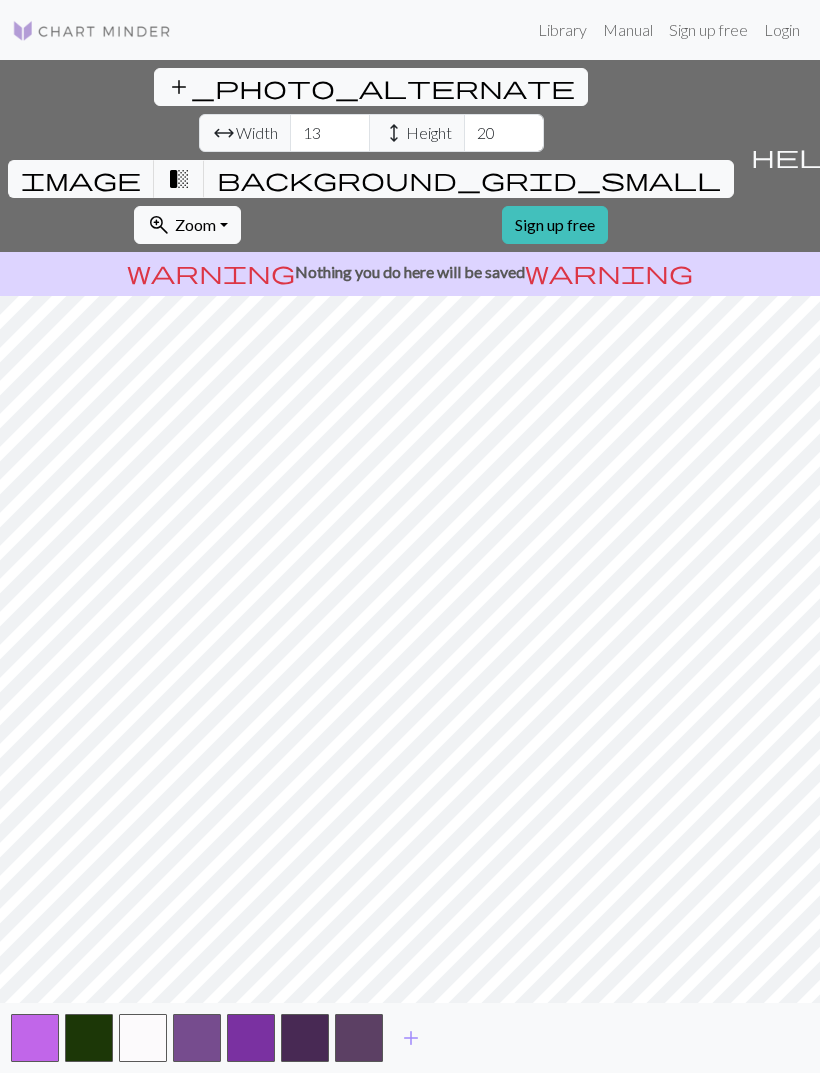 click on "add" at bounding box center (411, 1038) 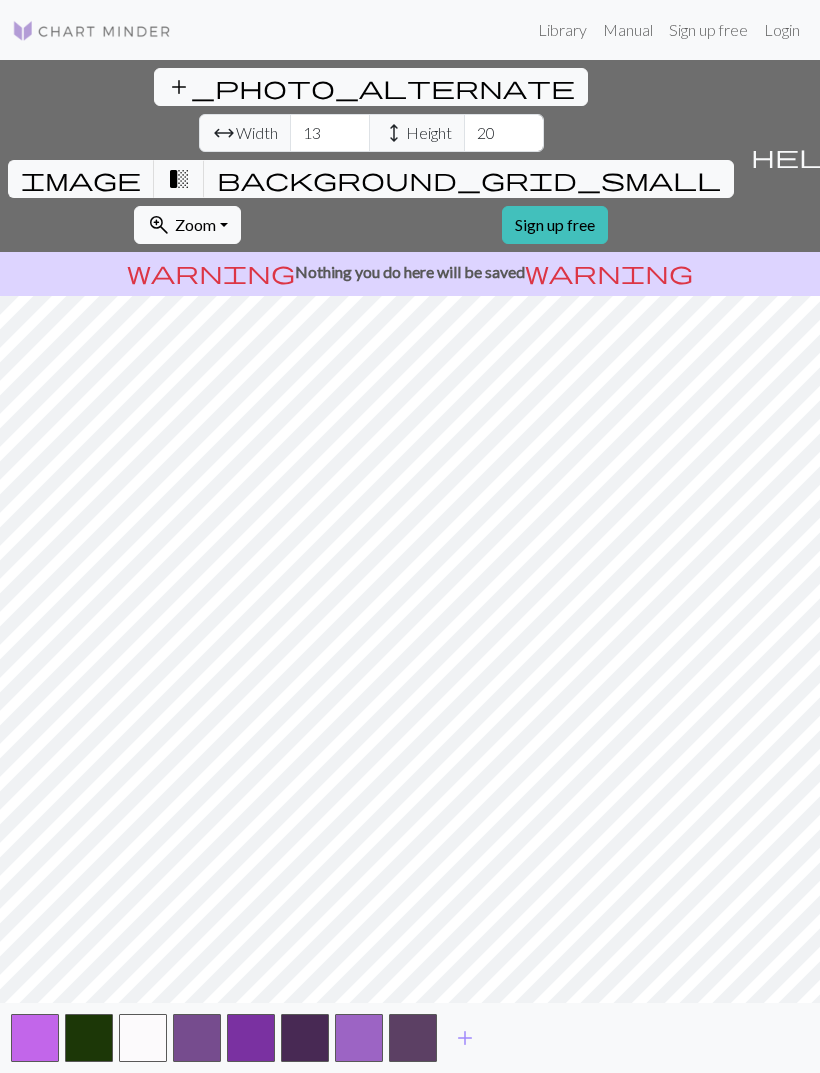 click on "add" at bounding box center [465, 1038] 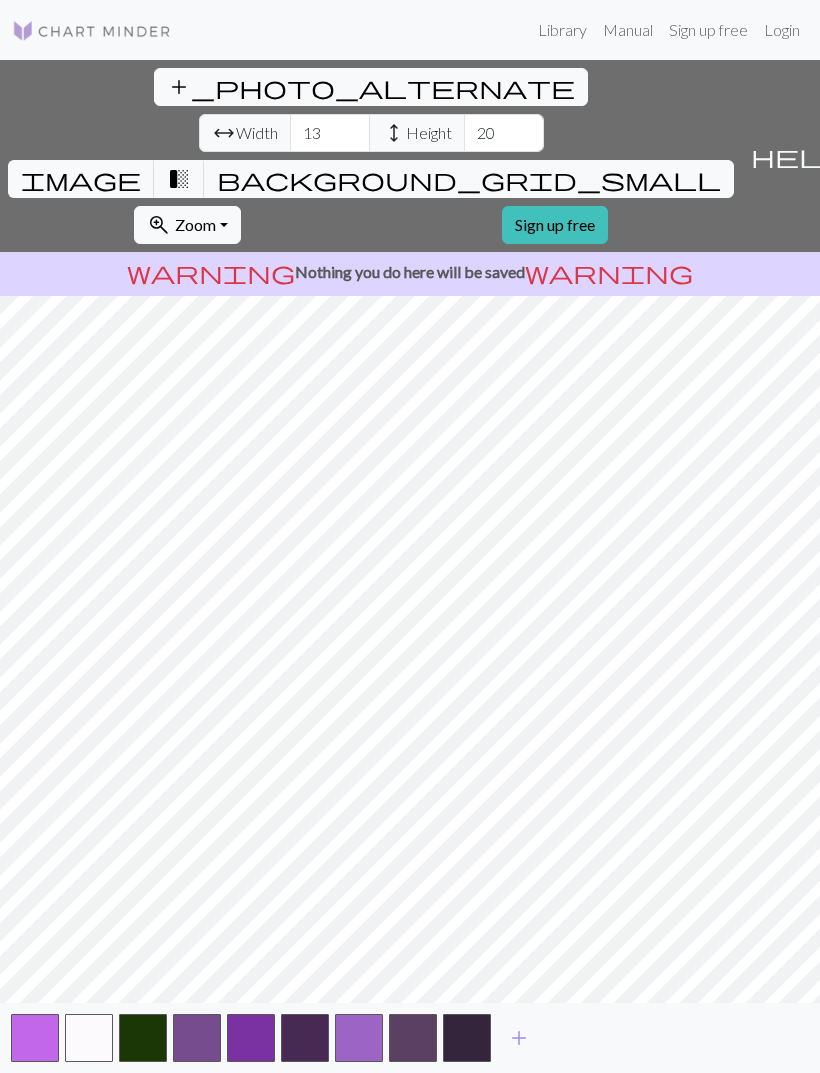 click on "add" at bounding box center (519, 1038) 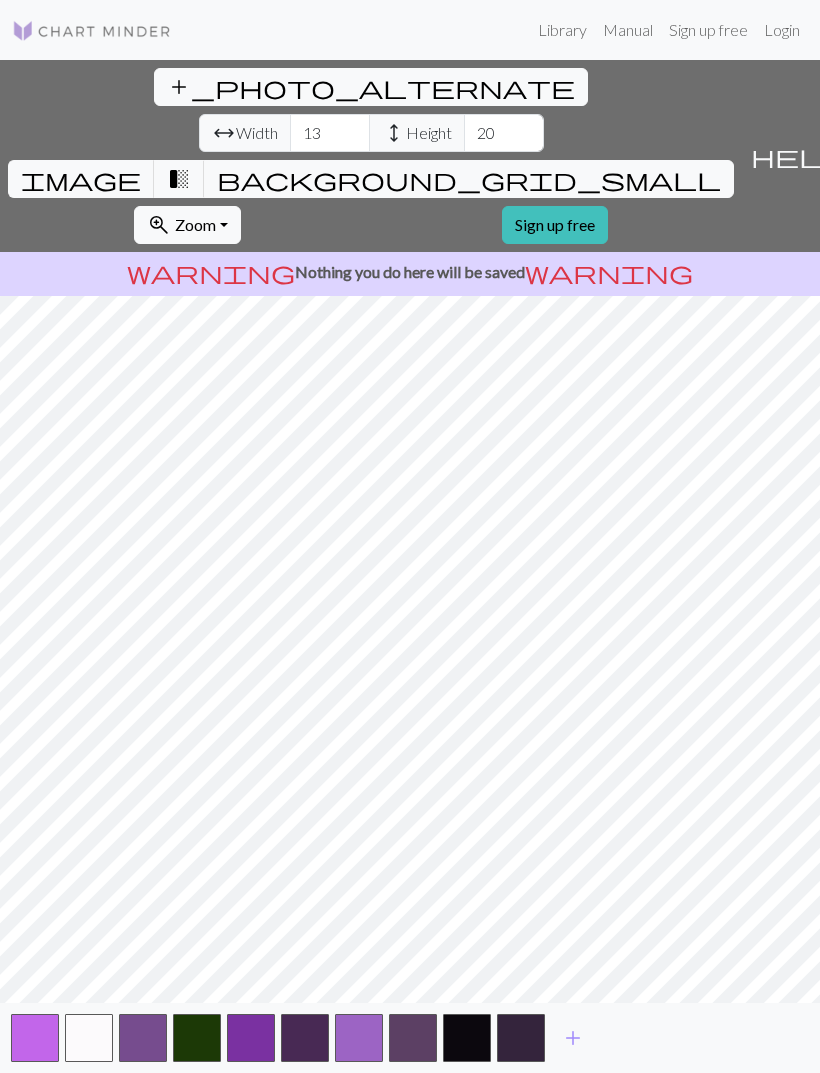 click on "add" at bounding box center (573, 1038) 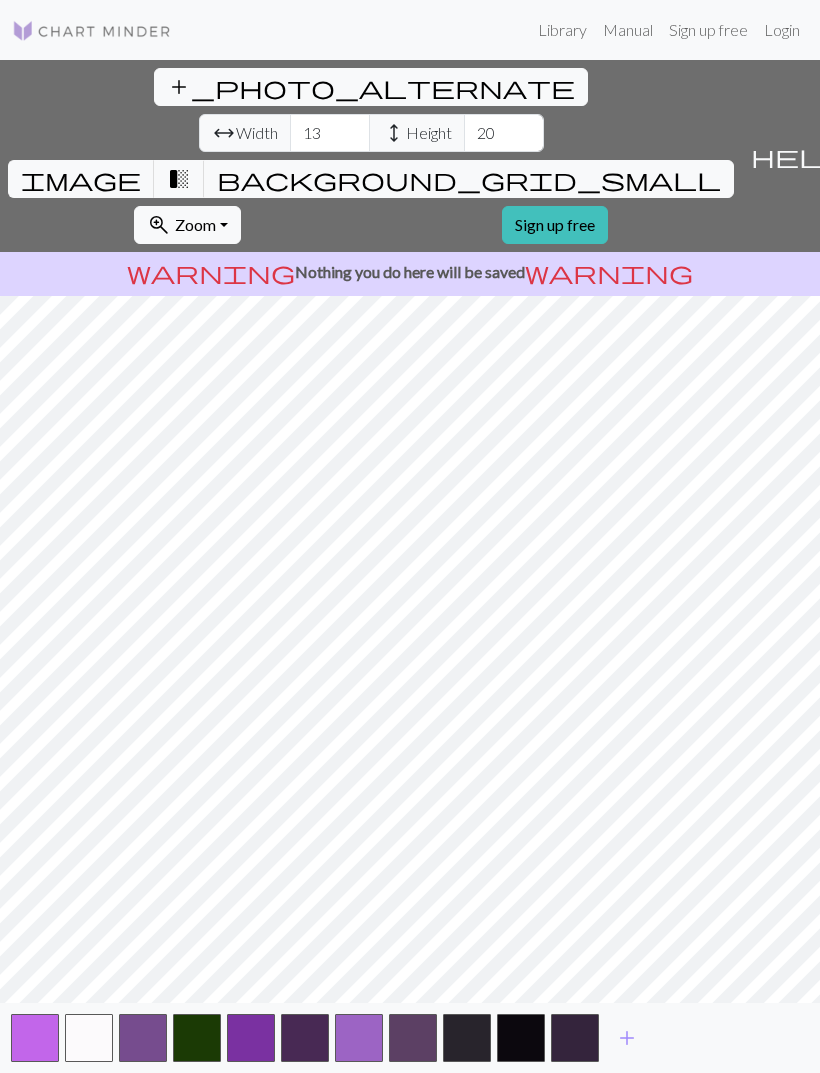 click on "add" at bounding box center [627, 1038] 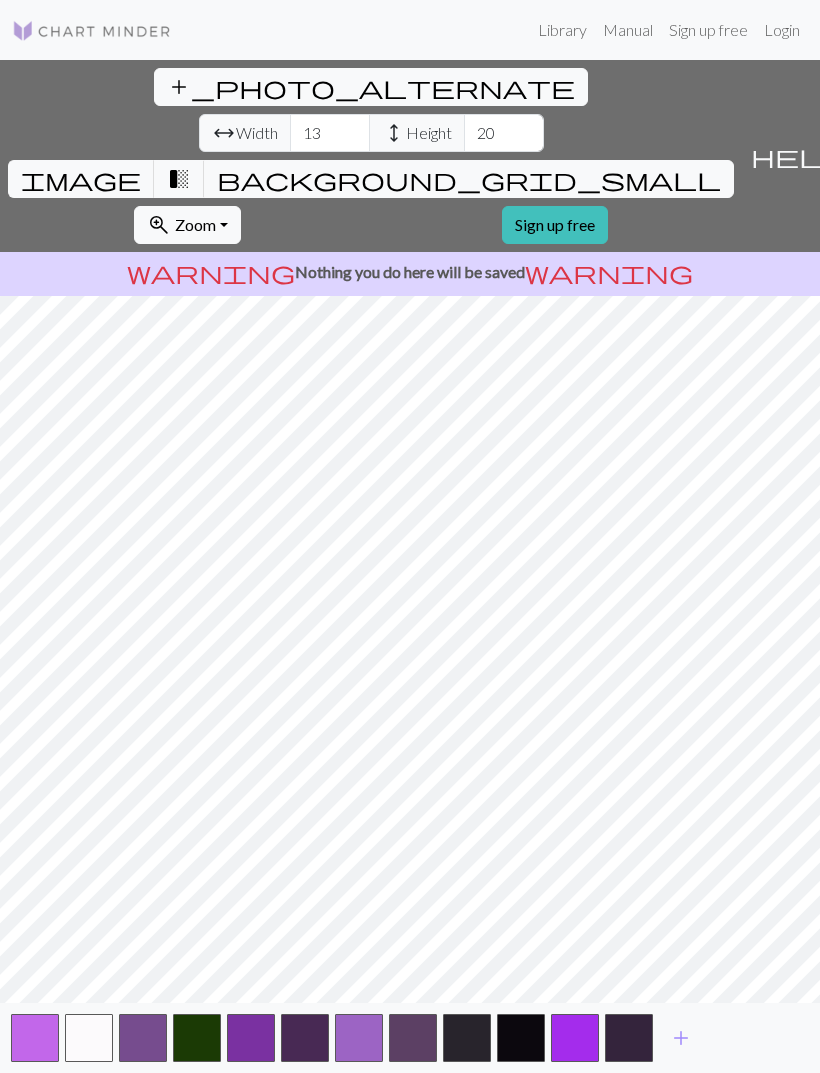 click on "add" at bounding box center (681, 1038) 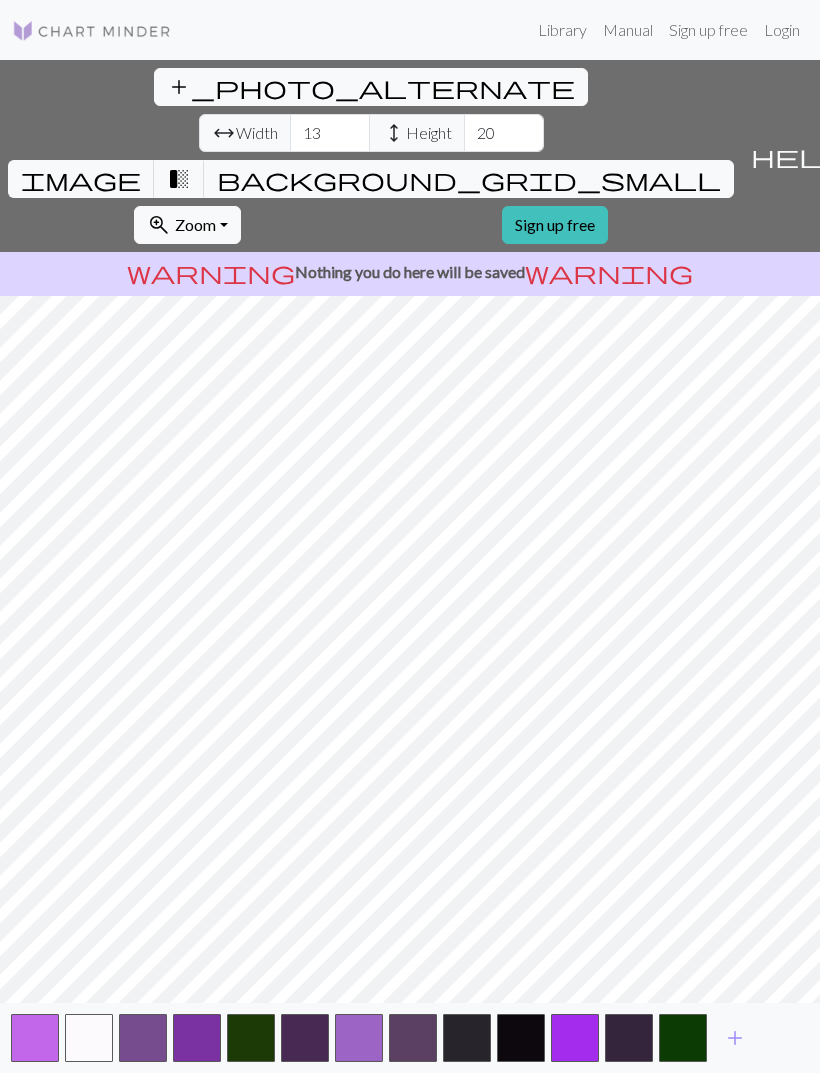 click on "add" at bounding box center (735, 1038) 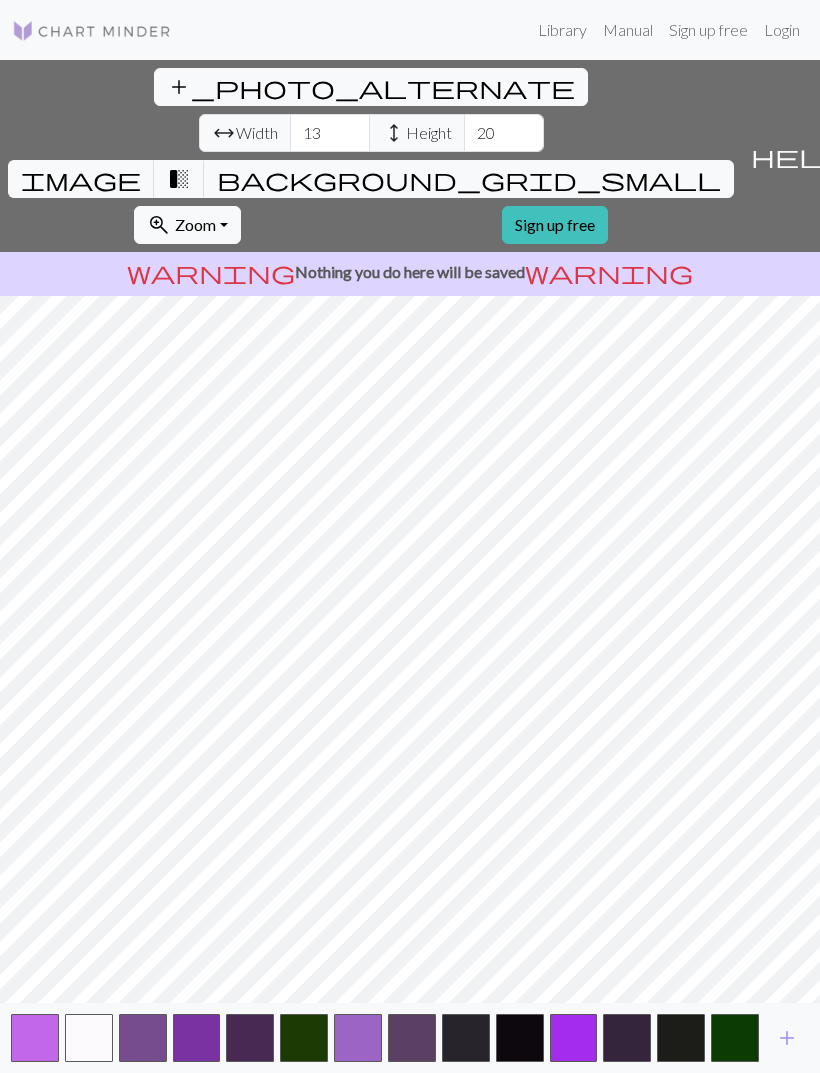 click on "add" at bounding box center [787, 1038] 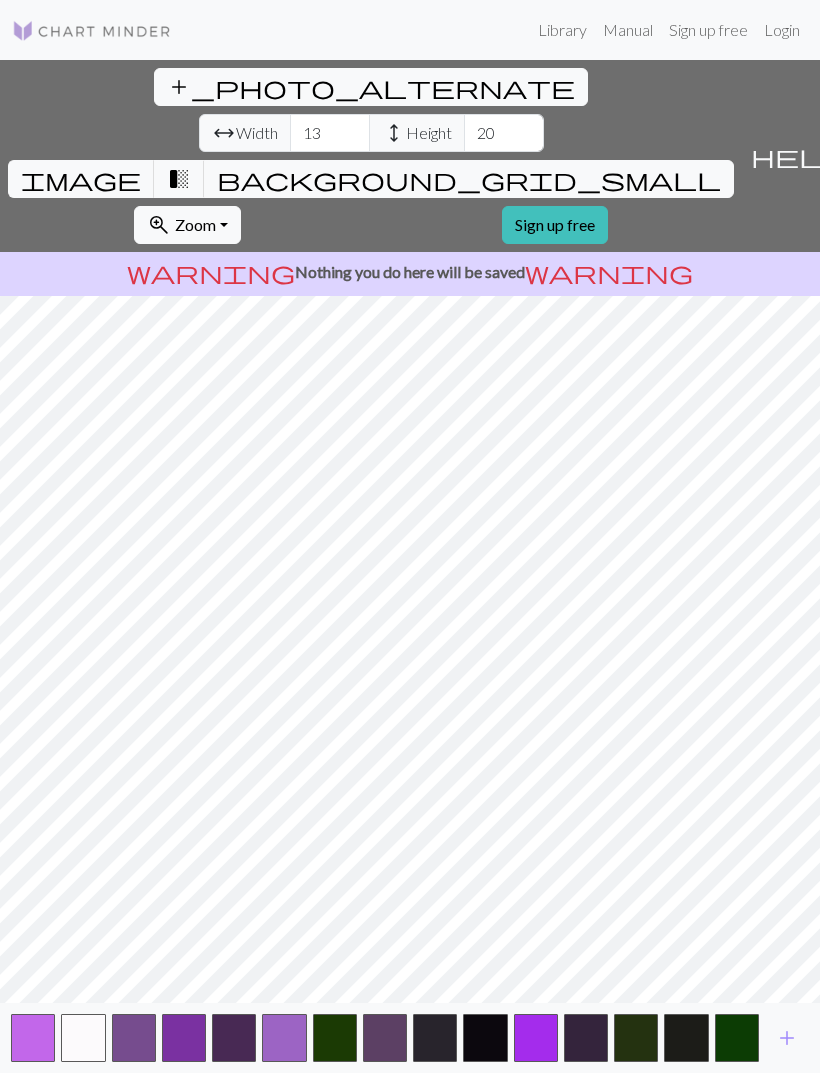 click on "add" at bounding box center [787, 1038] 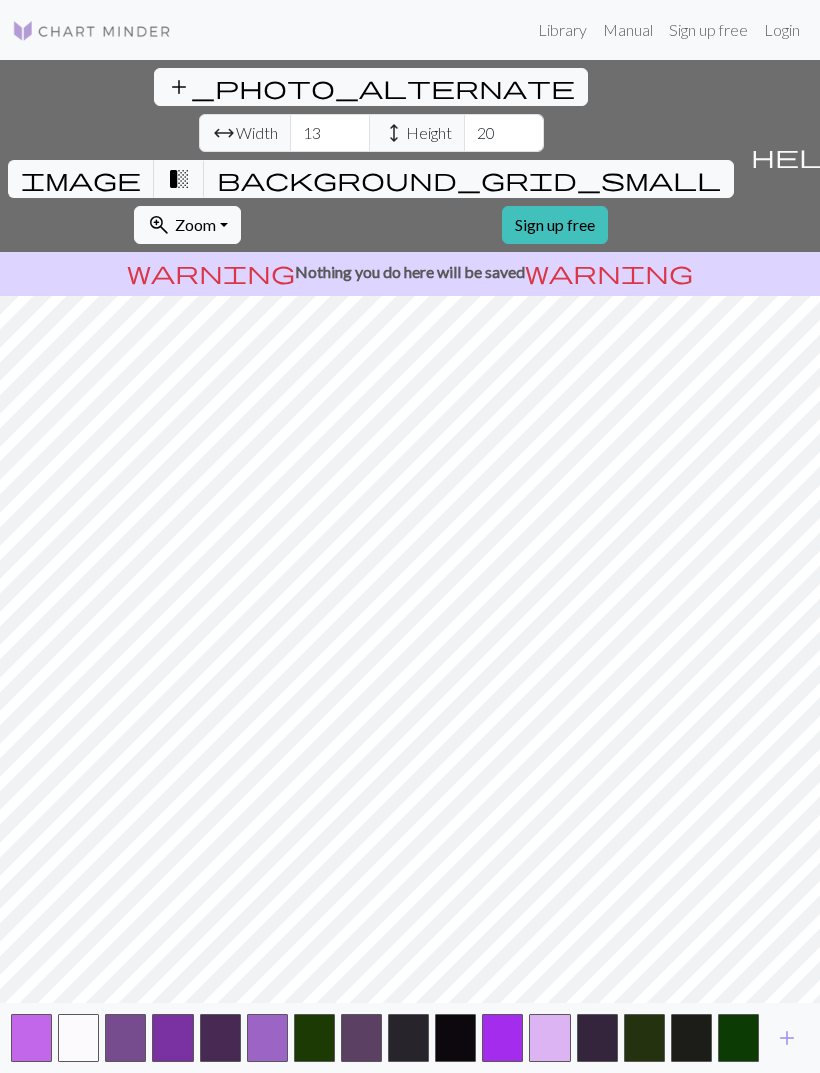 click on "add" at bounding box center [787, 1038] 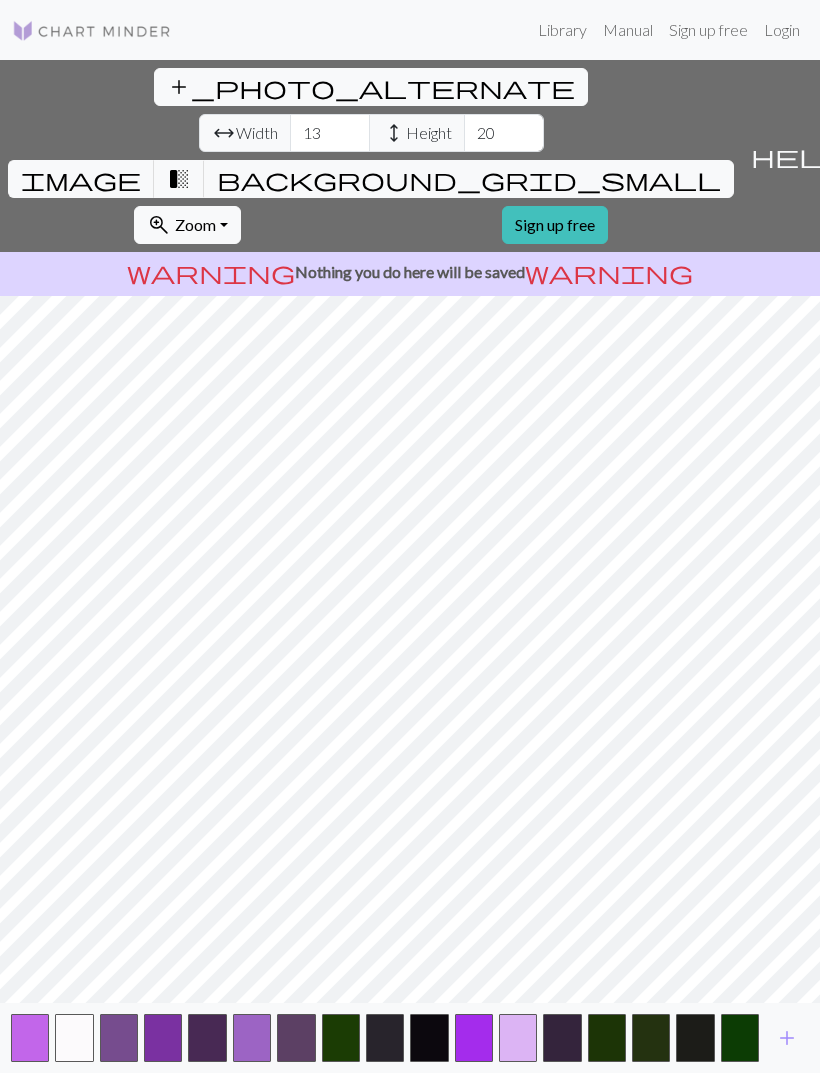 click on "add" at bounding box center (787, 1038) 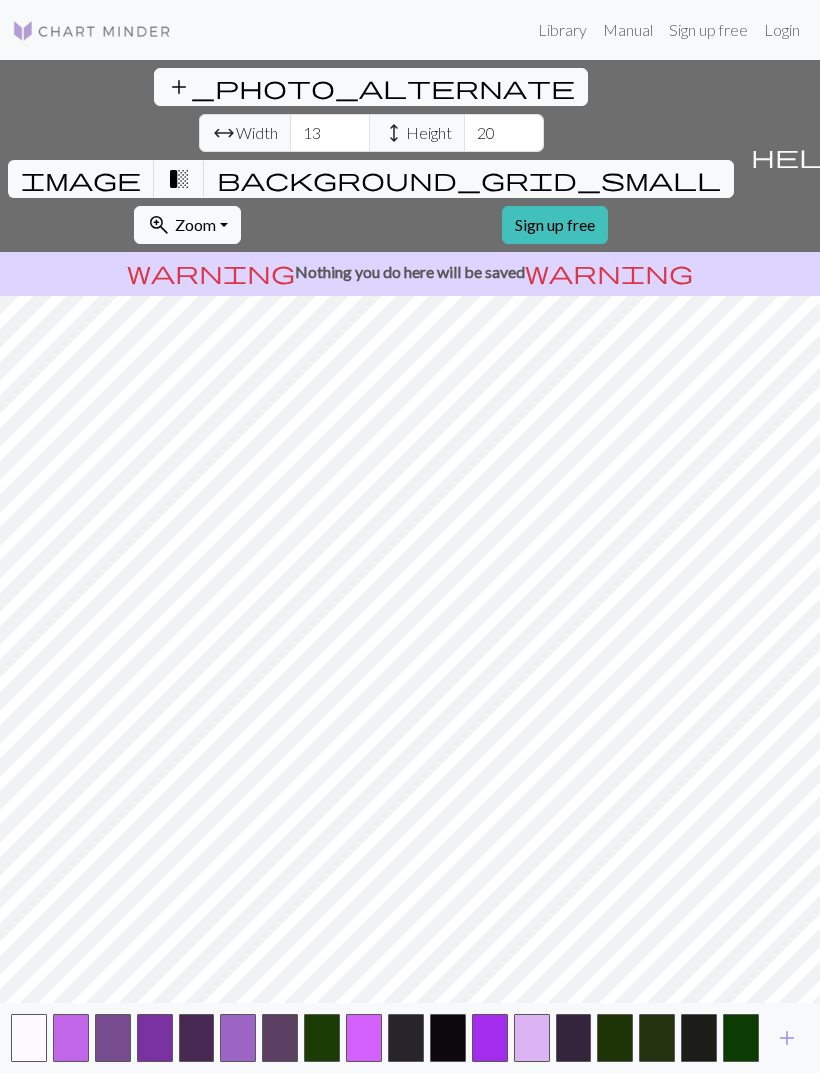 click on "add" at bounding box center [787, 1038] 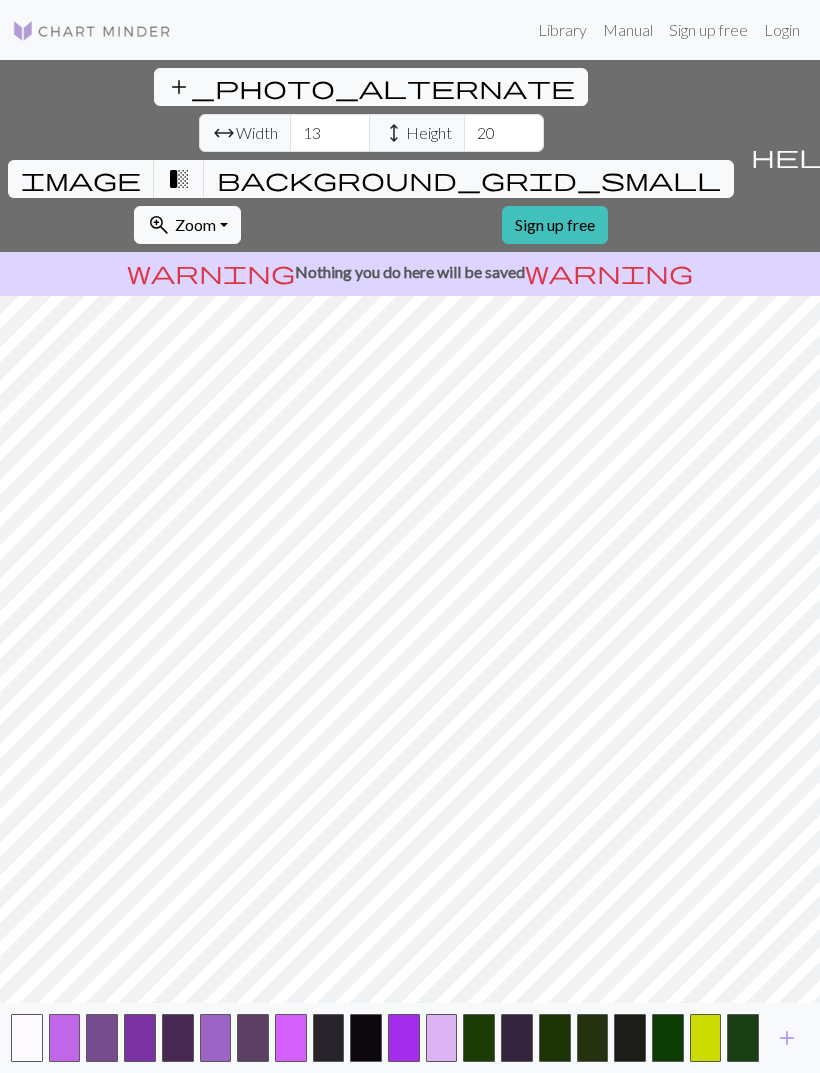 click on "add" at bounding box center [787, 1038] 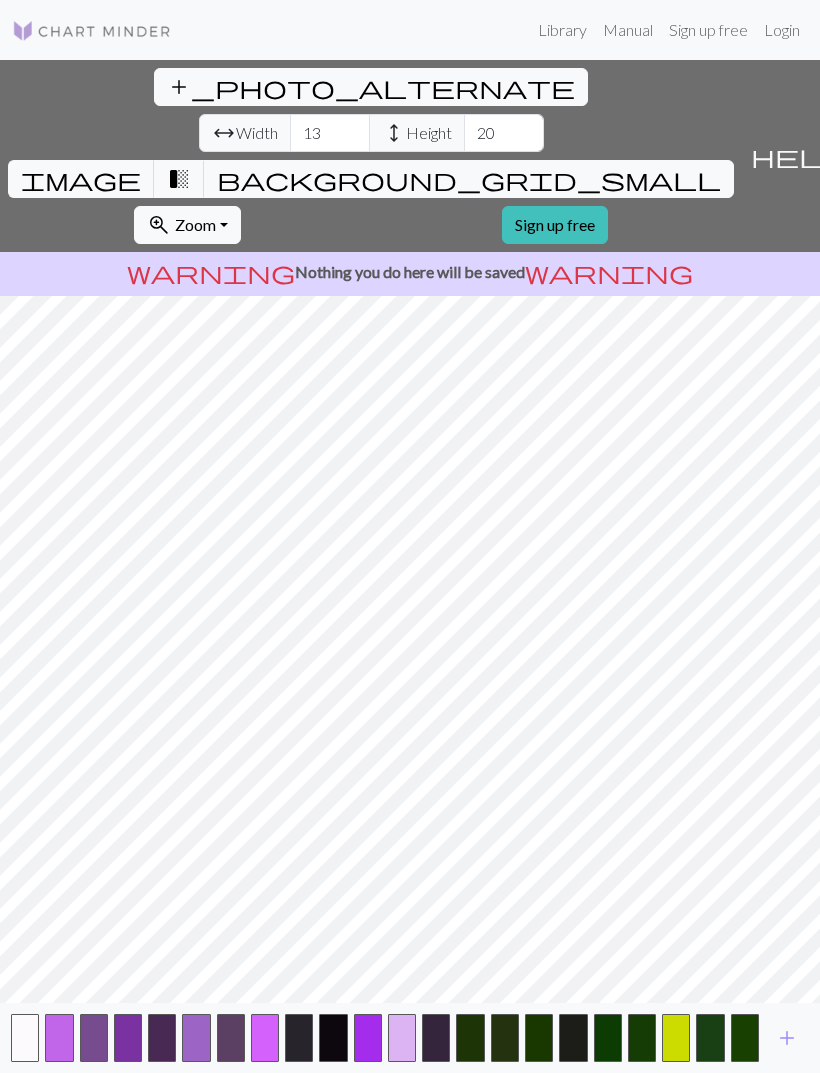 click on "add" at bounding box center (787, 1038) 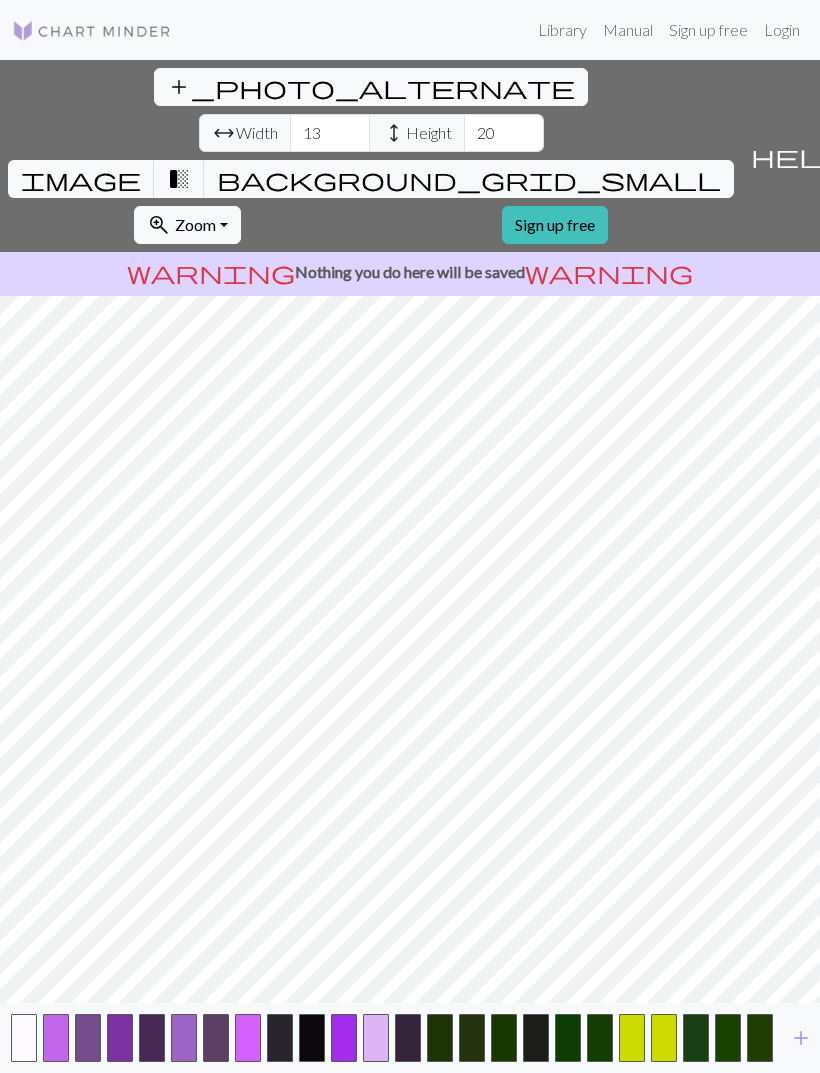 click on "add" at bounding box center (801, 1038) 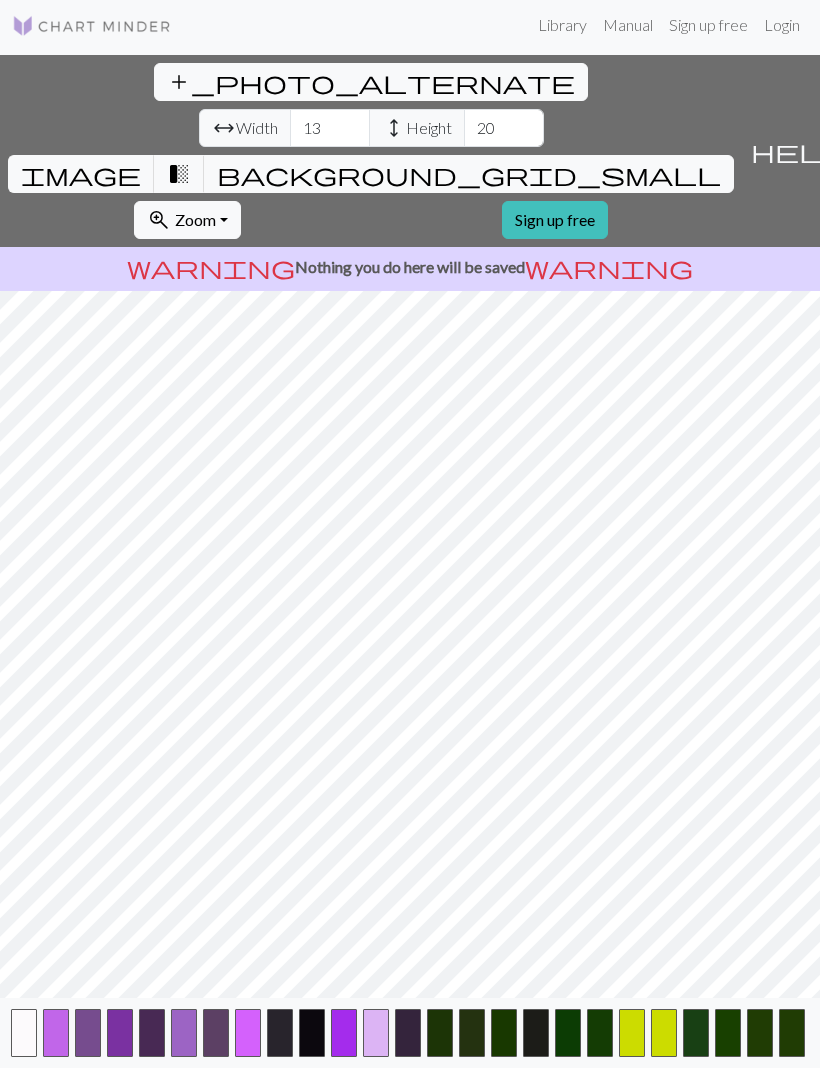 click at bounding box center [792, 1033] 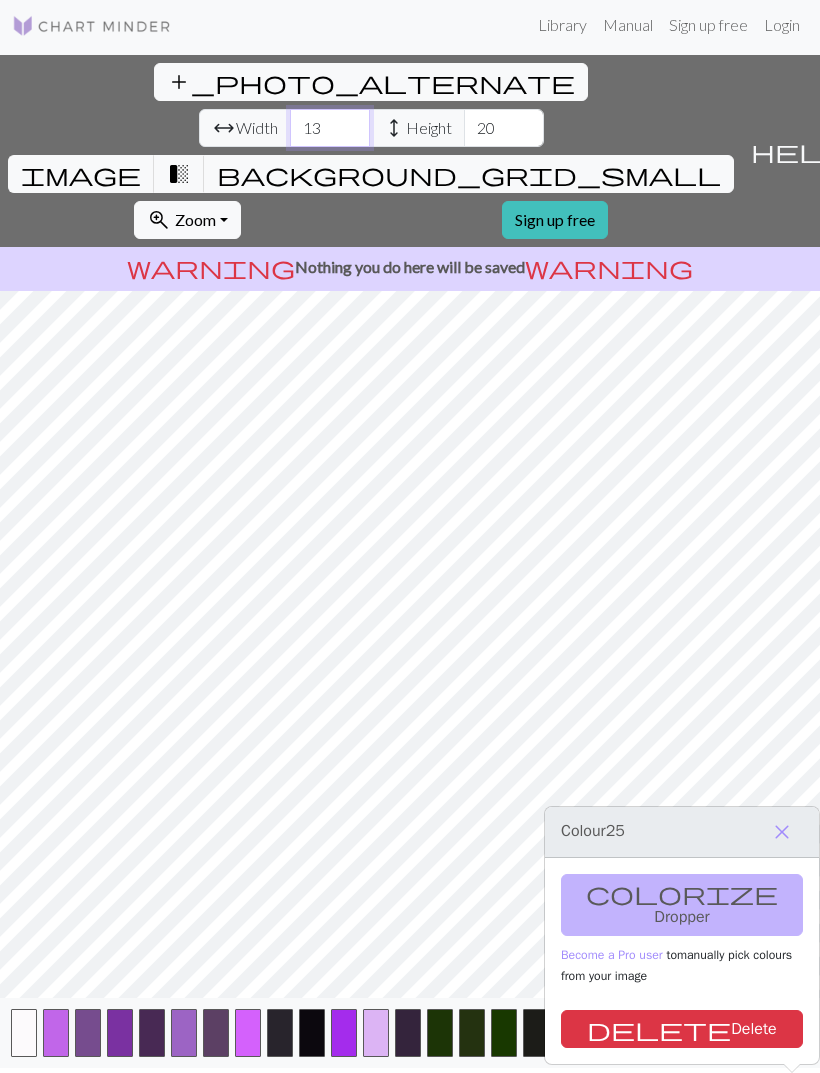 click on "13" at bounding box center (330, 128) 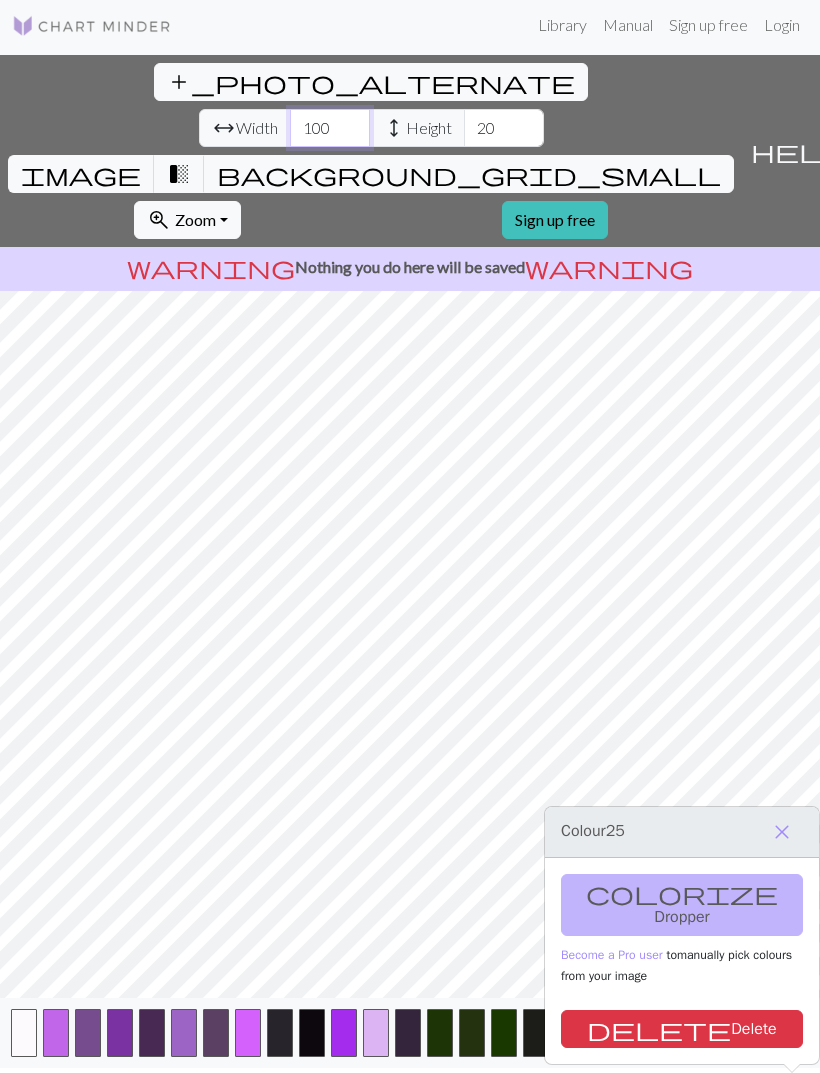 type on "100" 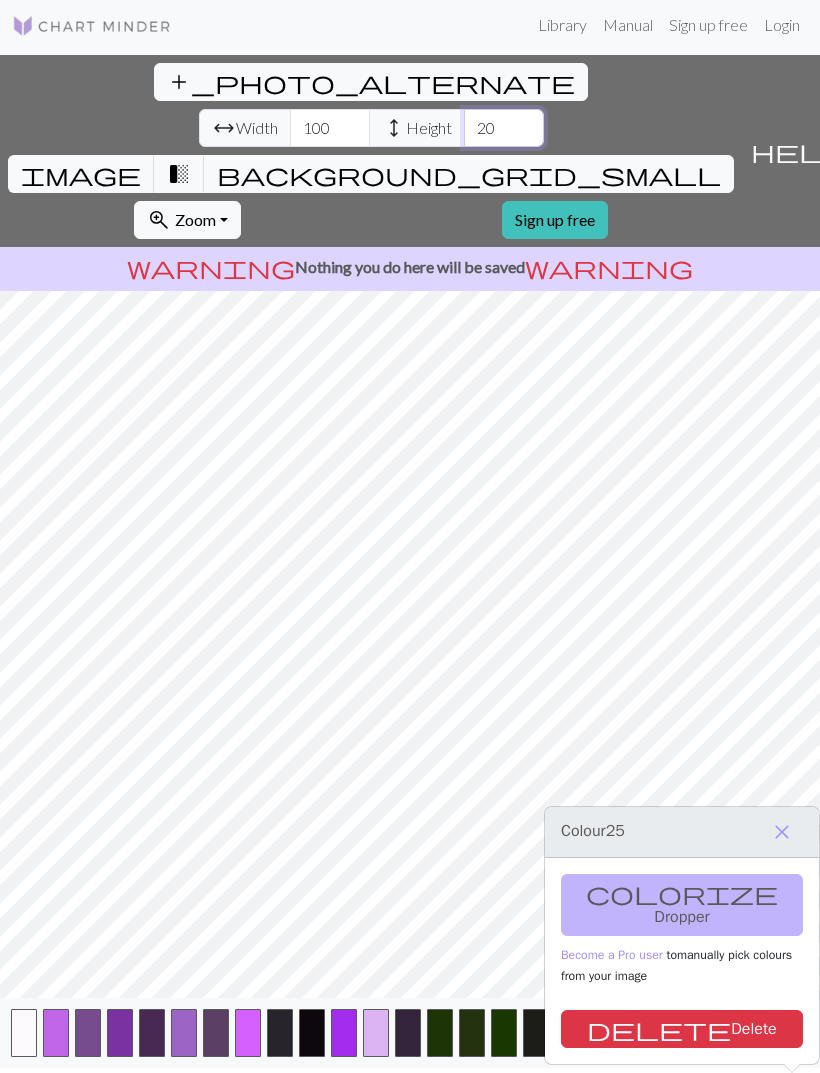 click on "20" at bounding box center (504, 128) 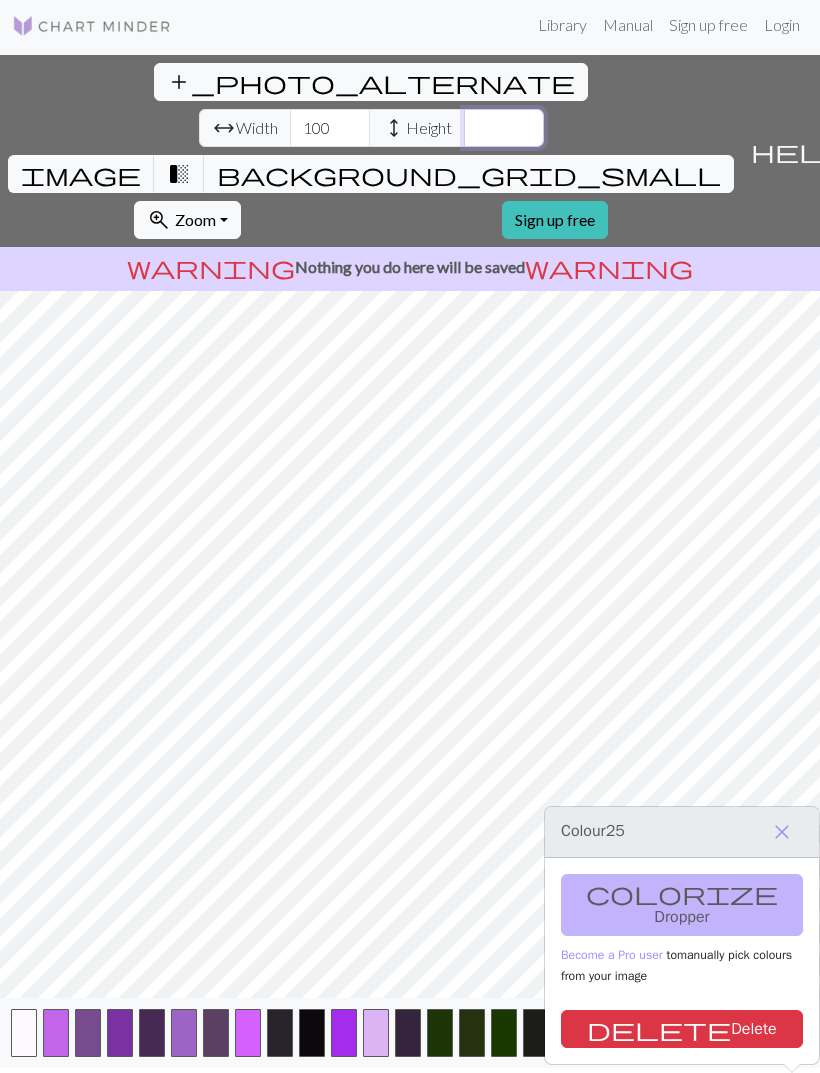 type 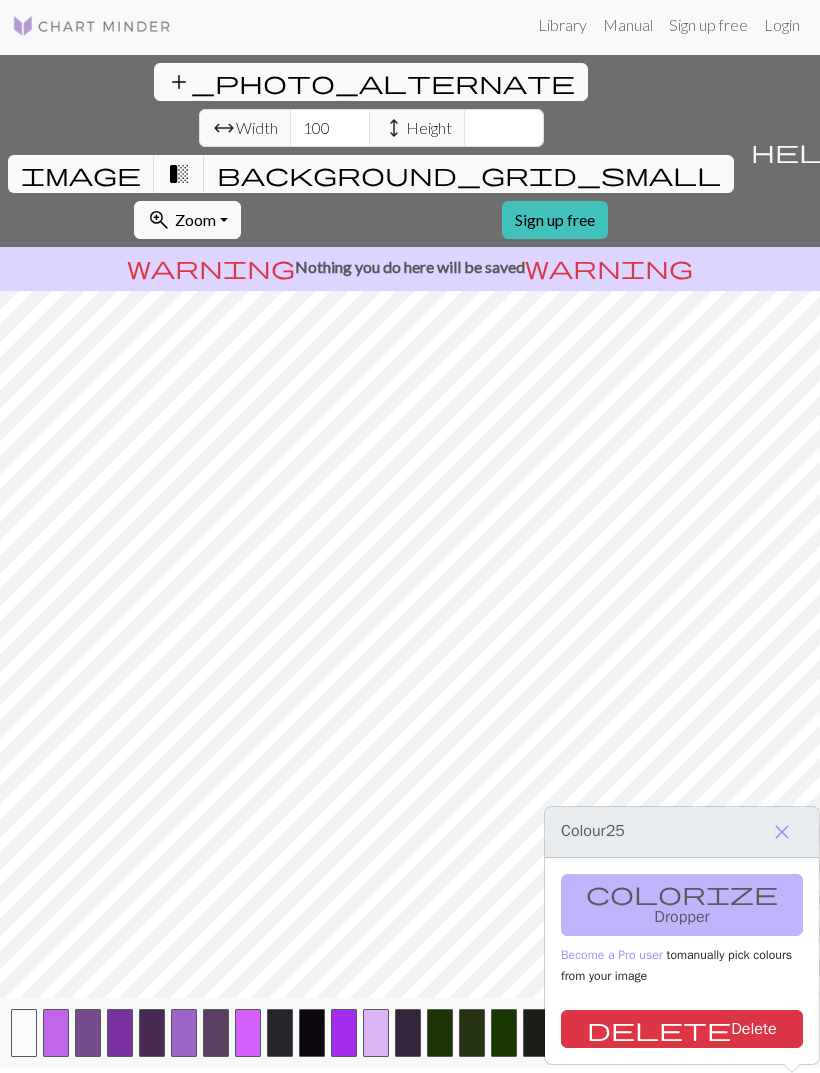 click on "100" at bounding box center (330, 128) 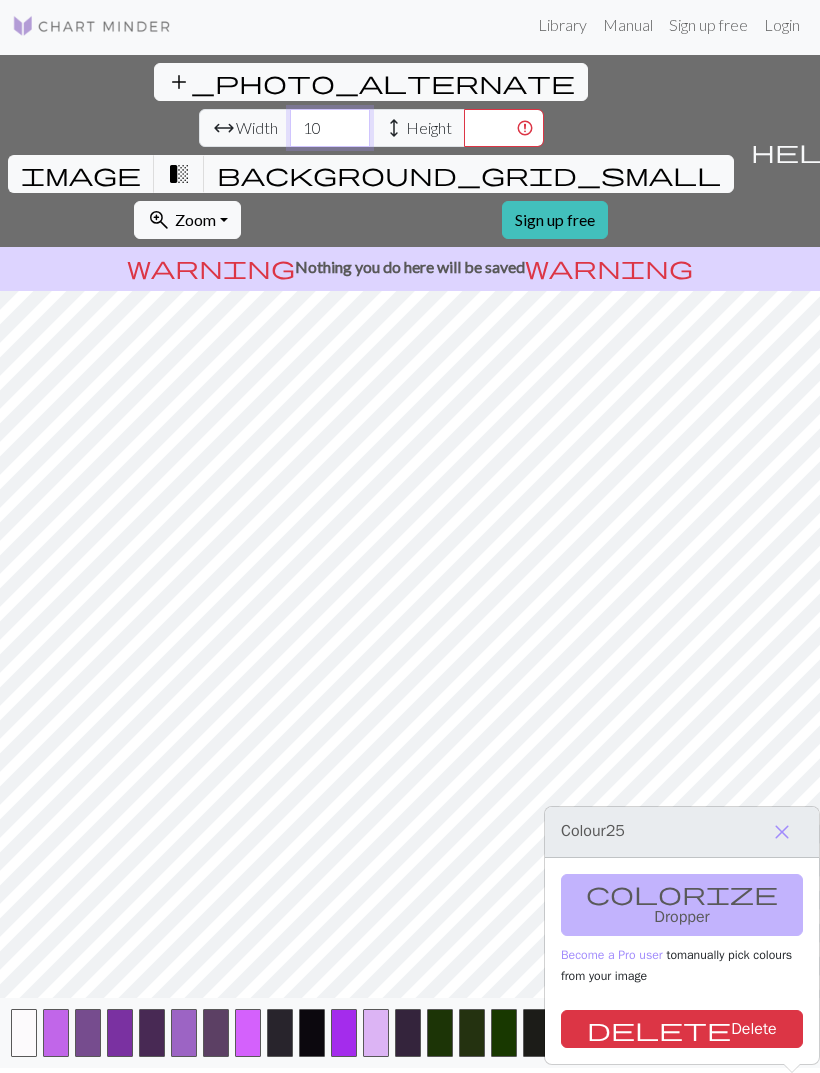 type on "1" 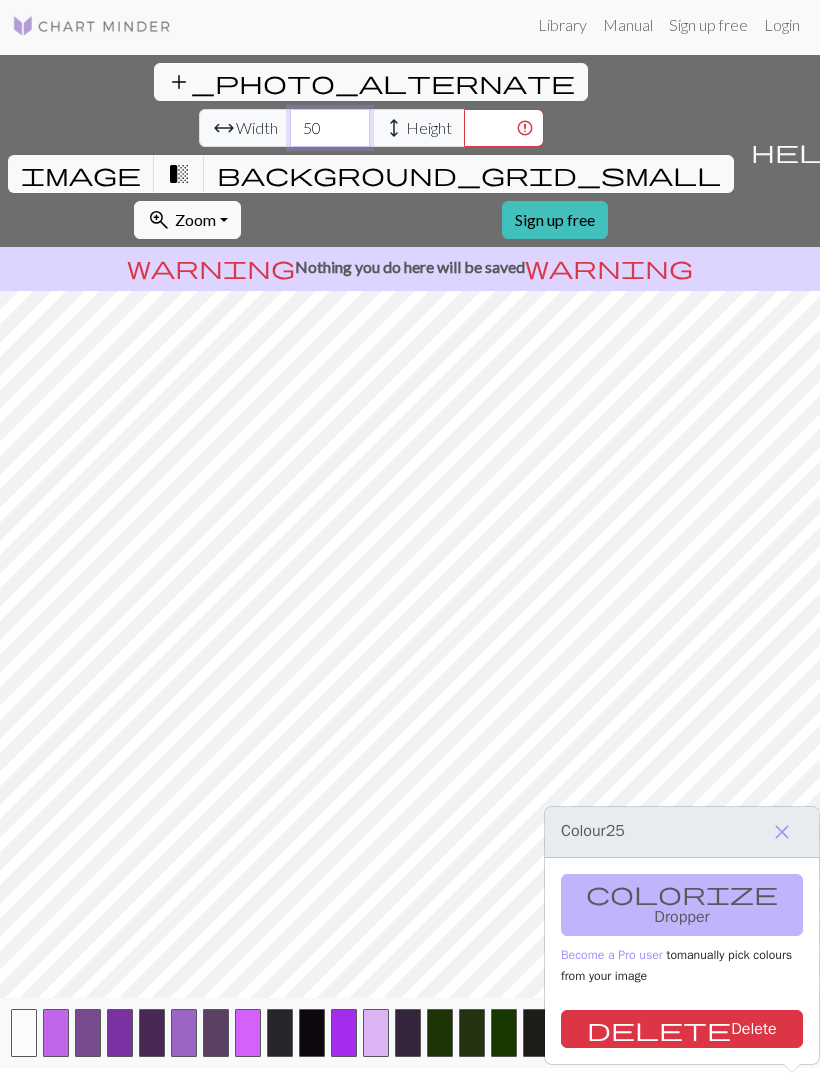 type on "50" 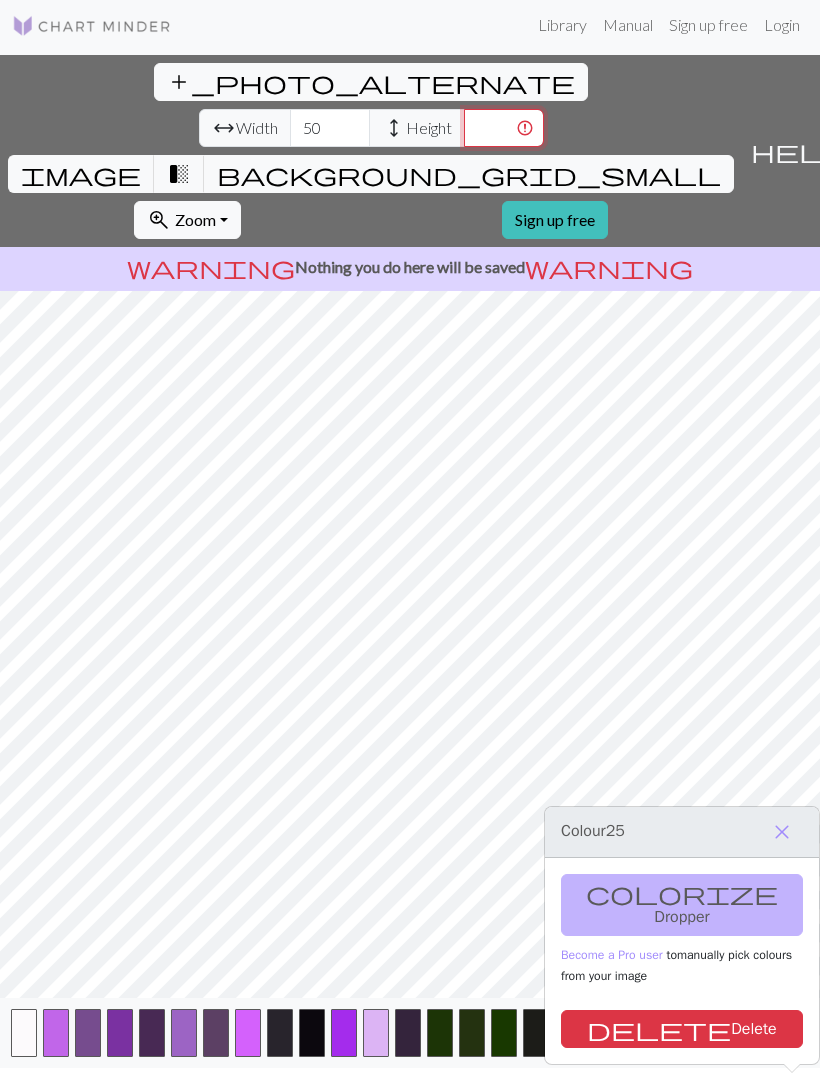 click at bounding box center [504, 128] 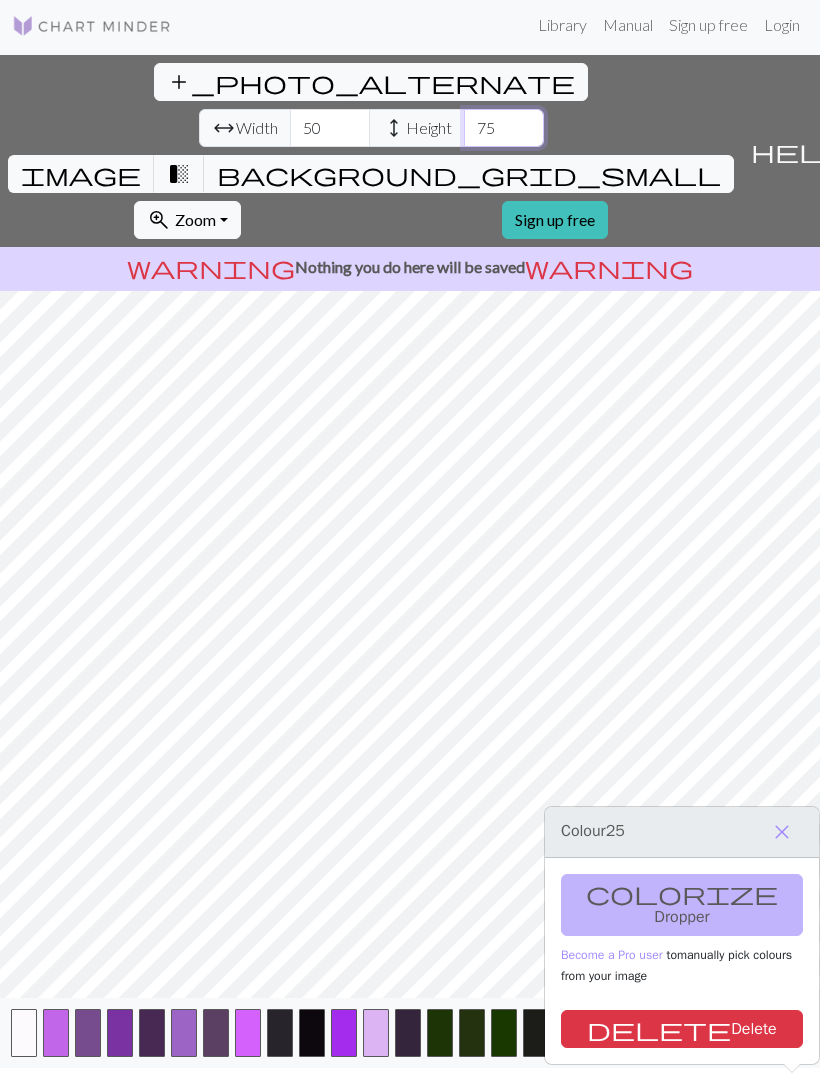 type on "75" 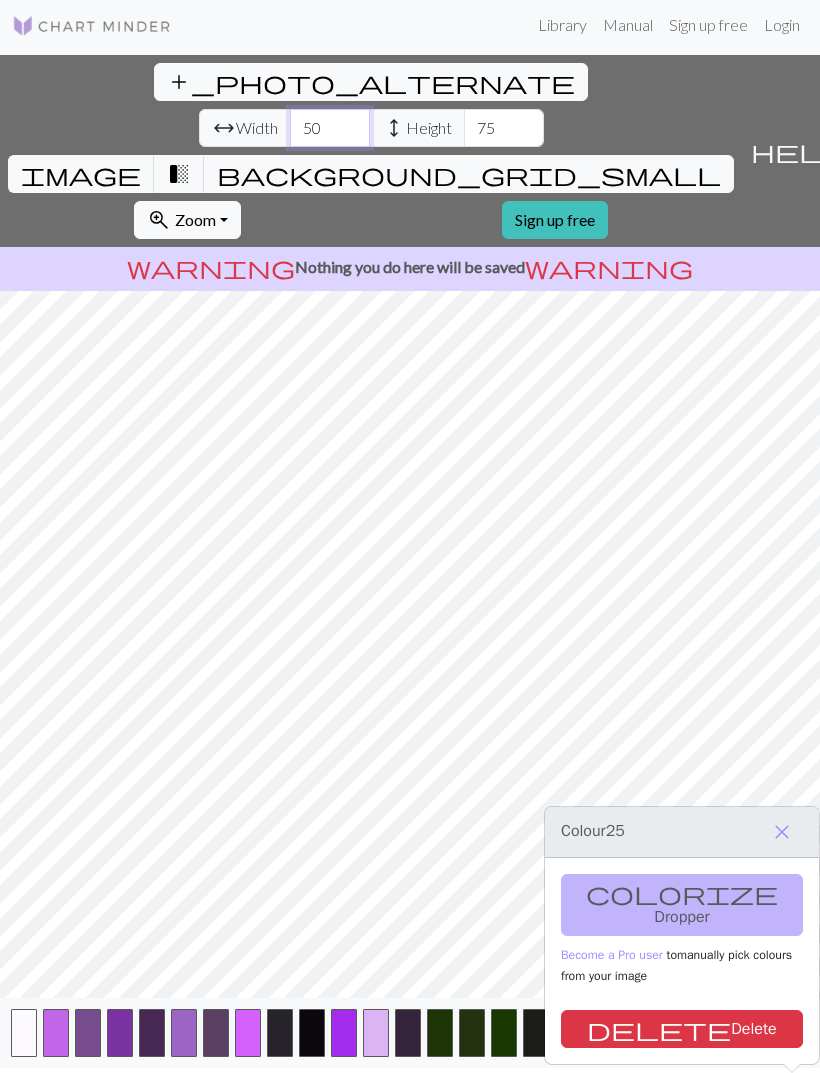 click on "50" at bounding box center (330, 128) 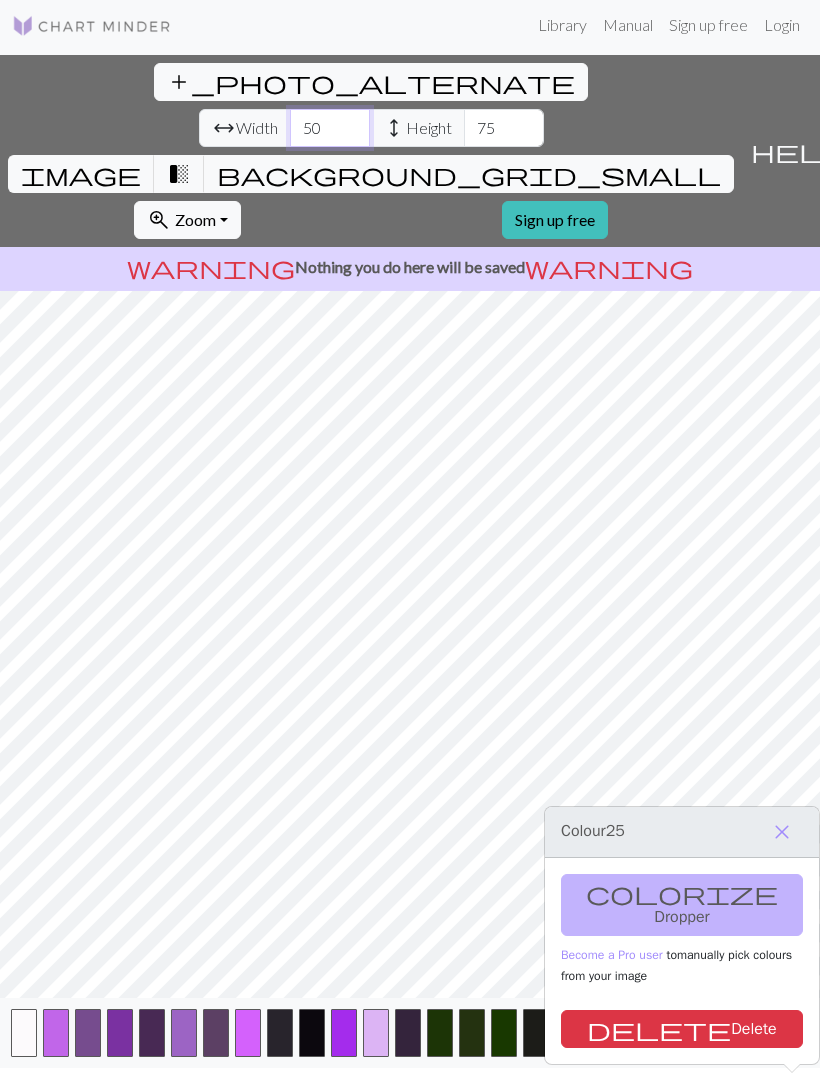 click on "50" at bounding box center [330, 128] 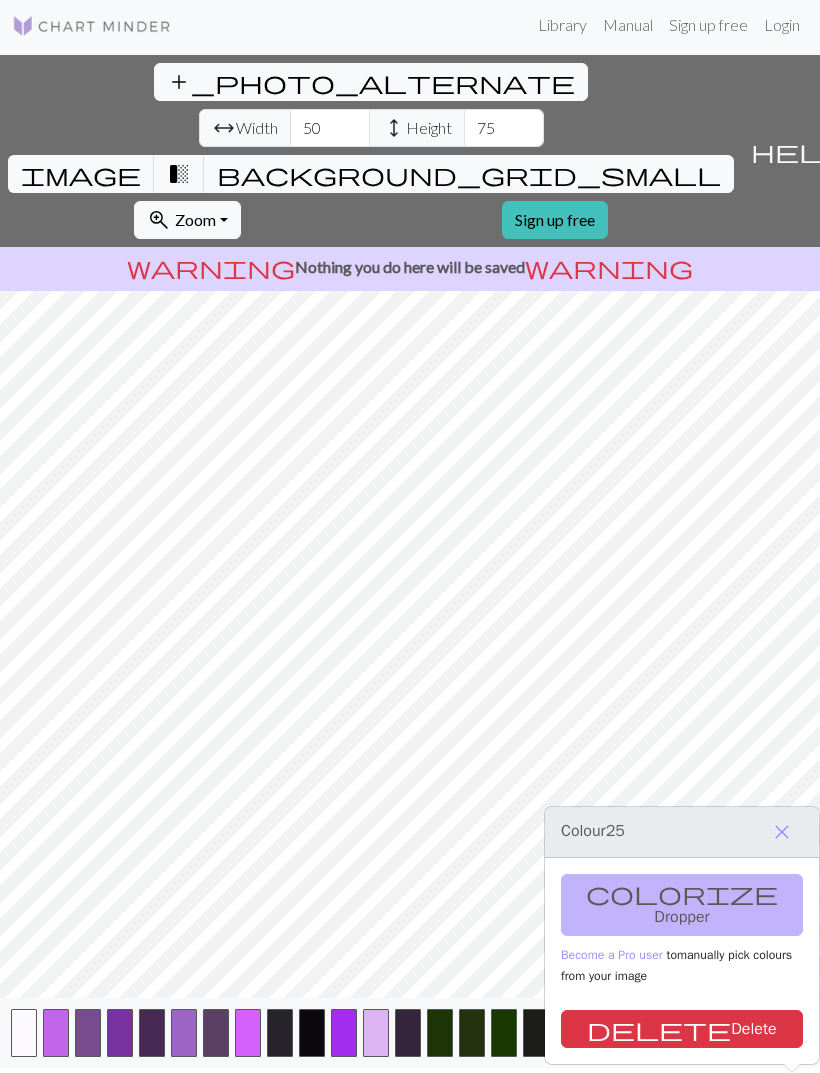 click on "close" at bounding box center (782, 832) 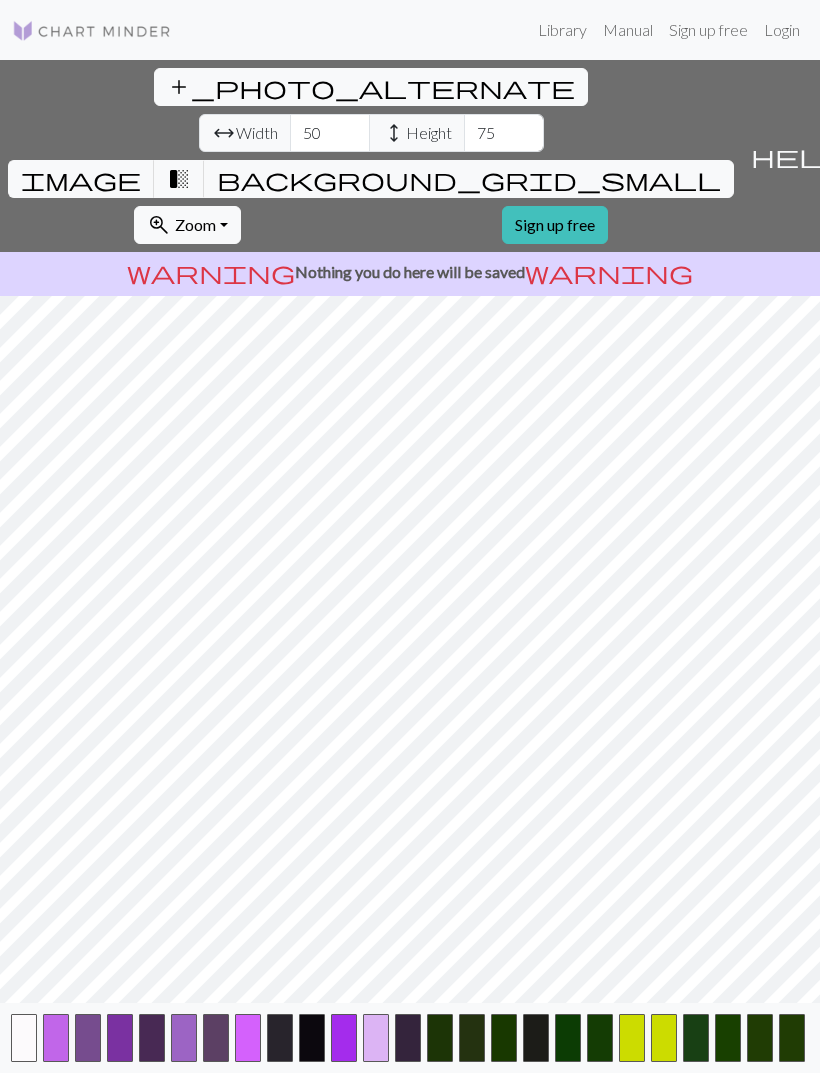 click at bounding box center [792, 1038] 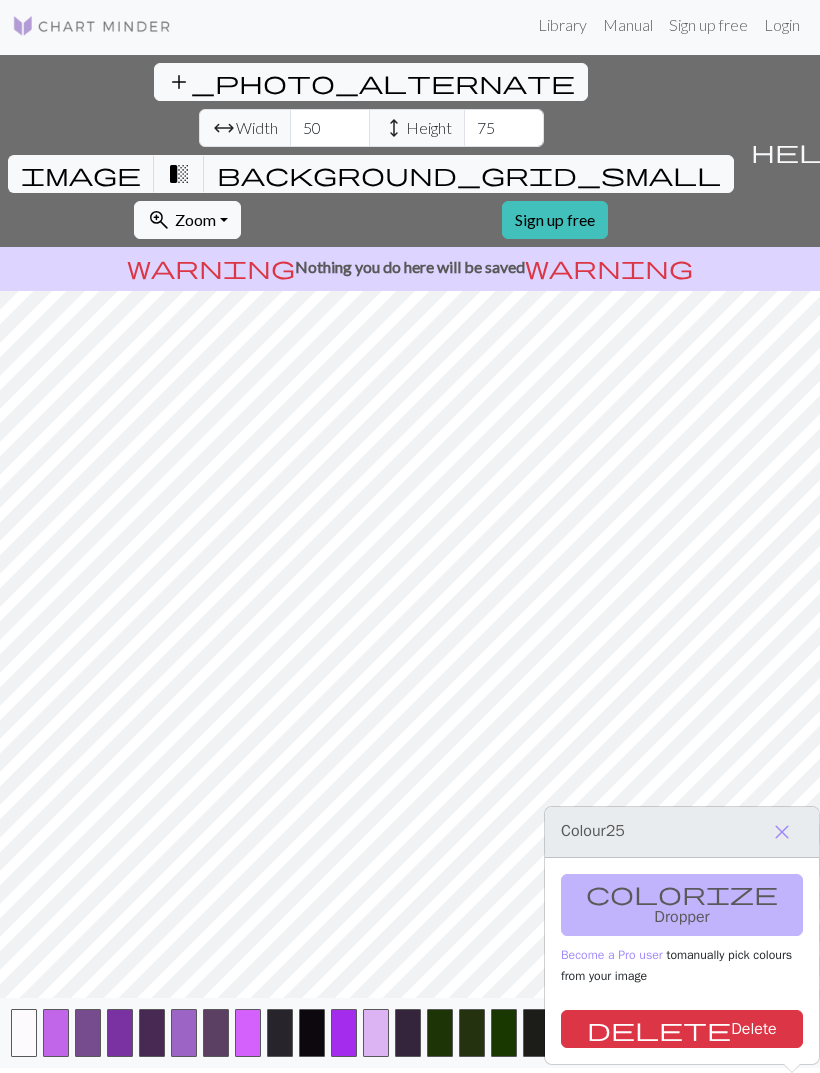 click on "delete Delete" at bounding box center [682, 1029] 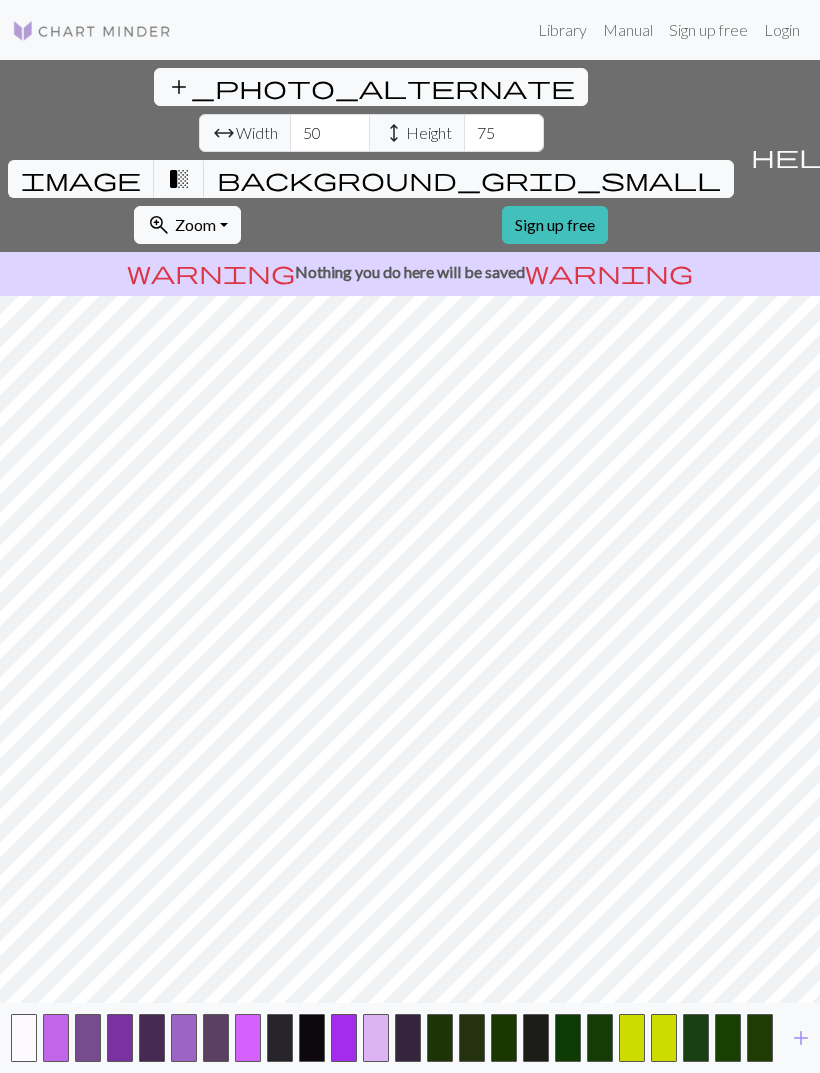 click on "add" at bounding box center (801, 1038) 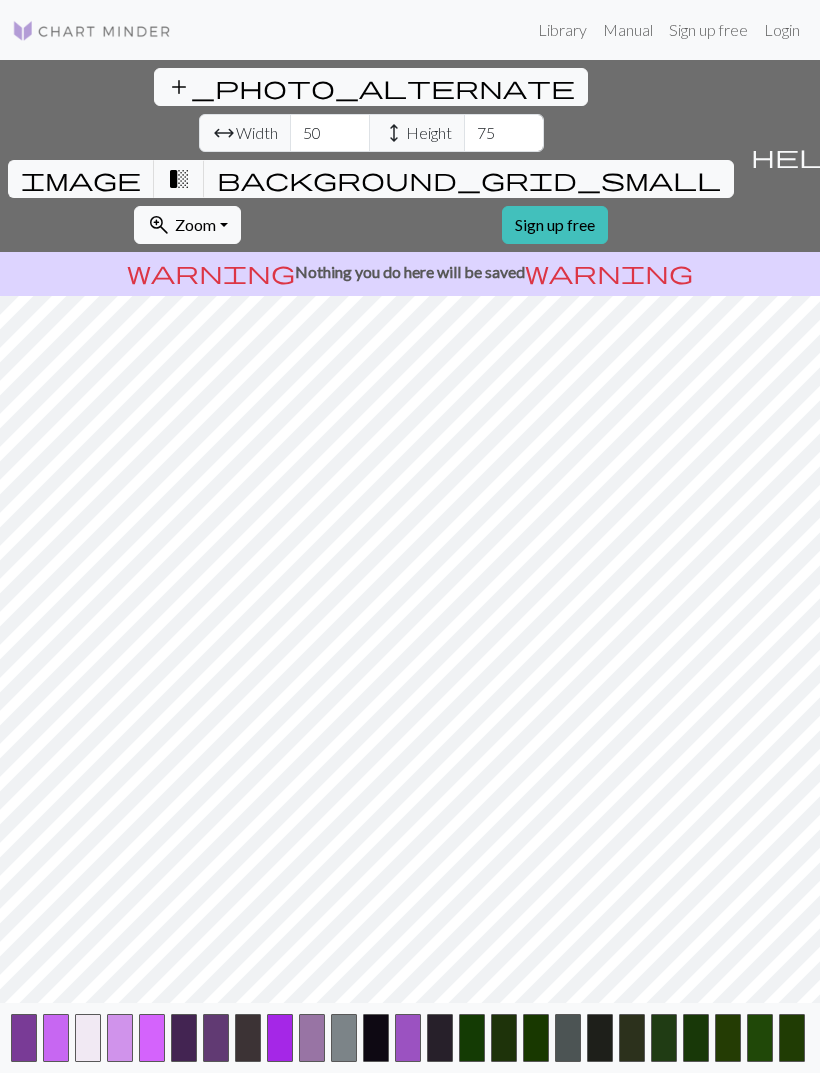 click at bounding box center (760, 1038) 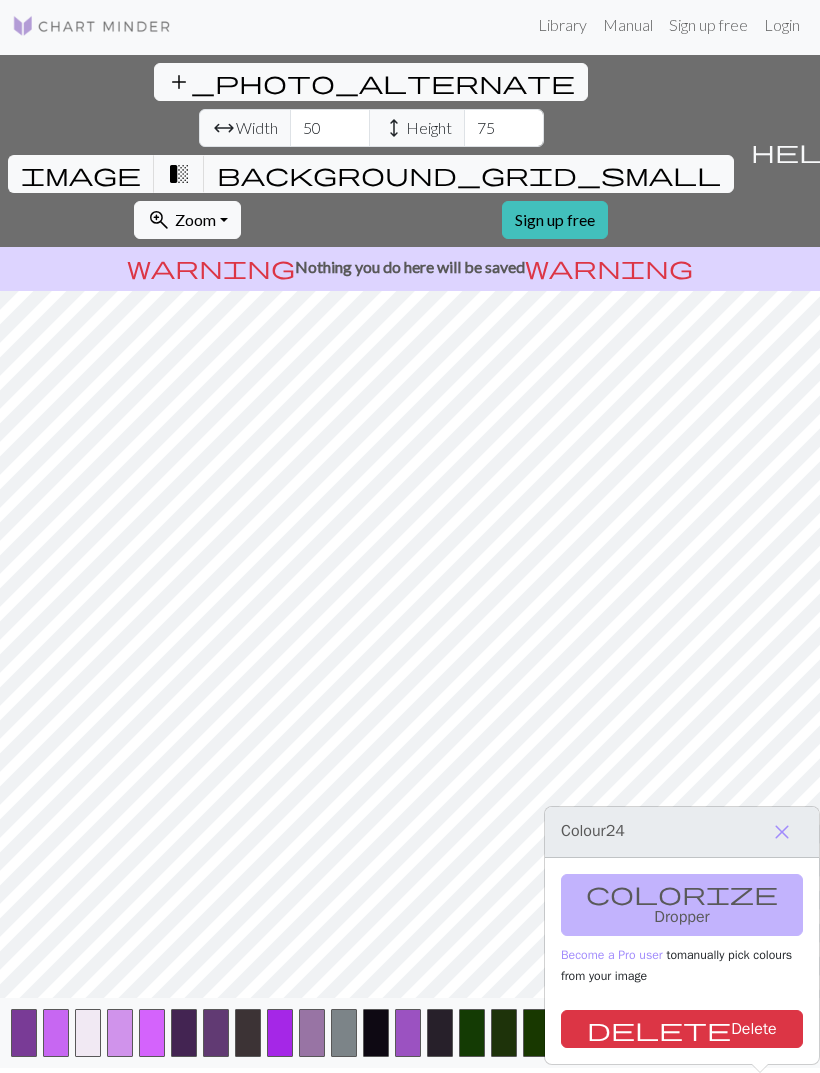 click at bounding box center (760, 1033) 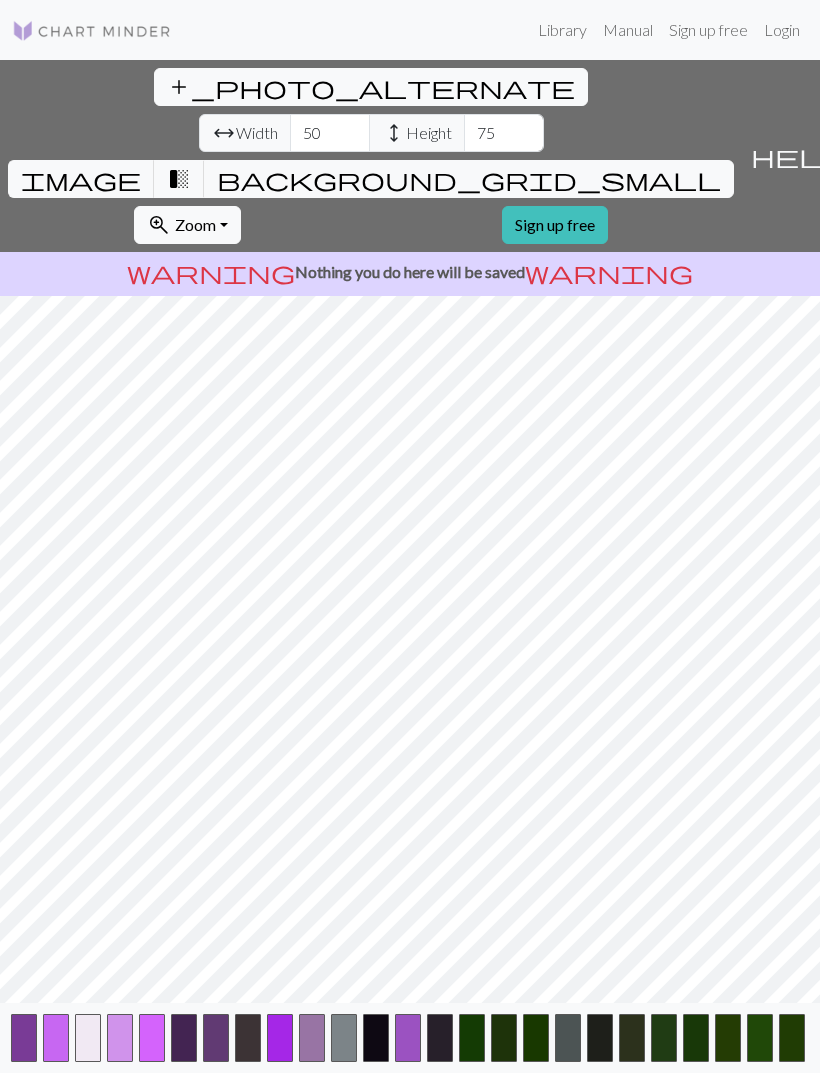 click at bounding box center [760, 1038] 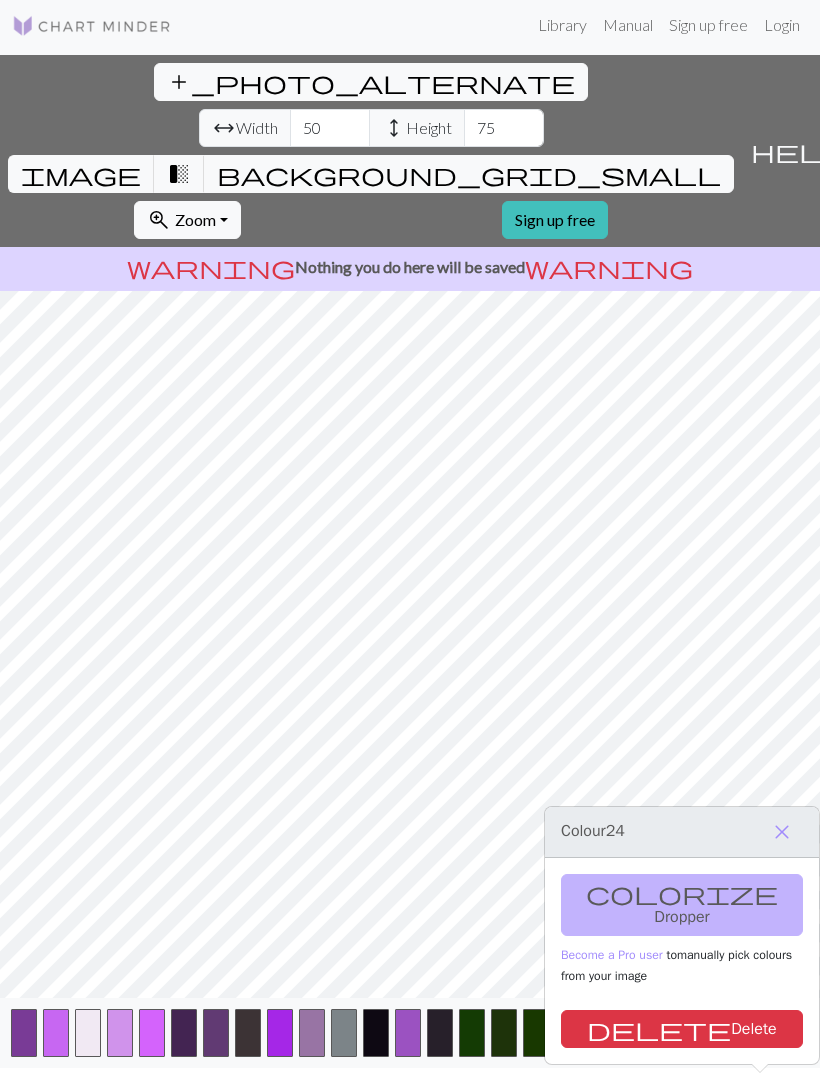 click on "delete Delete" at bounding box center (682, 1029) 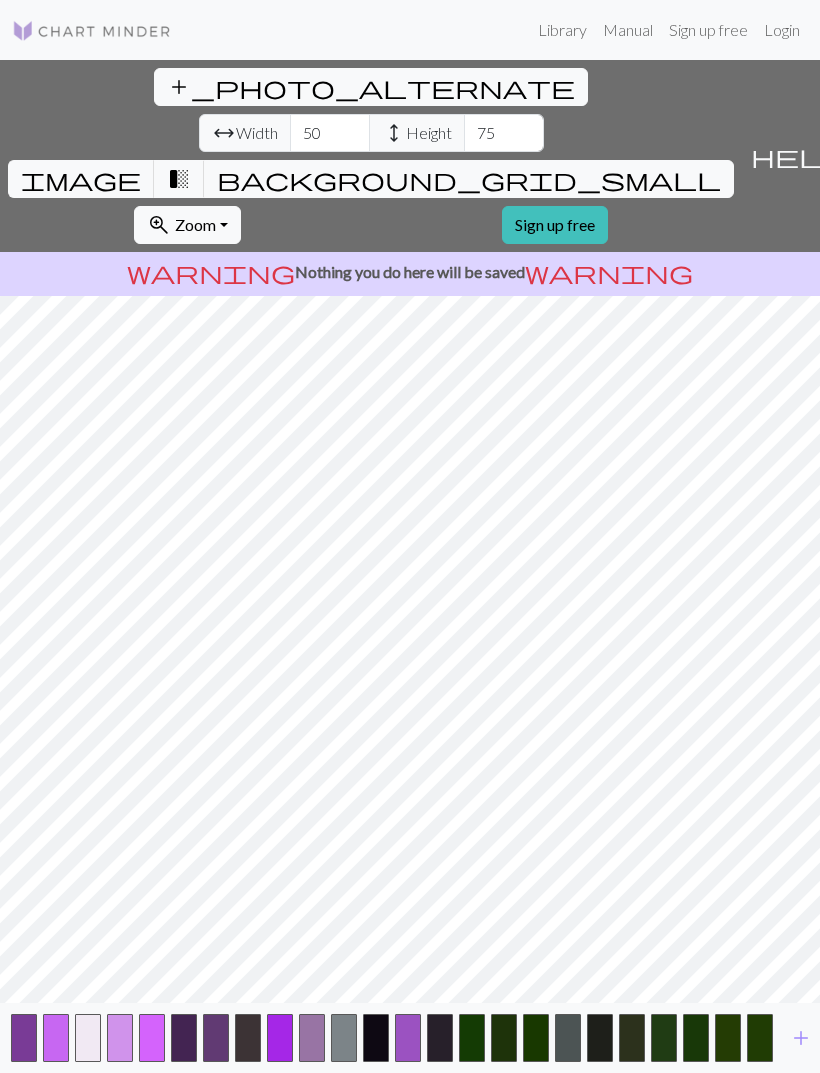 click at bounding box center (728, 1038) 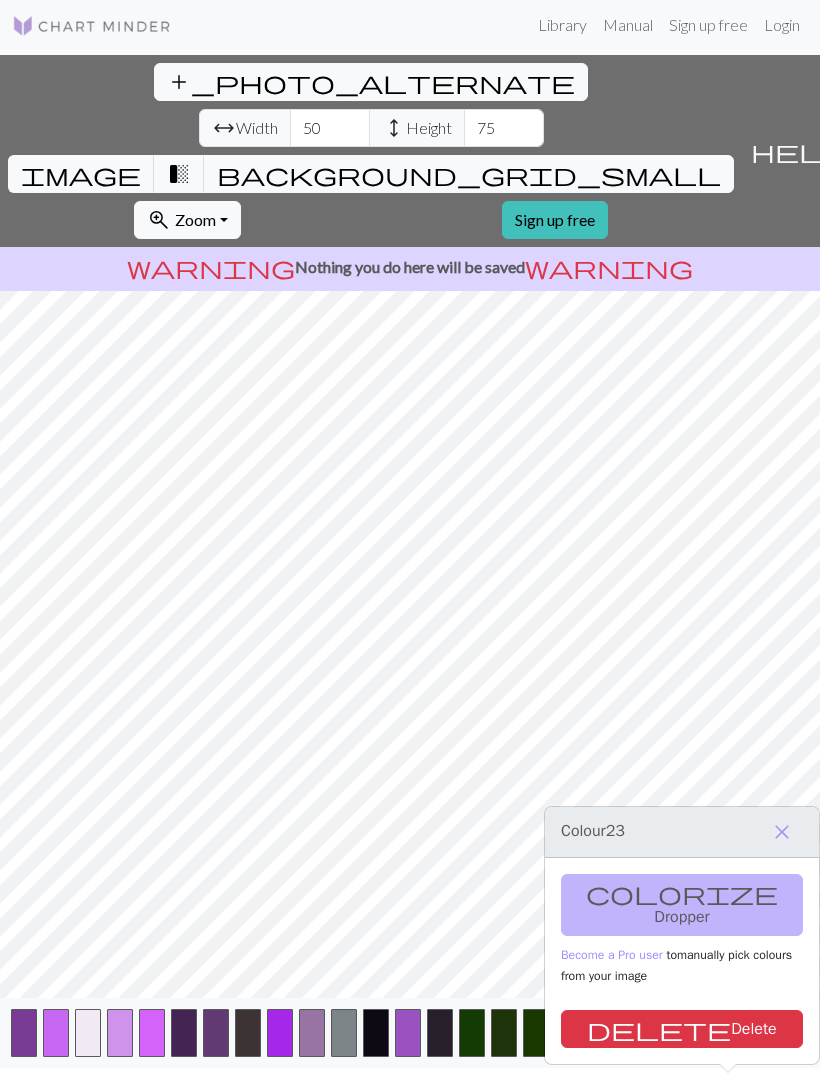 click on "delete Delete" at bounding box center (682, 1029) 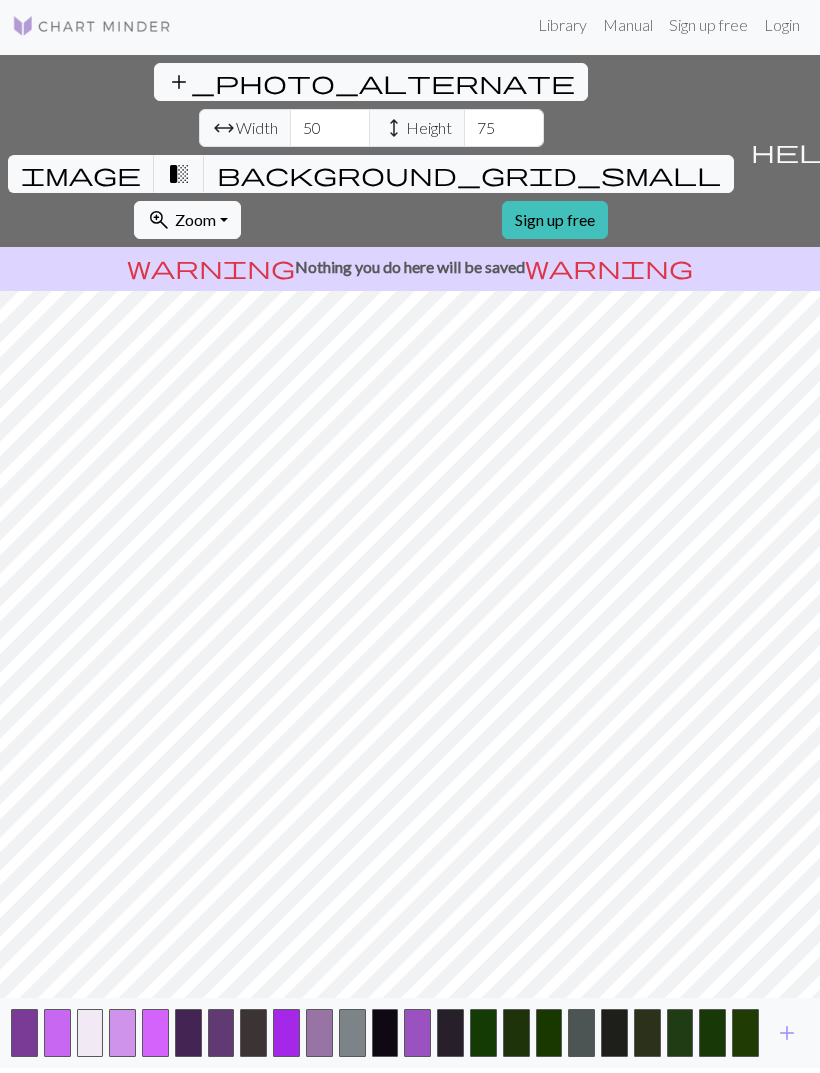 click at bounding box center (680, 1033) 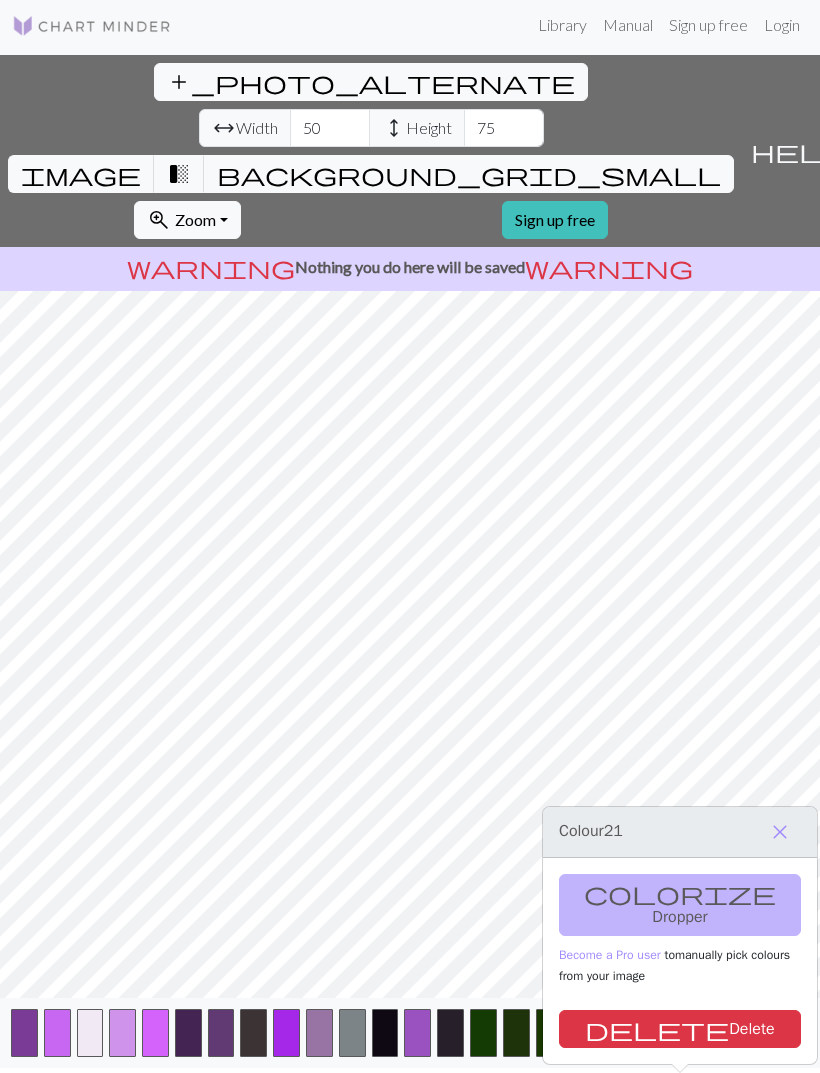 click on "delete Delete" at bounding box center [680, 1029] 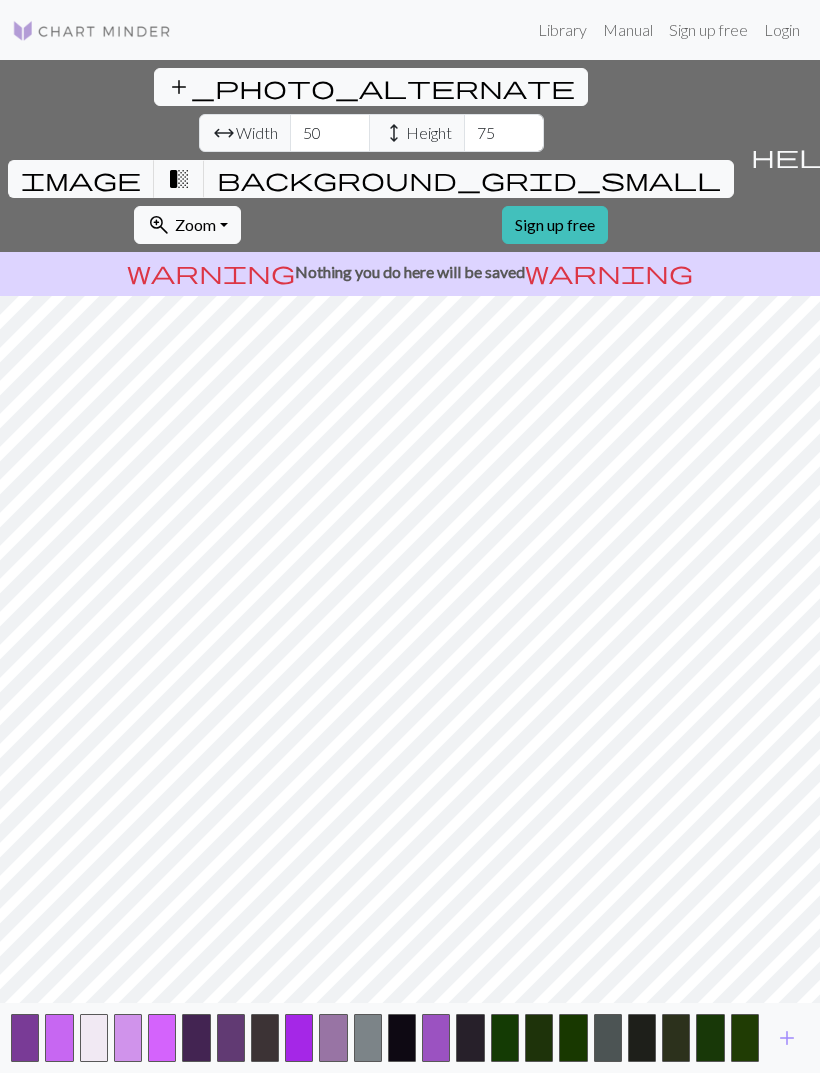 click at bounding box center (676, 1038) 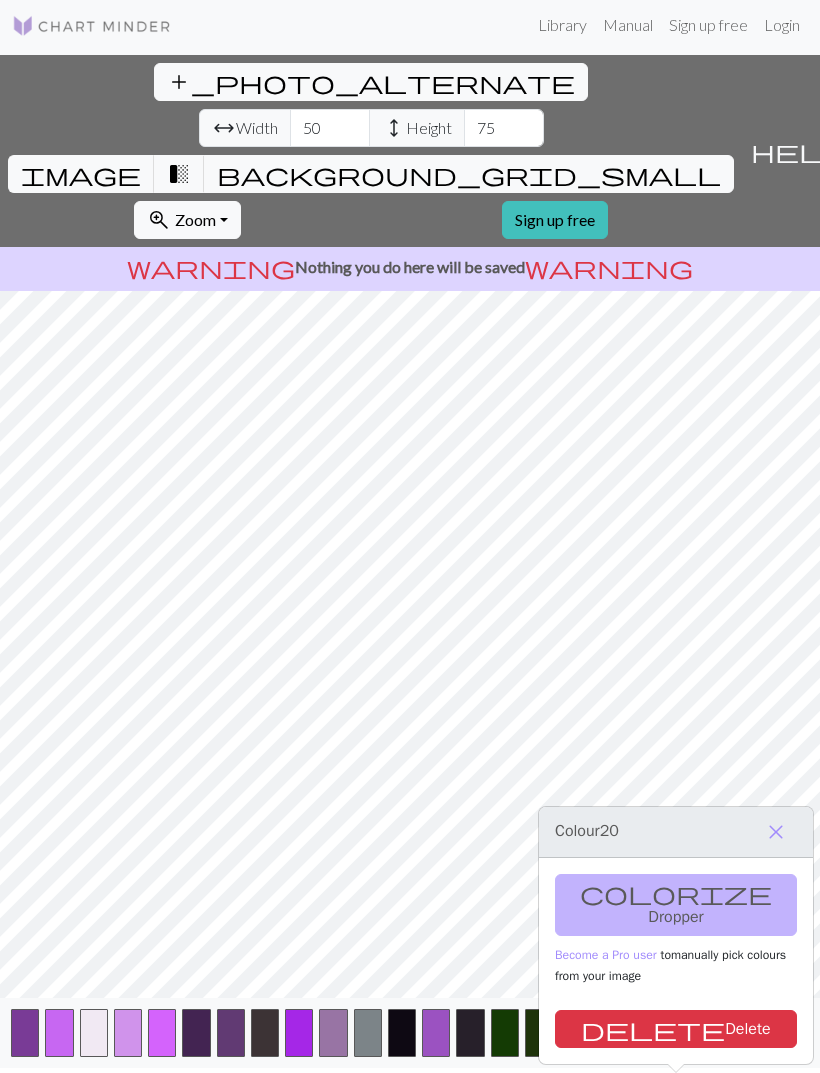 click on "delete Delete" at bounding box center [676, 1029] 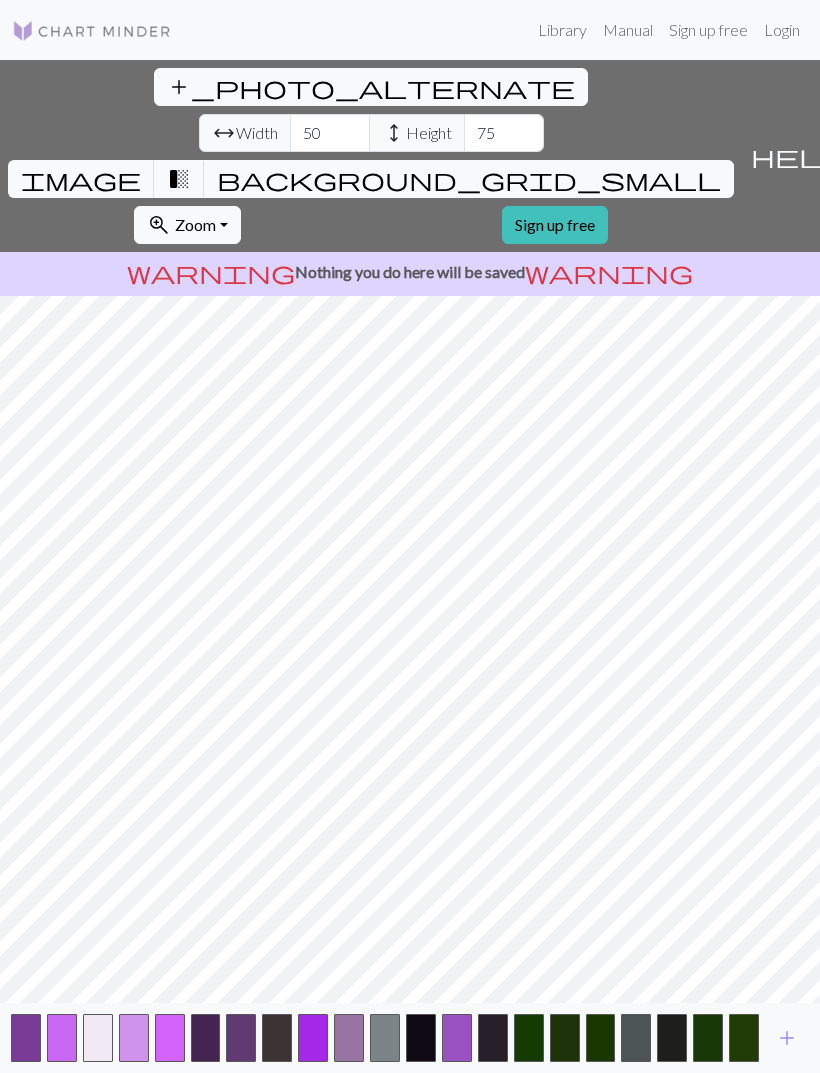 click at bounding box center (708, 1038) 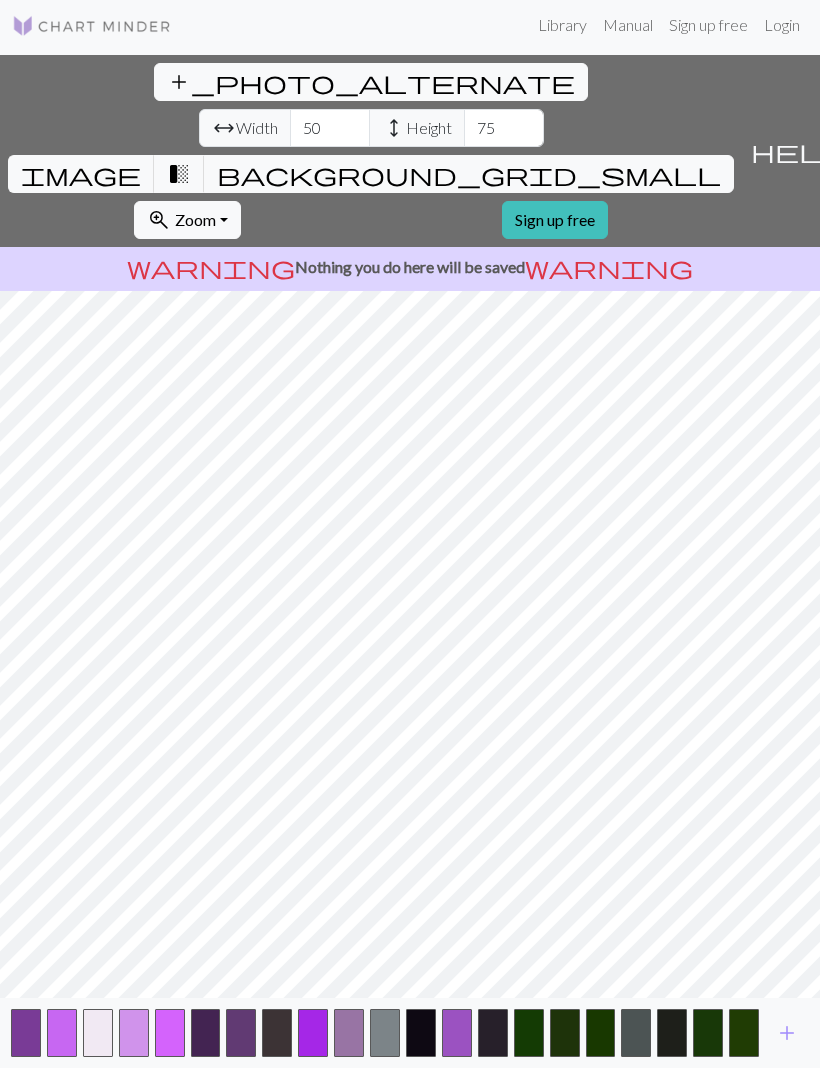 click on "delete Delete" at bounding box center [682, 1029] 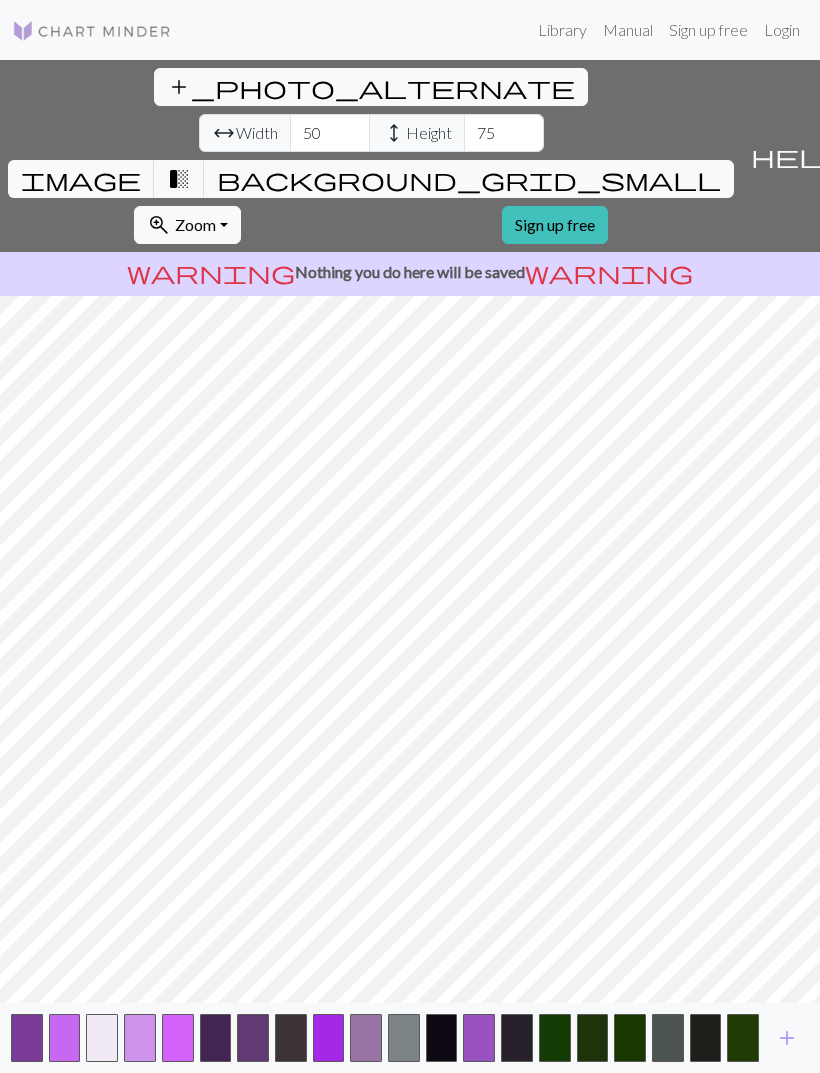 click at bounding box center [706, 1038] 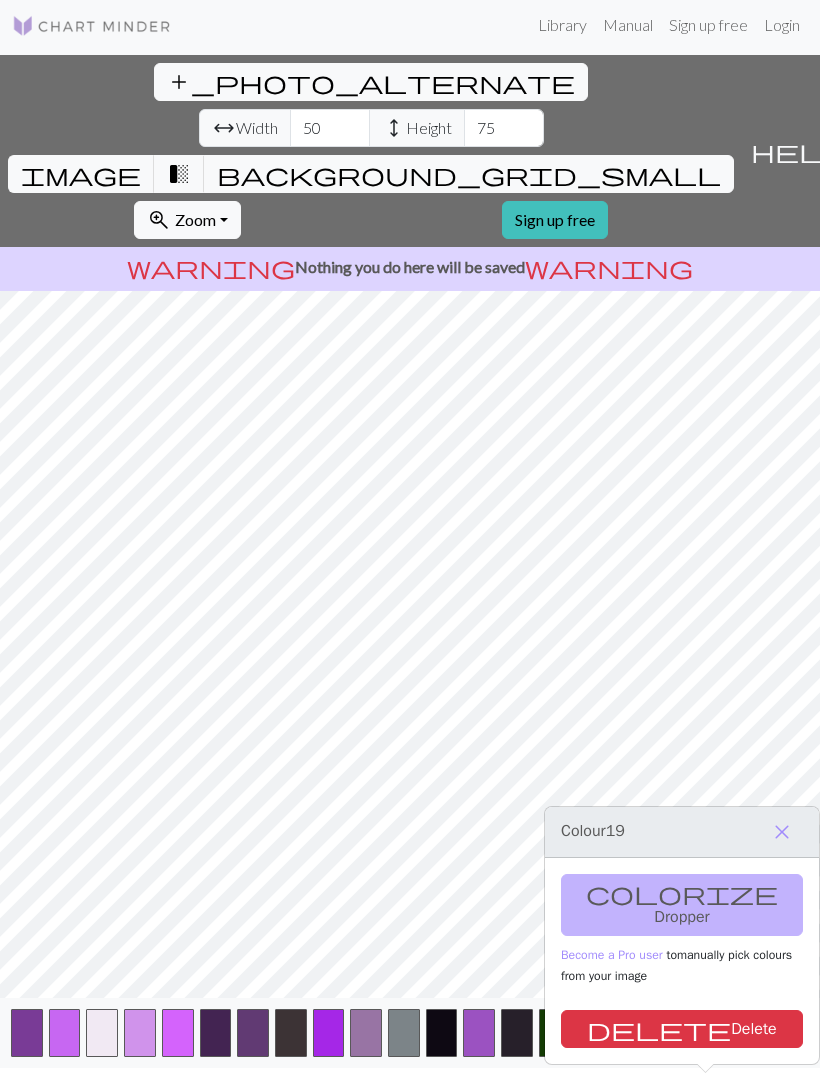 click on "close" at bounding box center (782, 832) 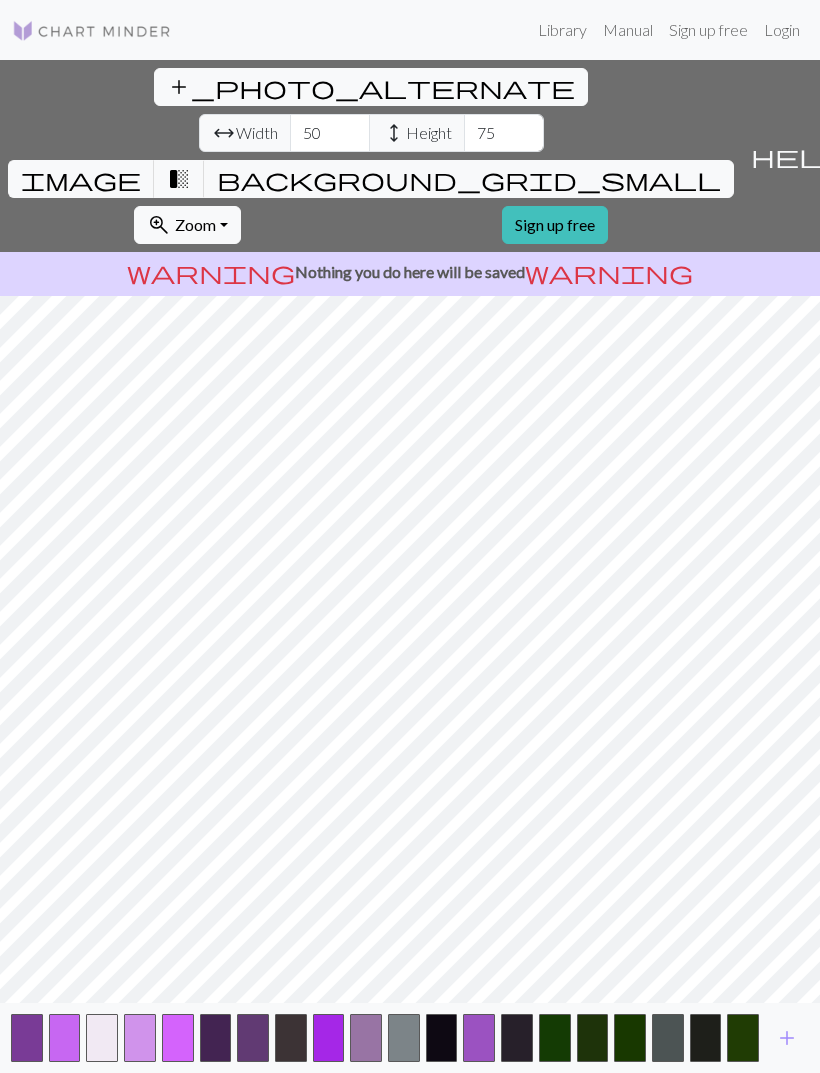 click at bounding box center (479, 1038) 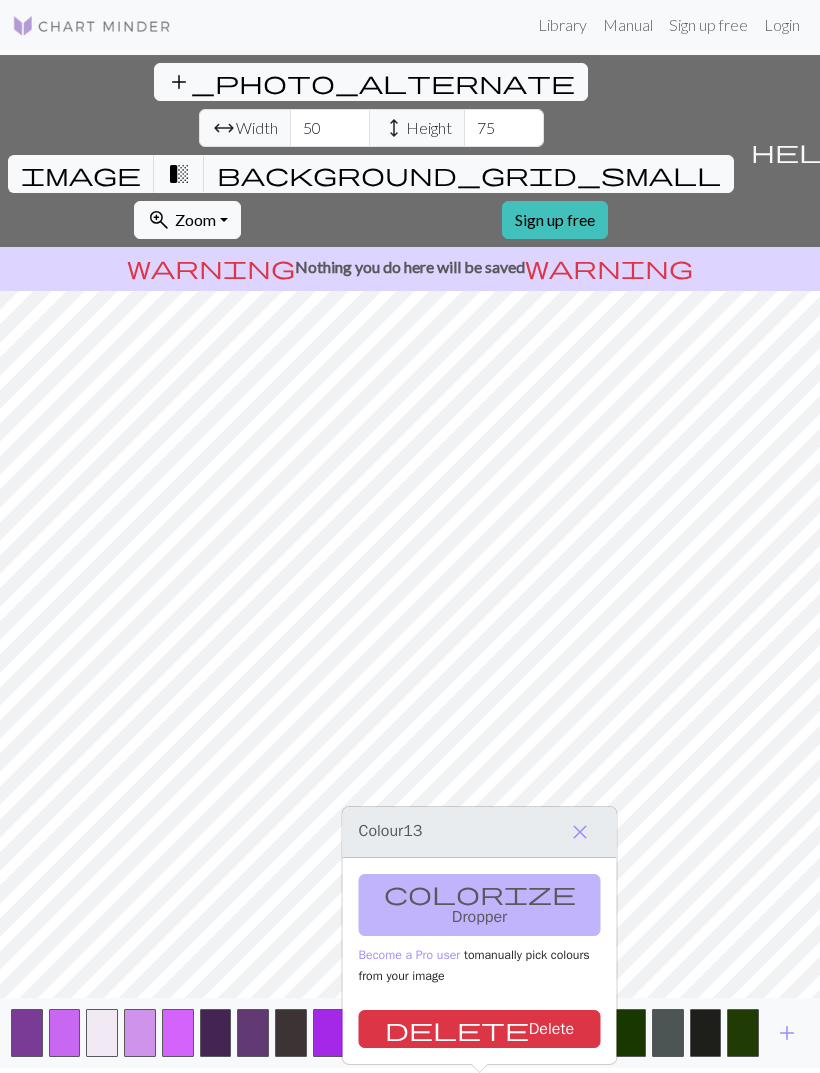 click on "delete Delete" at bounding box center [480, 1029] 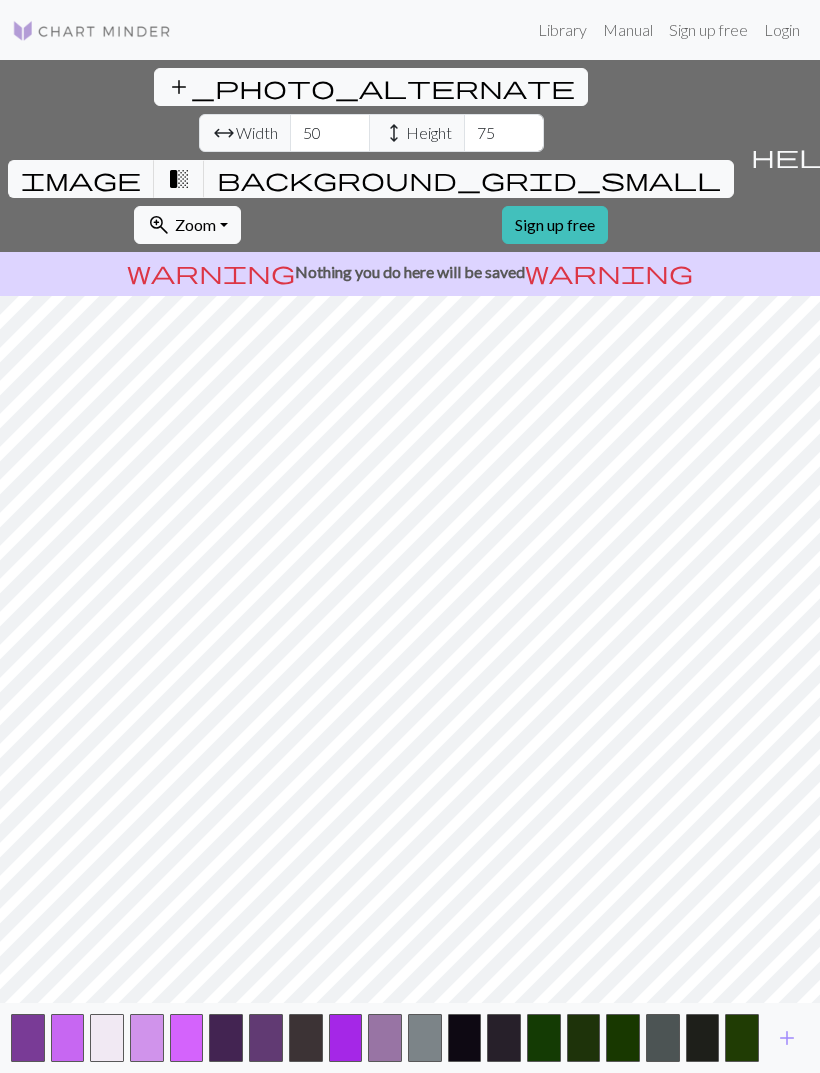 click at bounding box center [346, 1038] 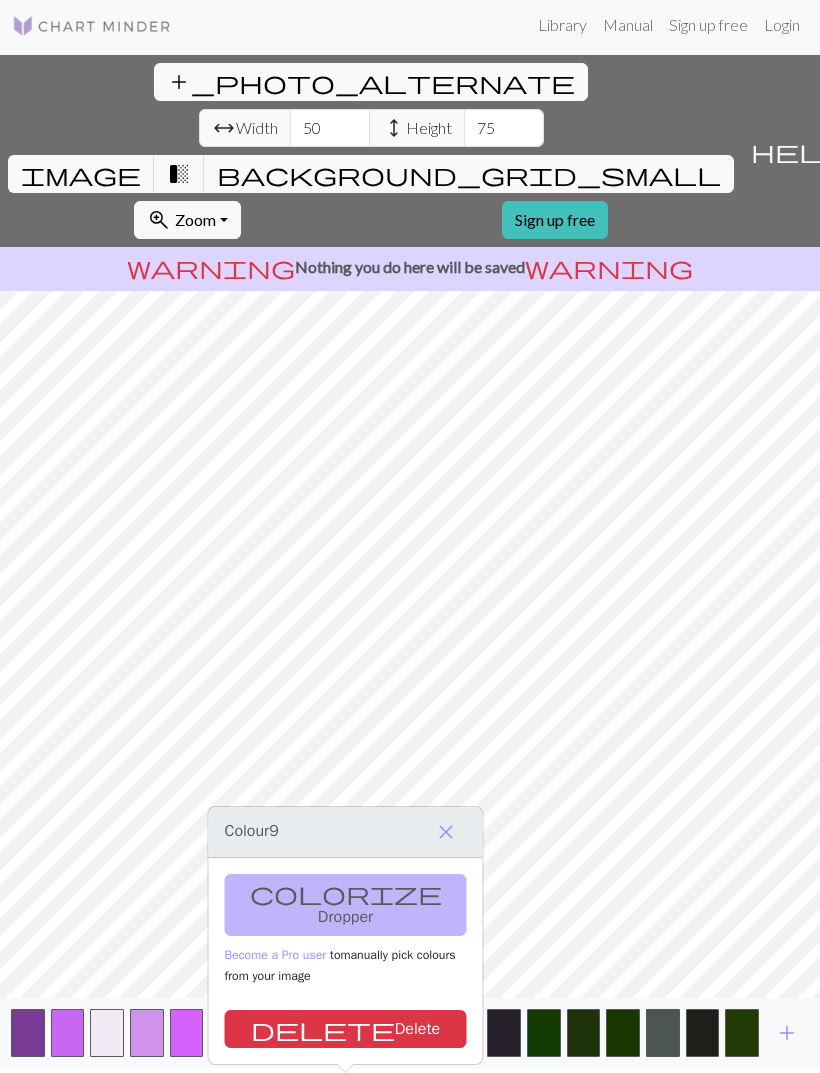 click on "delete Delete" at bounding box center (346, 1029) 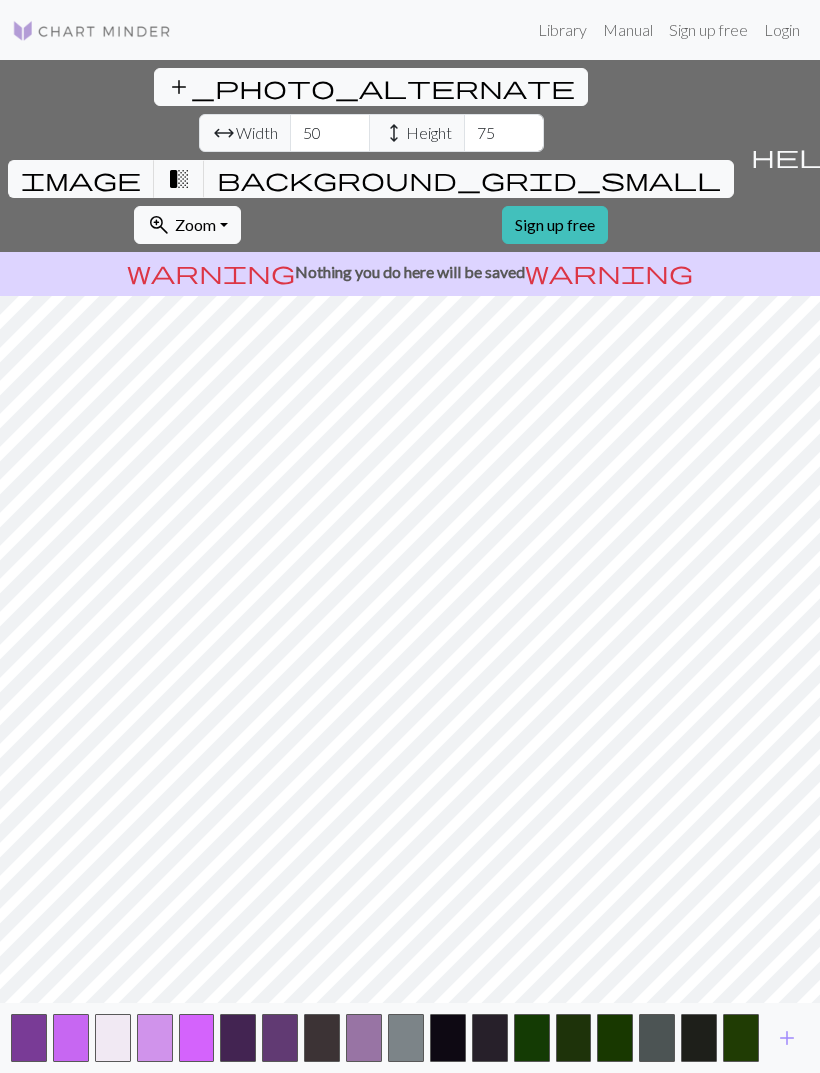 click at bounding box center [364, 1038] 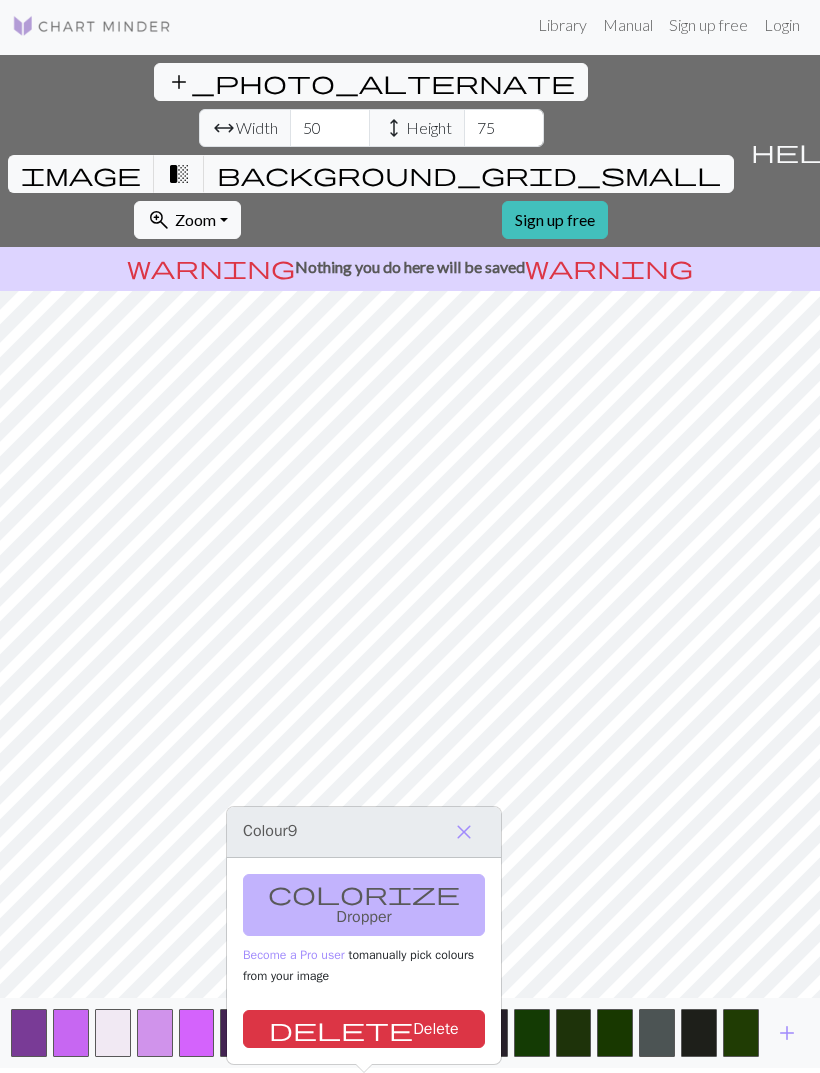 click on "delete Delete" at bounding box center (364, 1029) 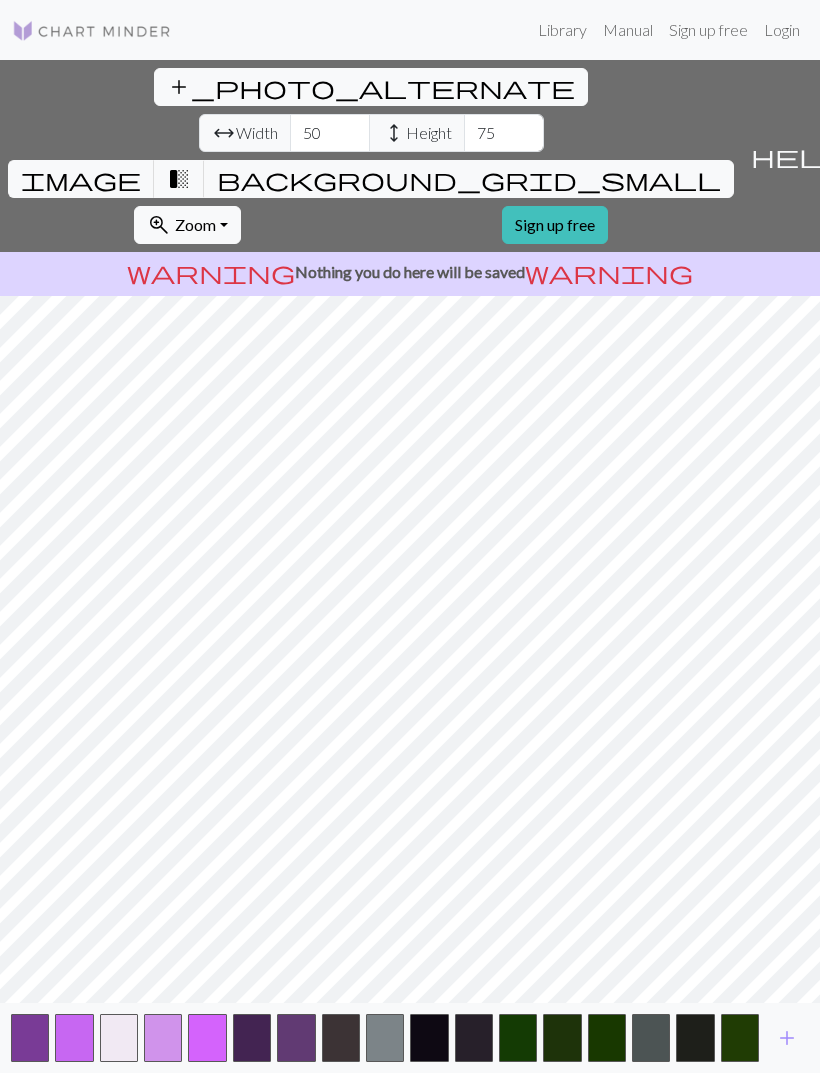 click at bounding box center (207, 1038) 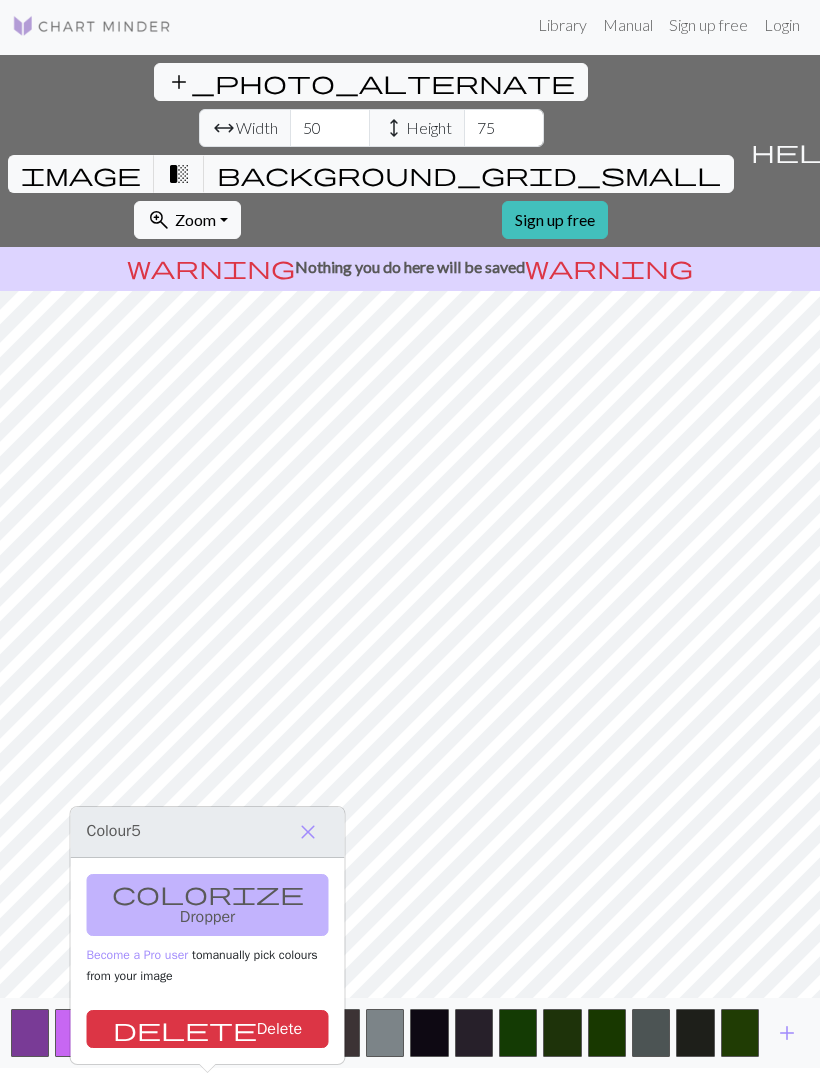 click on "delete Delete" at bounding box center [208, 1029] 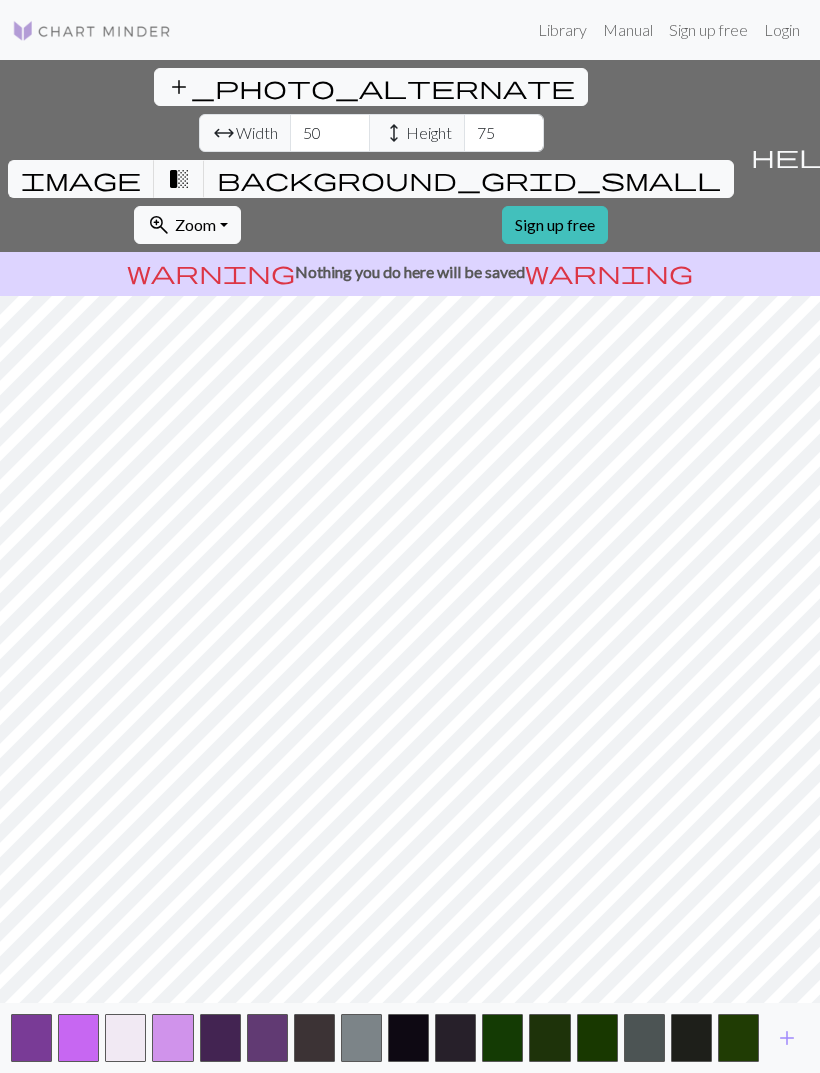 click at bounding box center (172, 1038) 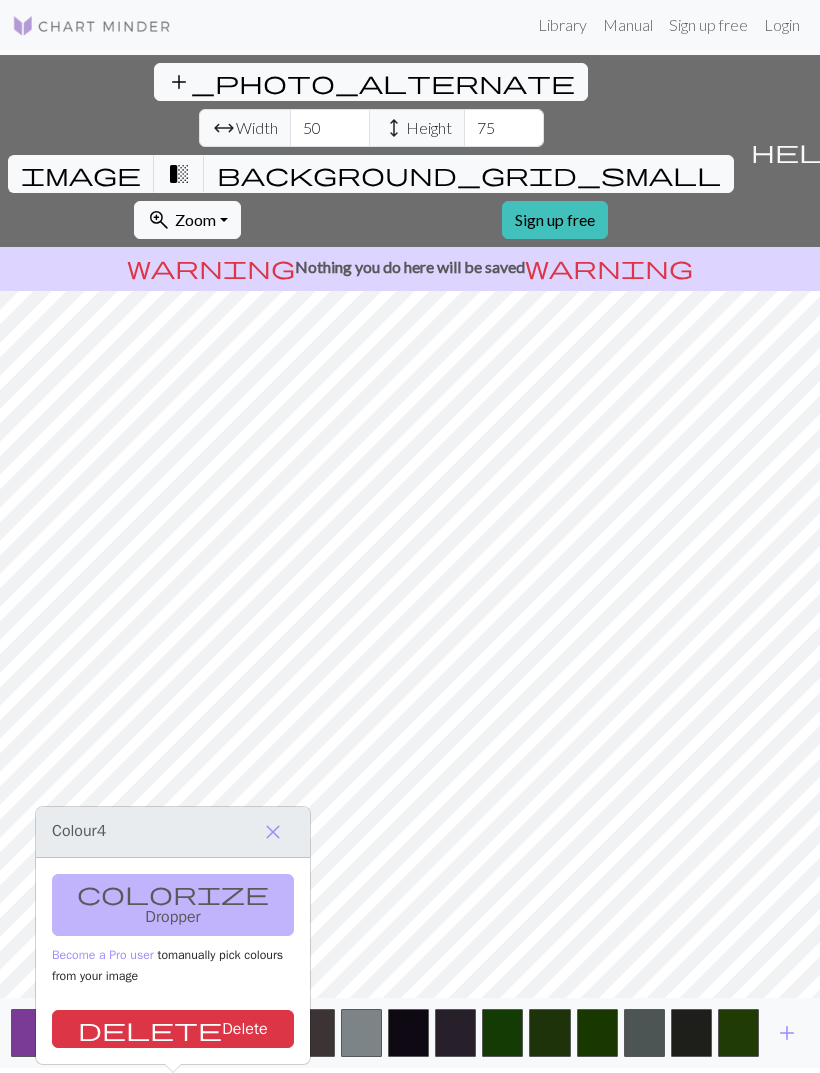 click on "delete Delete" at bounding box center (173, 1029) 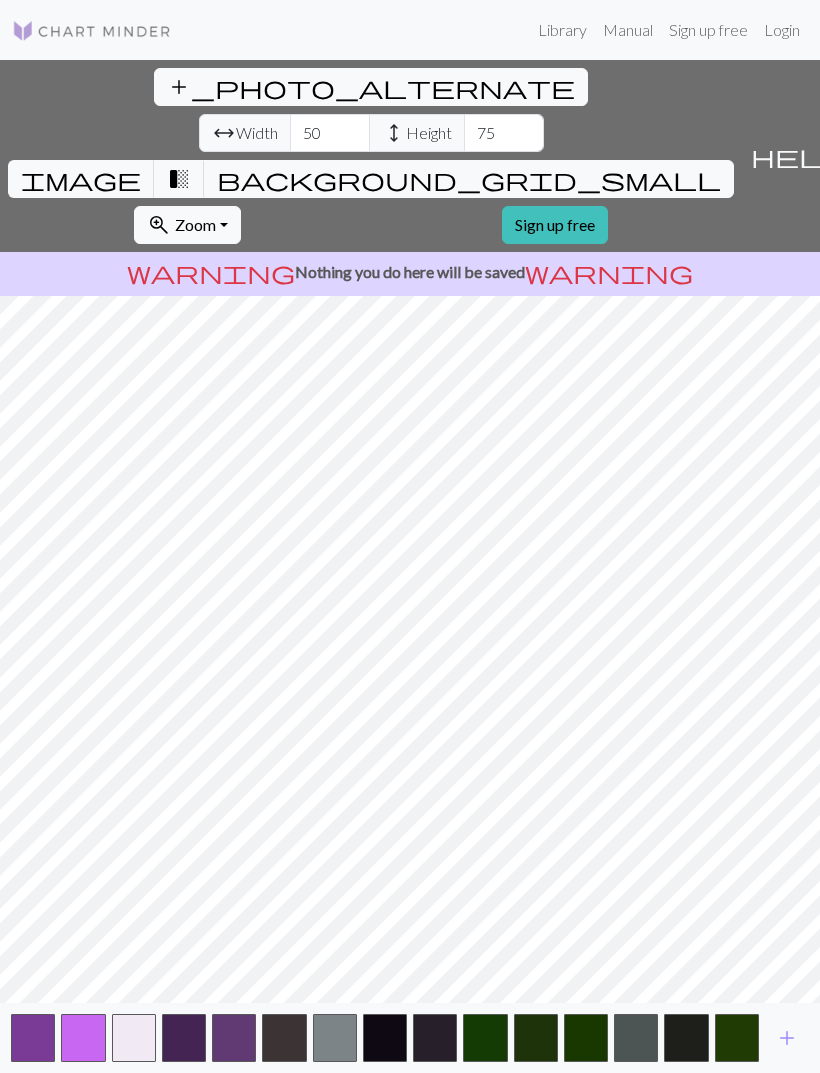 click at bounding box center (83, 1038) 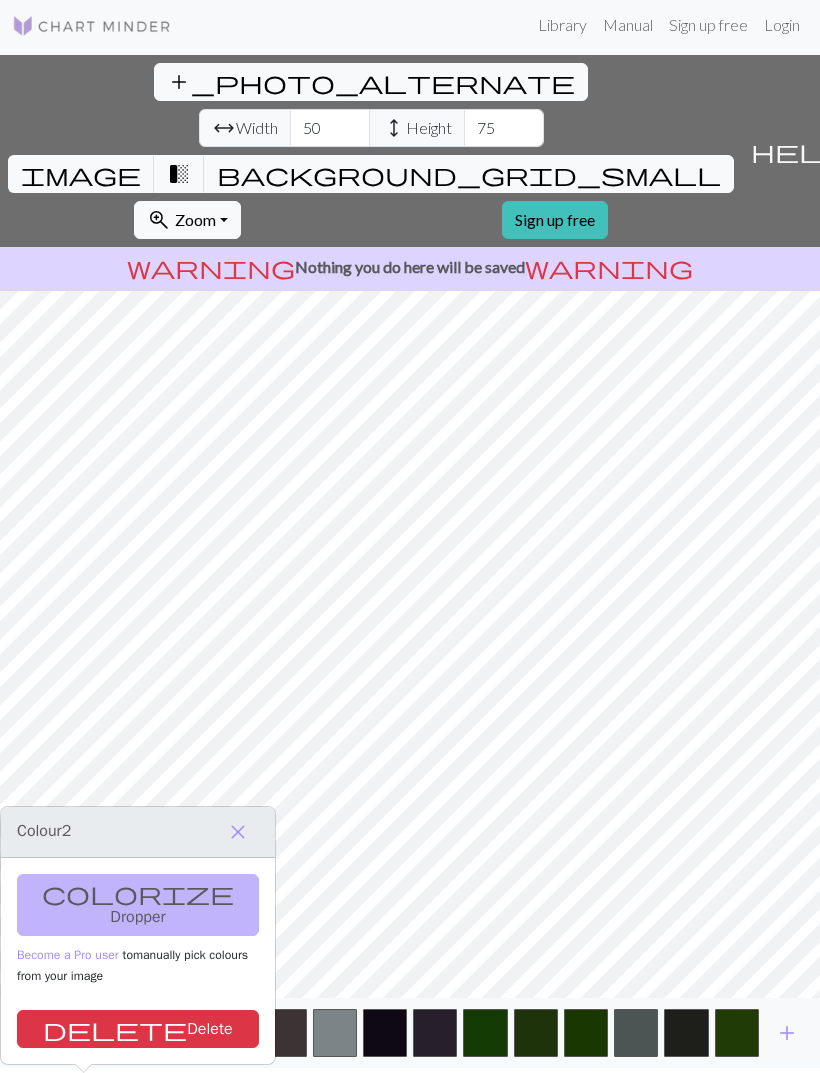click on "delete Delete" at bounding box center (138, 1029) 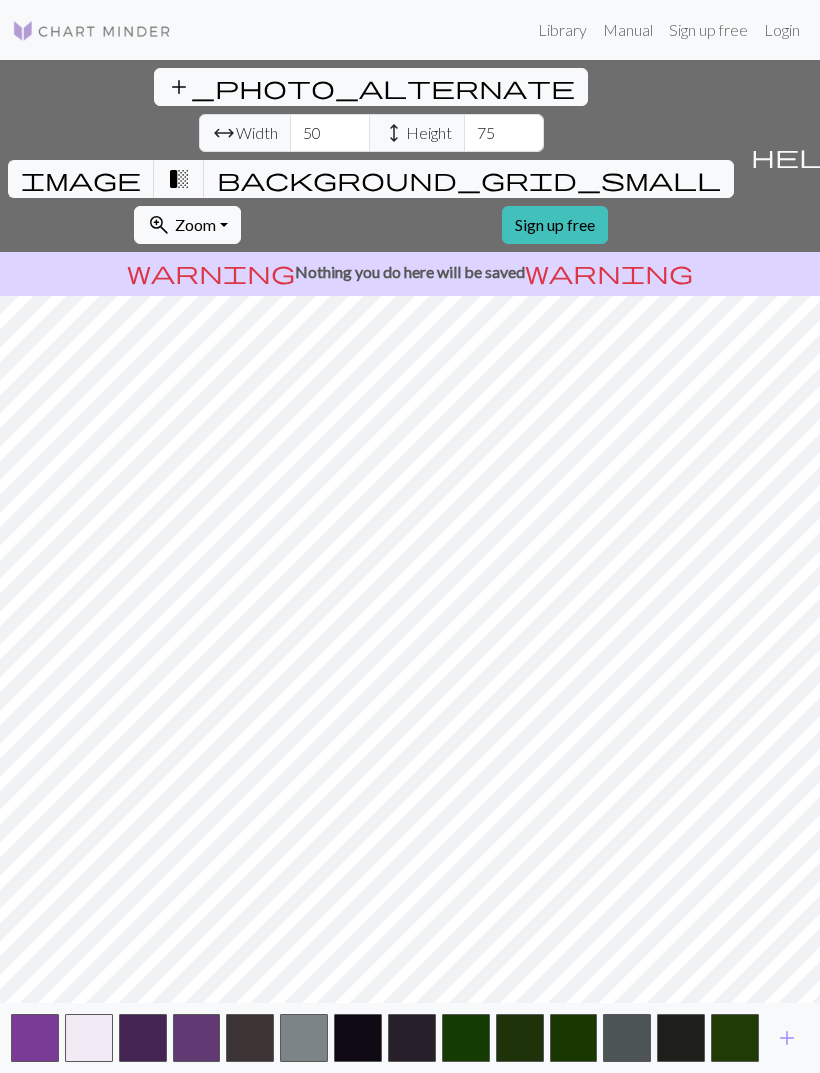 click at bounding box center [89, 1038] 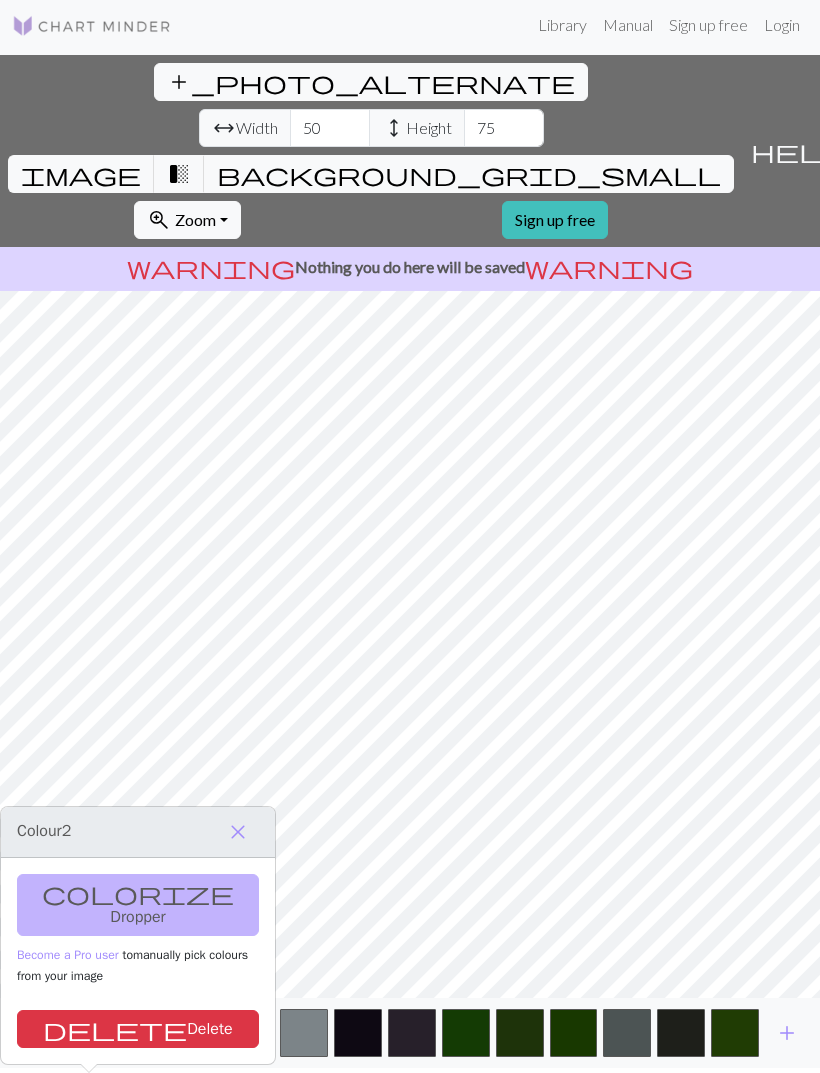 click on "delete Delete" at bounding box center (138, 1029) 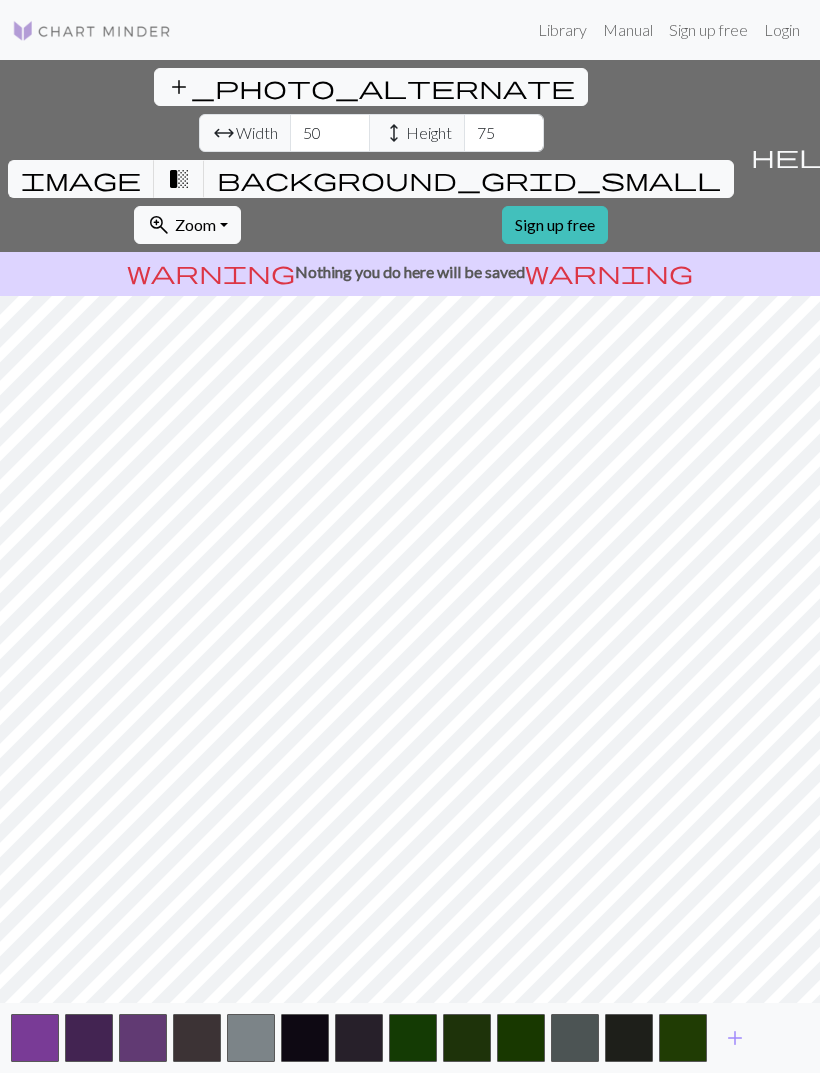click at bounding box center (251, 1038) 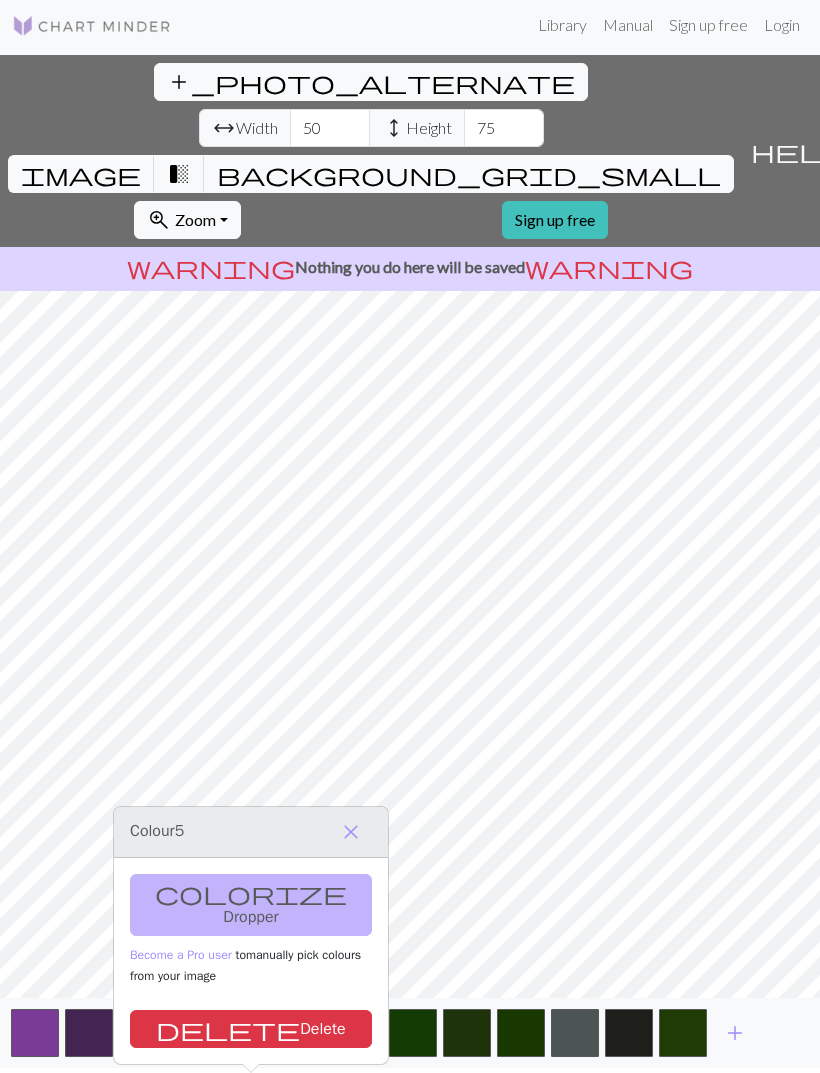 click on "delete Delete" at bounding box center [251, 1029] 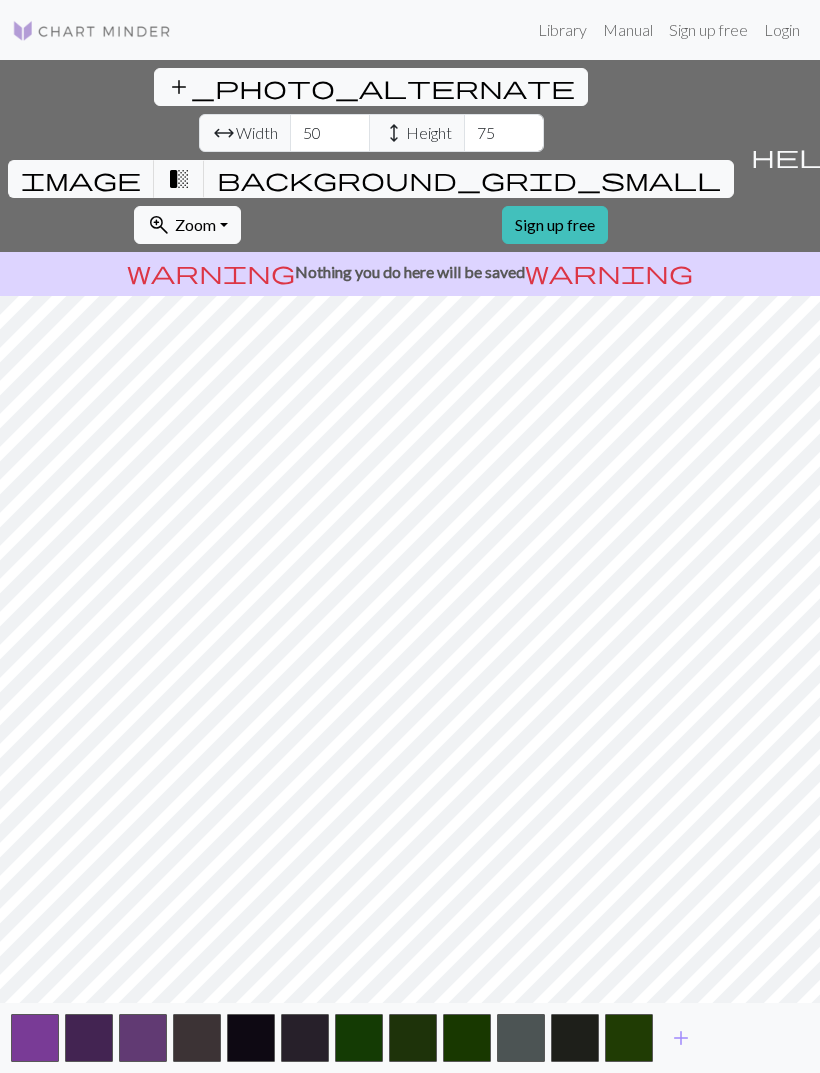 click at bounding box center [359, 1038] 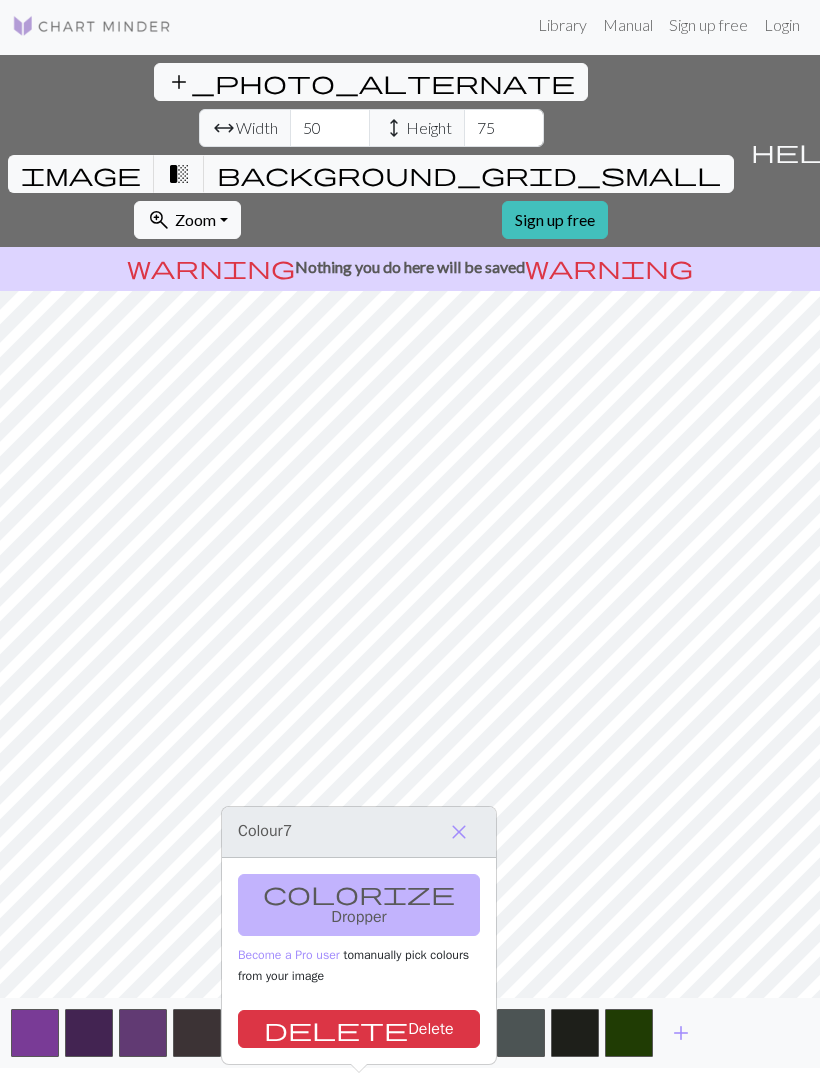 click on "delete Delete" at bounding box center [359, 1029] 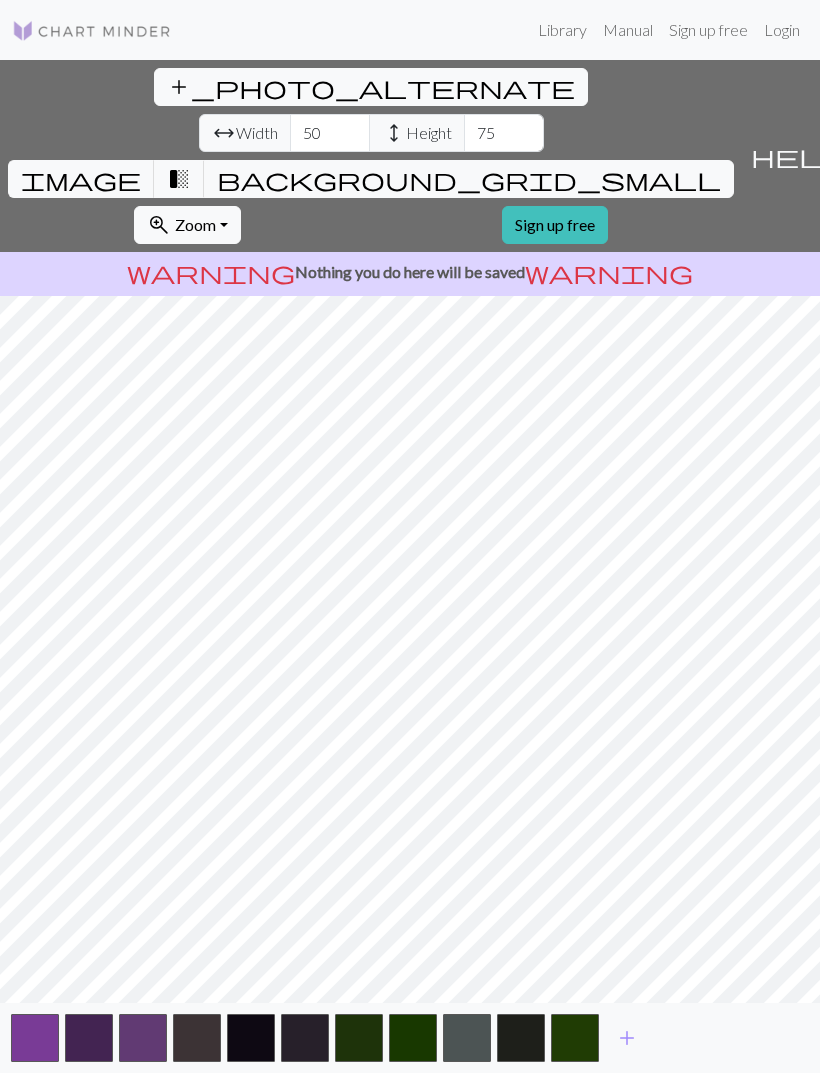 click at bounding box center [413, 1038] 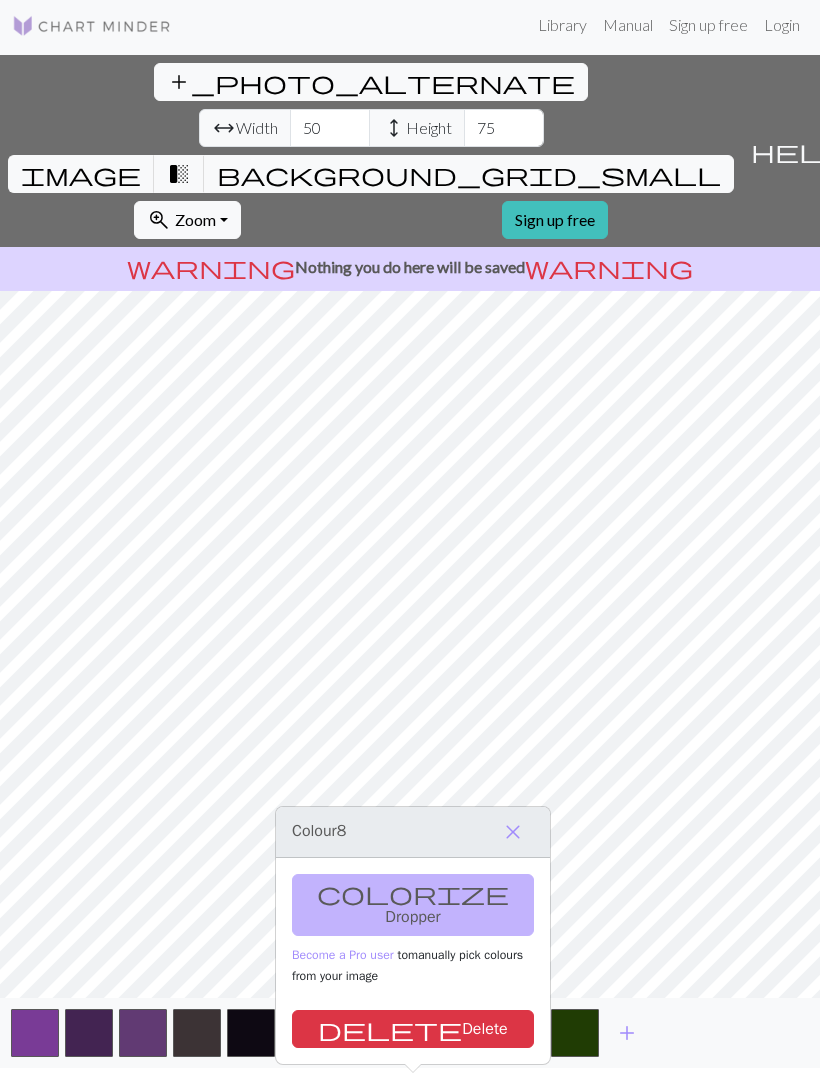 click on "delete Delete" at bounding box center (413, 1029) 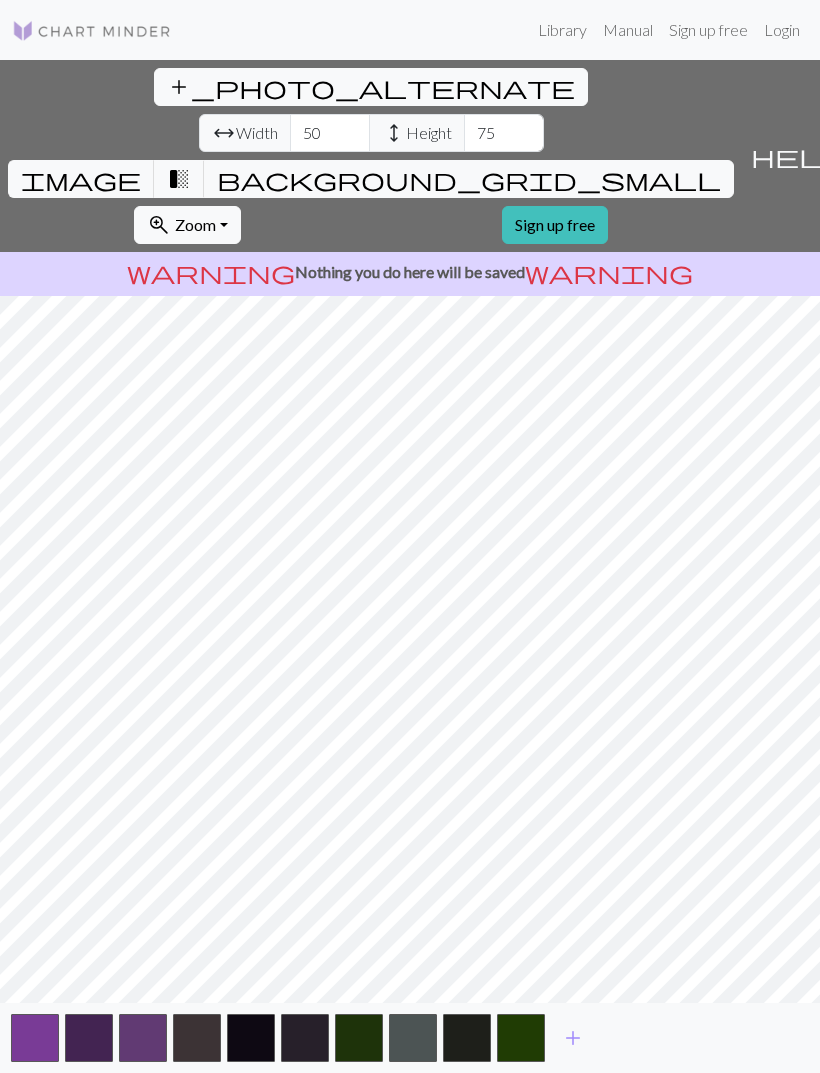 click at bounding box center (413, 1038) 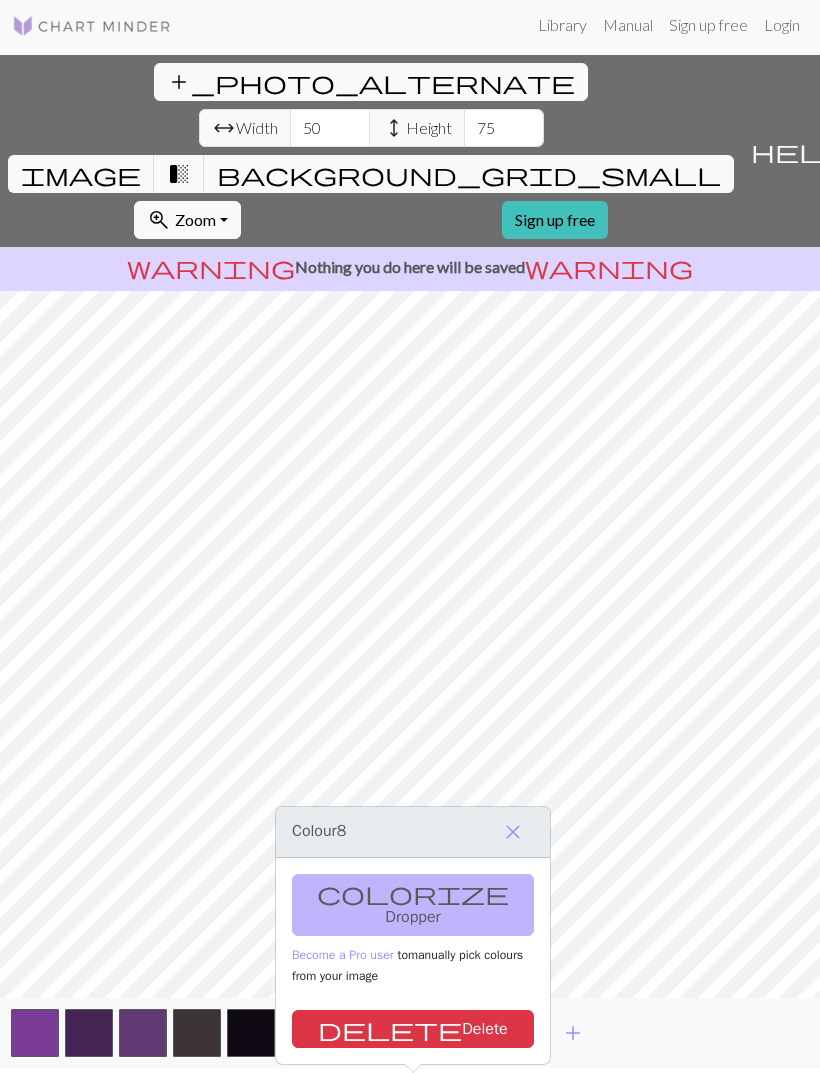 click at bounding box center [467, 1033] 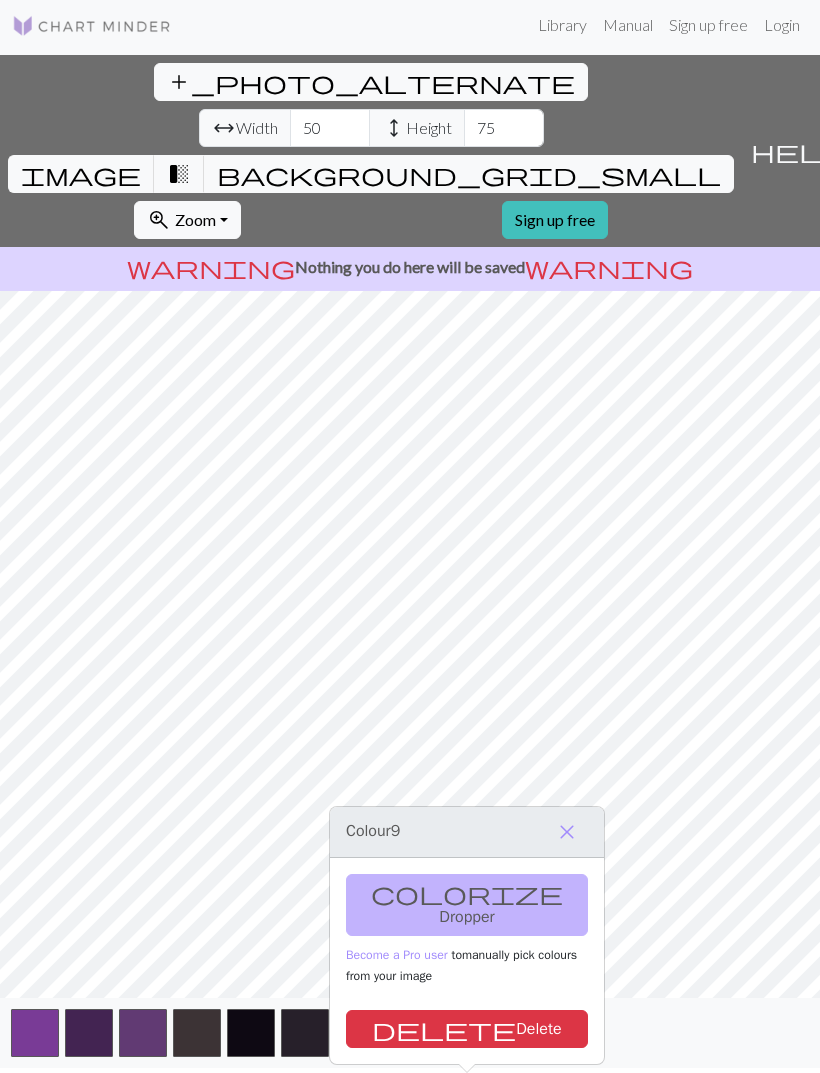 click on "delete Delete" at bounding box center [467, 1029] 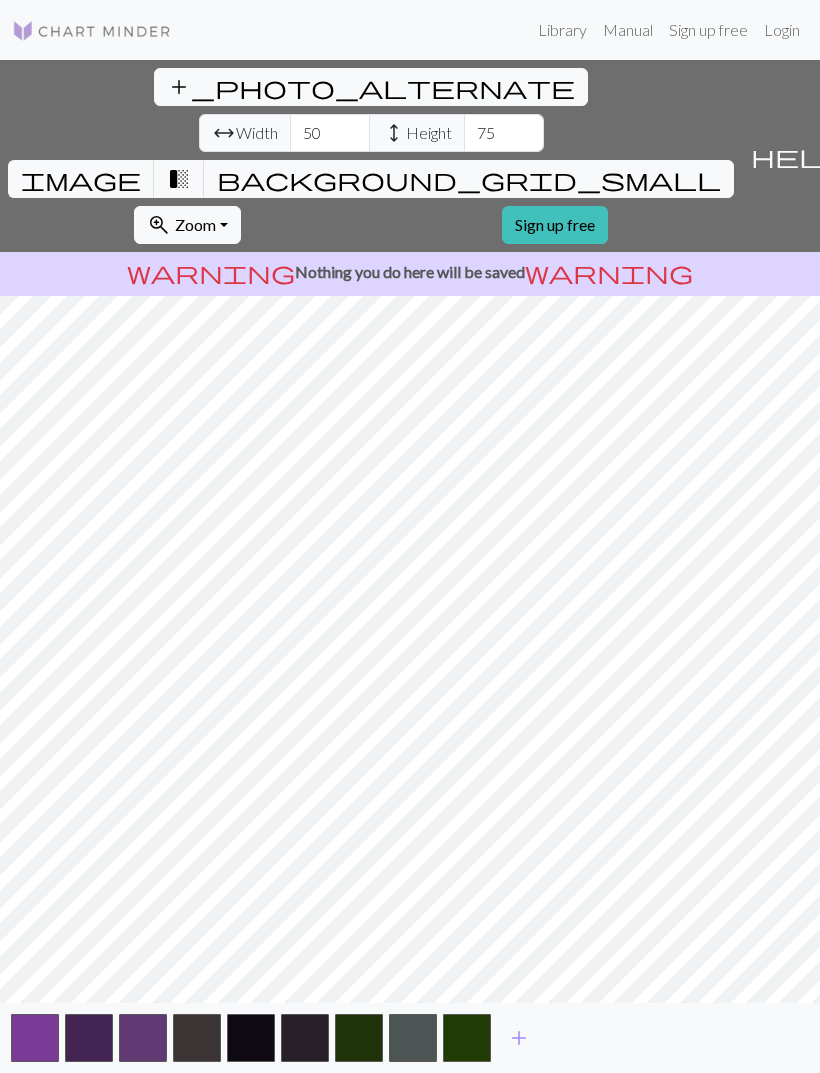 click at bounding box center (467, 1038) 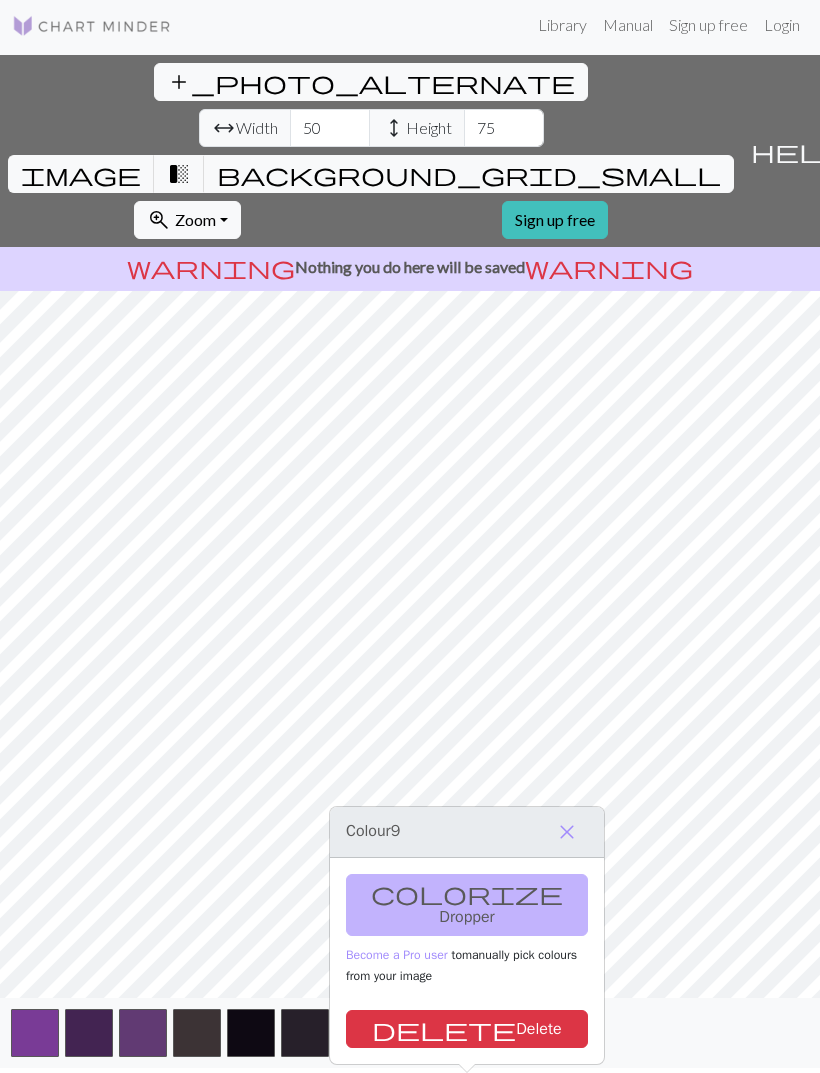 click on "delete Delete" at bounding box center [467, 1029] 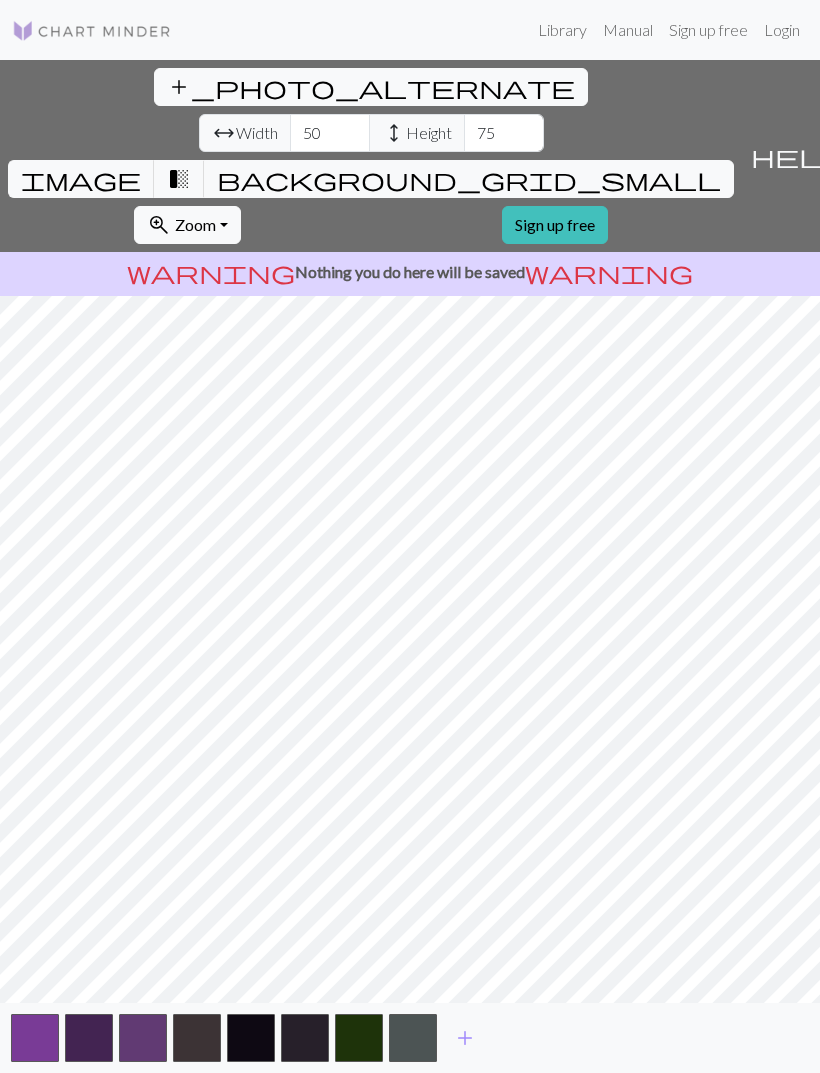 click at bounding box center [413, 1038] 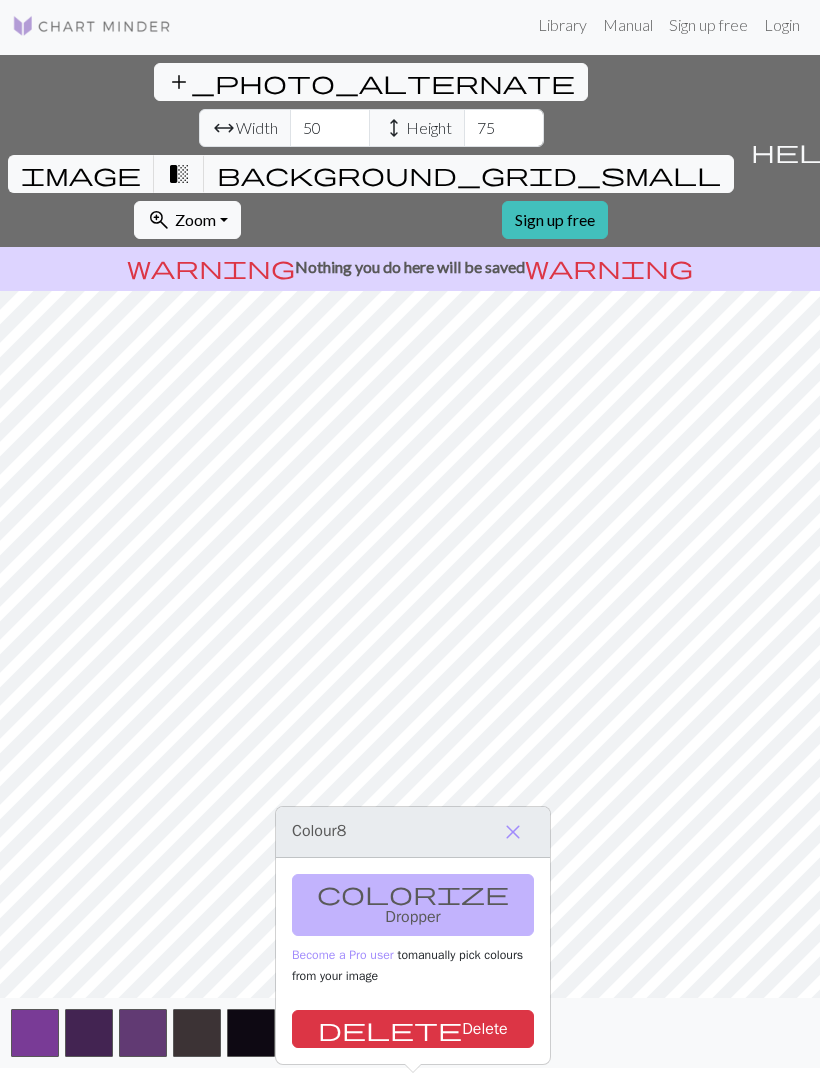 click on "delete Delete" at bounding box center (413, 1029) 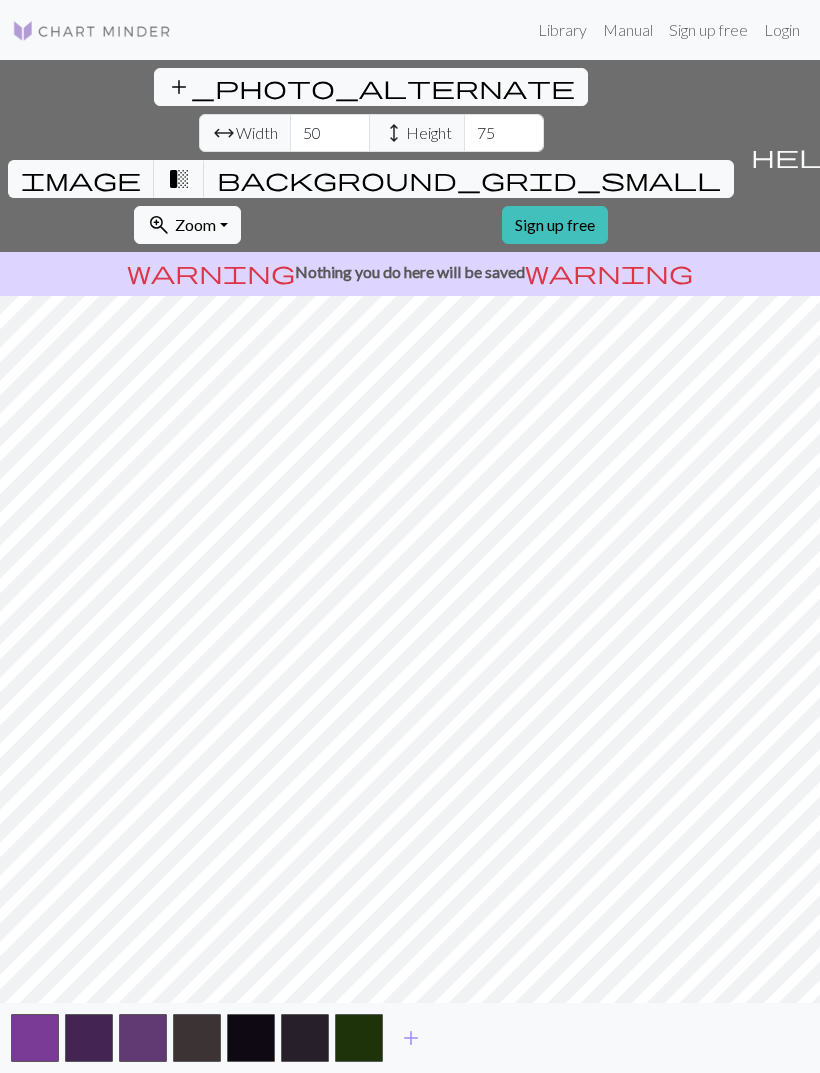 click at bounding box center [359, 1038] 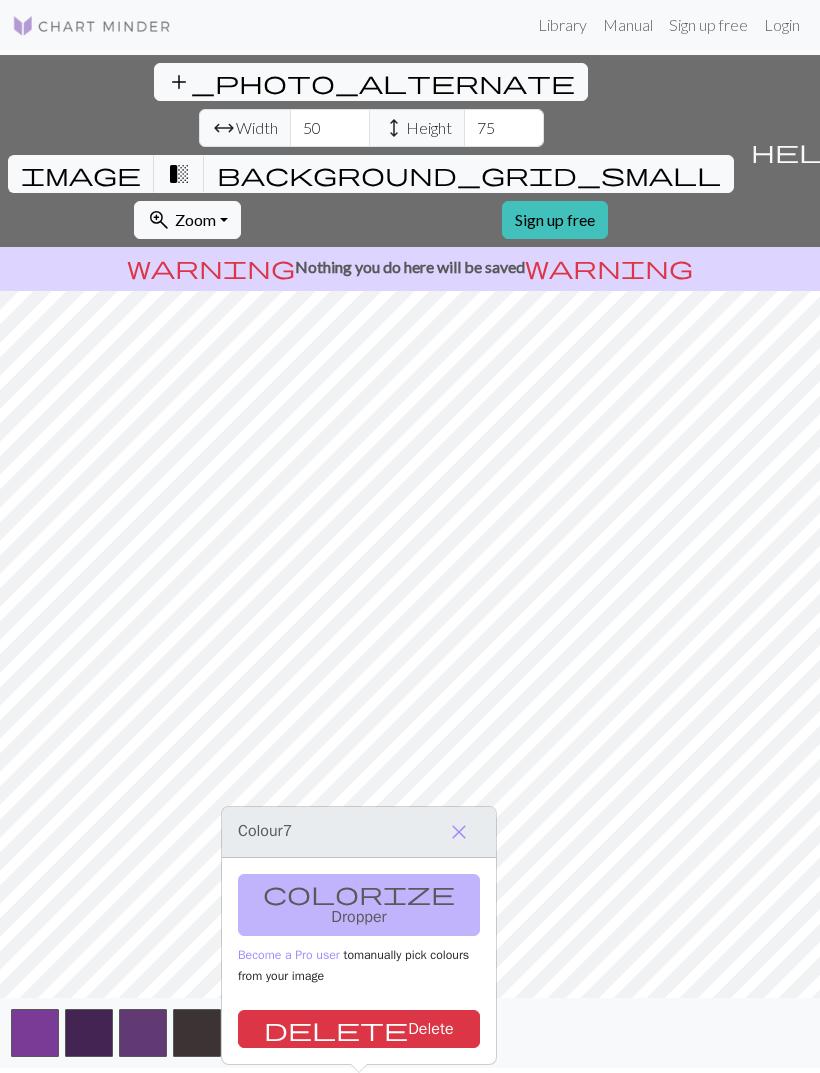 click on "delete Delete" at bounding box center (359, 1029) 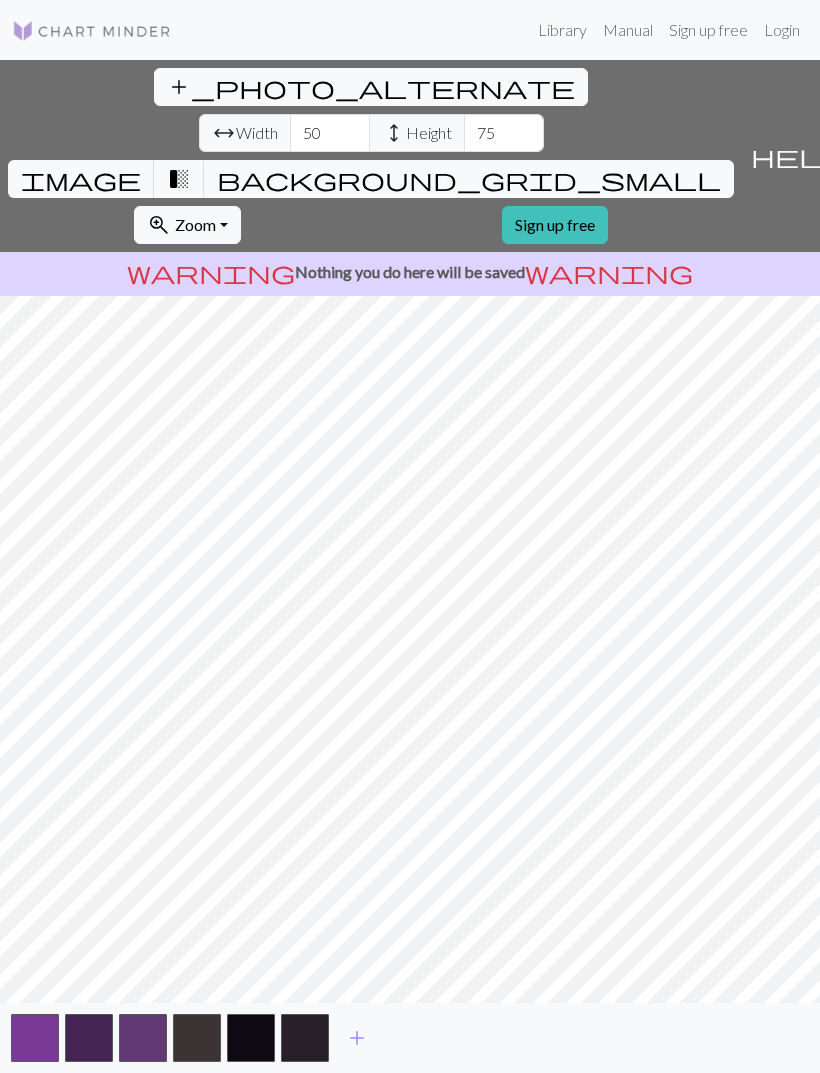 click at bounding box center [305, 1038] 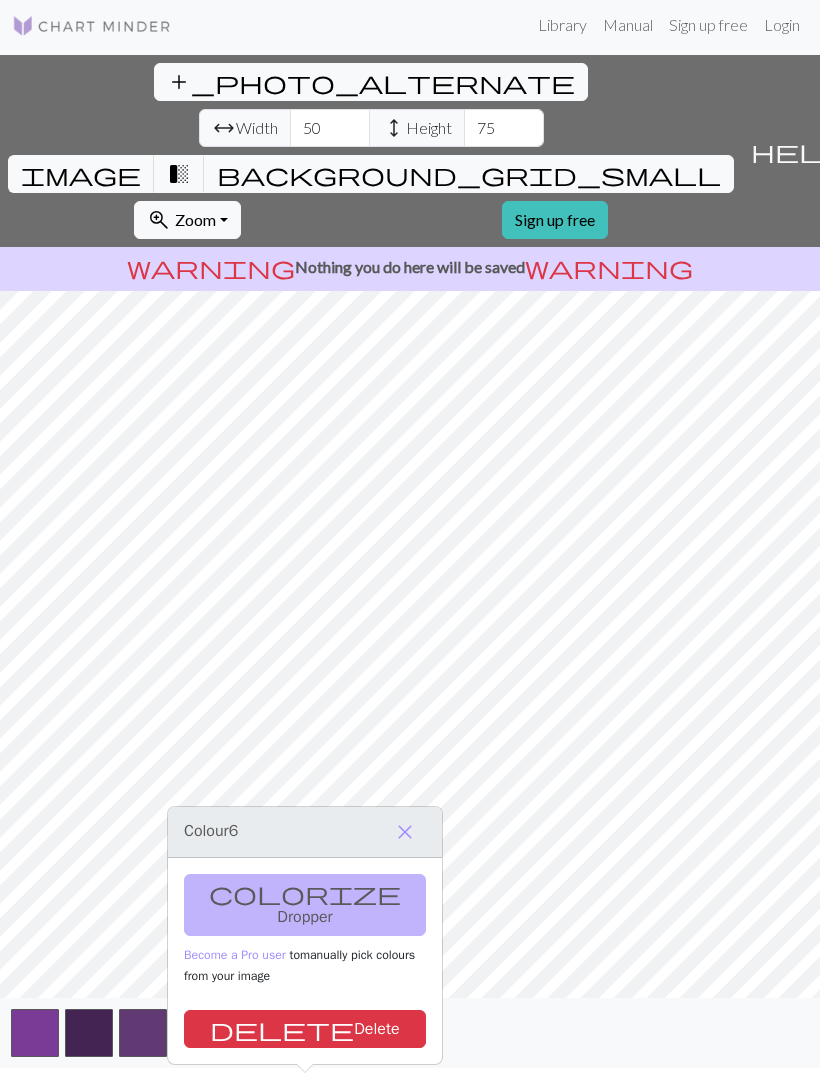click on "delete Delete" at bounding box center (305, 1029) 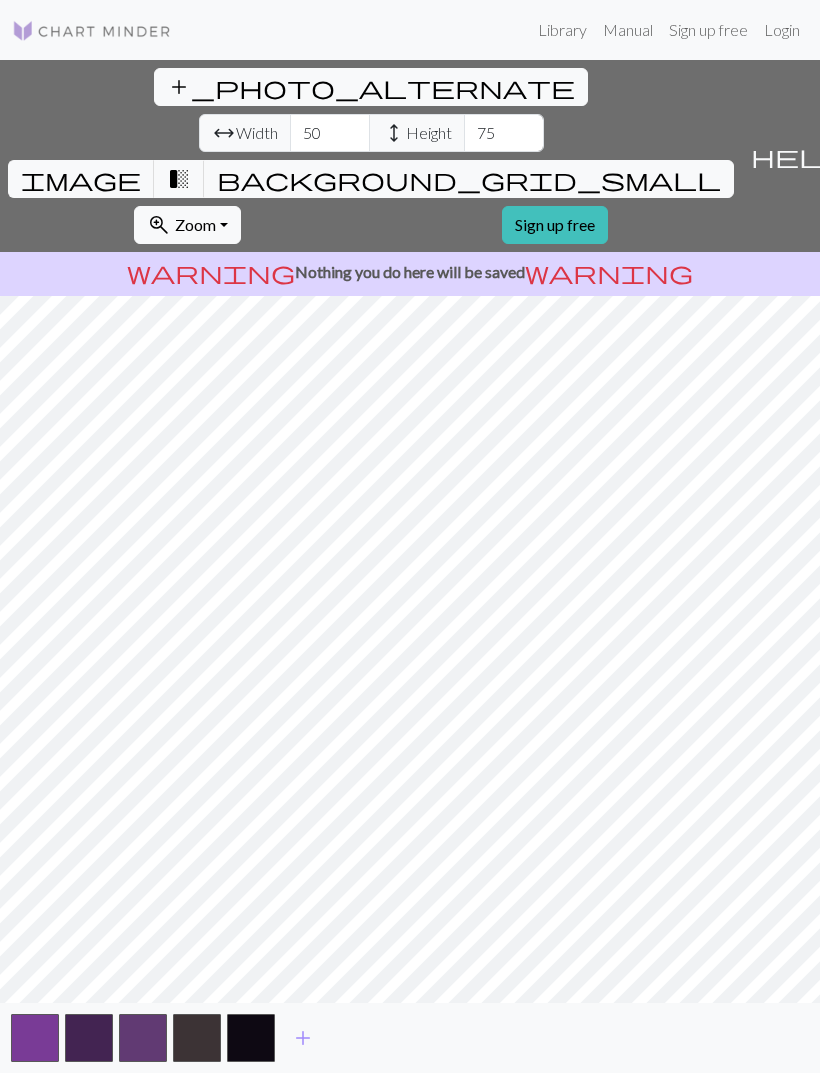 click at bounding box center (251, 1038) 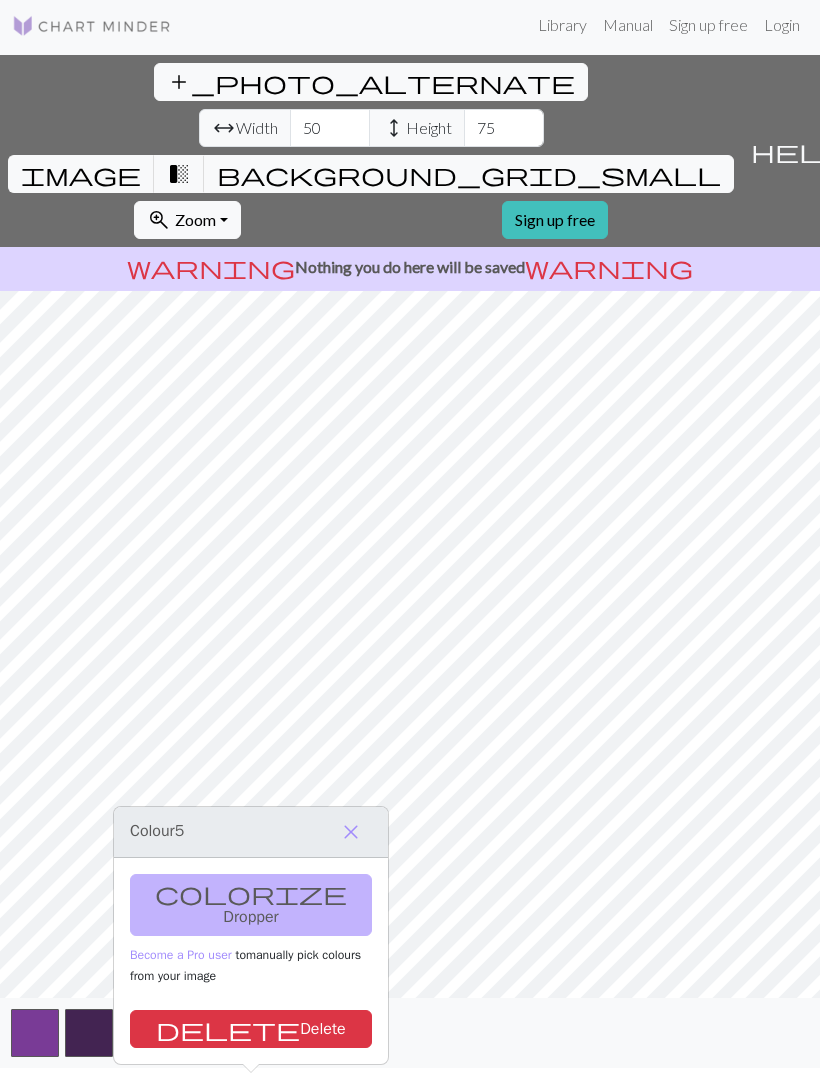 click on "delete Delete" at bounding box center (251, 1029) 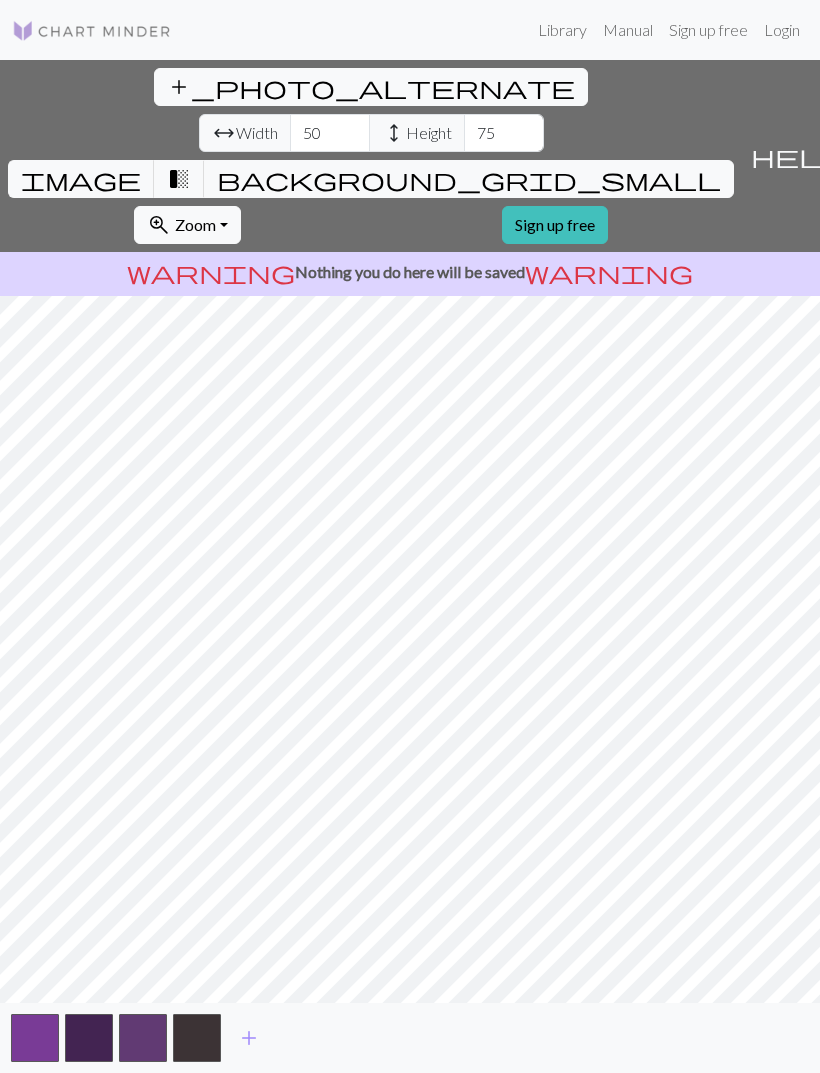 click at bounding box center (197, 1038) 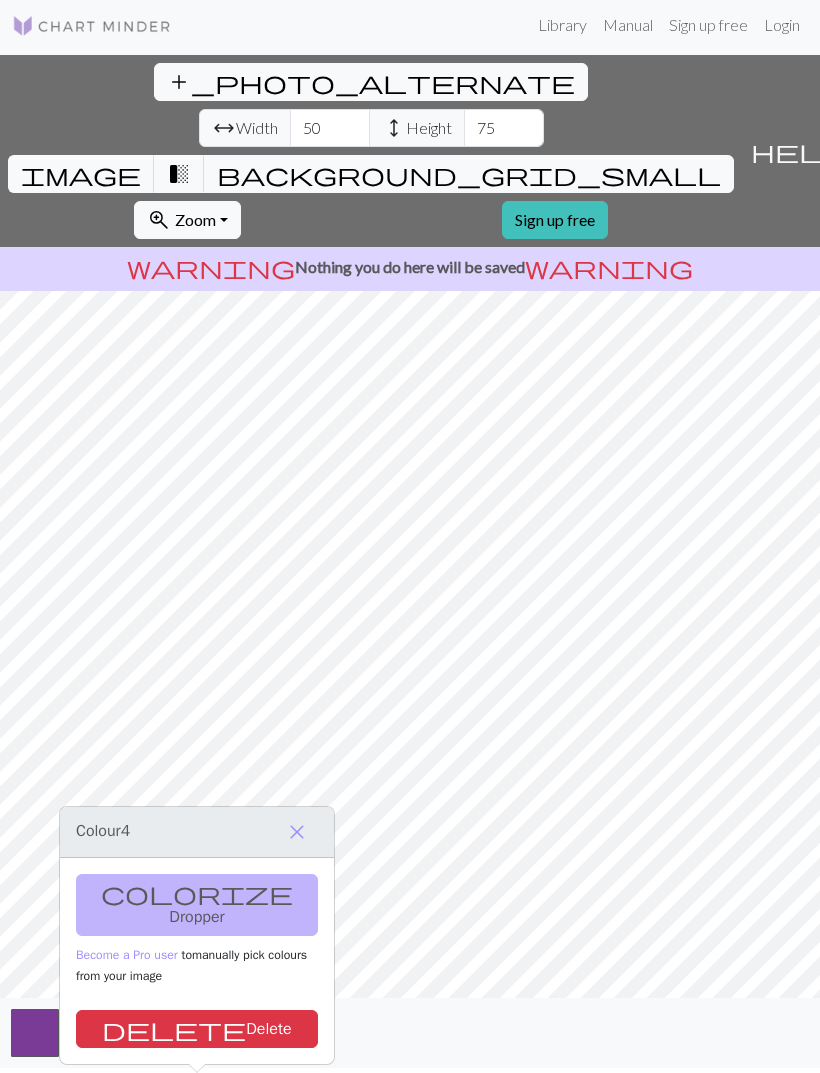 click on "delete Delete" at bounding box center [197, 1029] 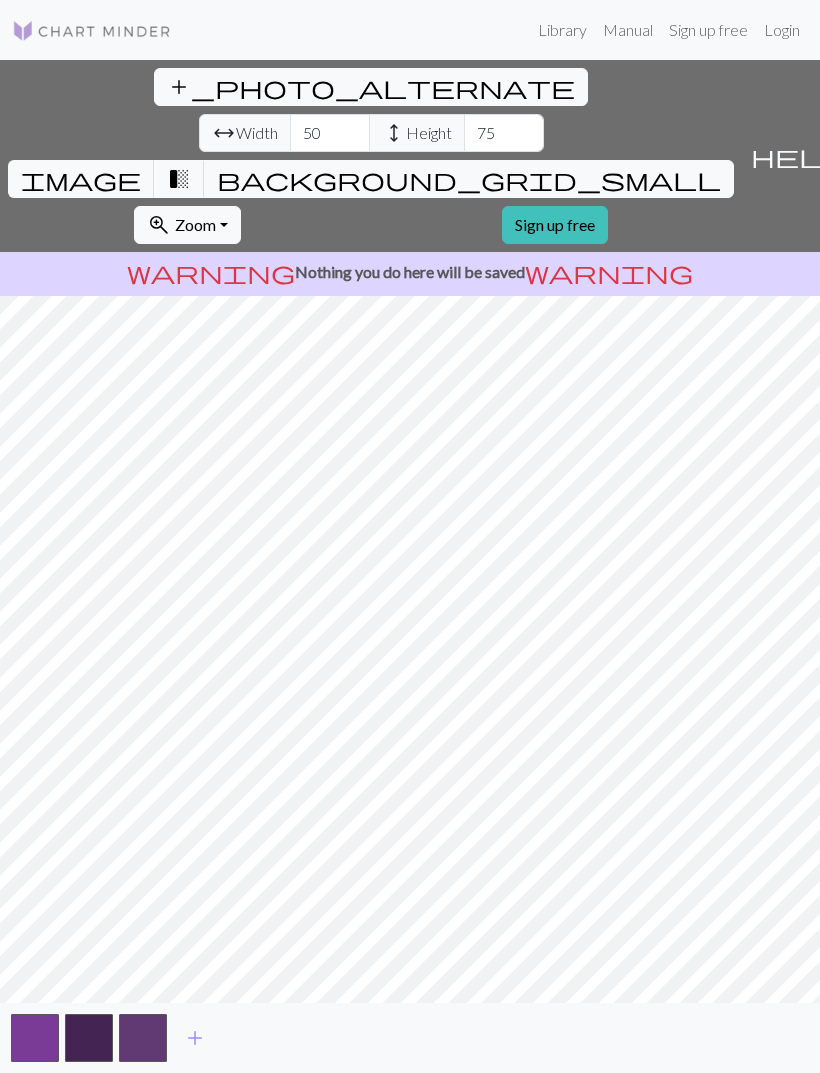 click at bounding box center (143, 1038) 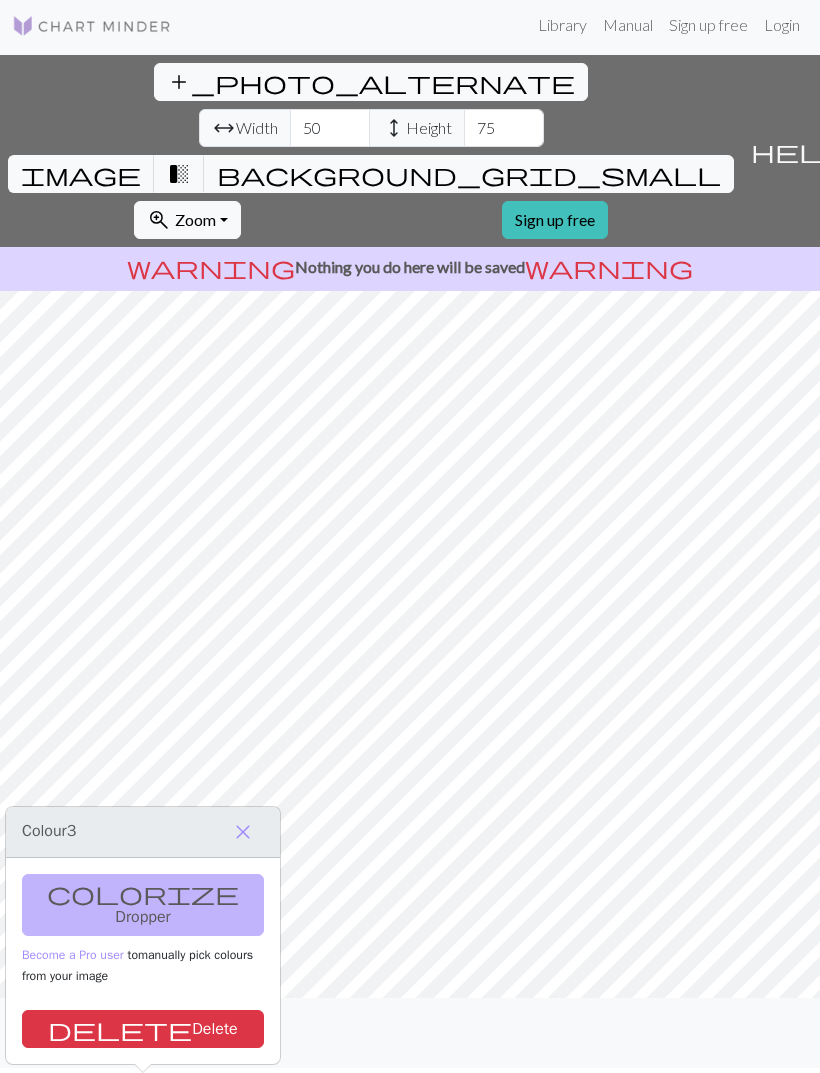 click on "delete Delete" at bounding box center (143, 1029) 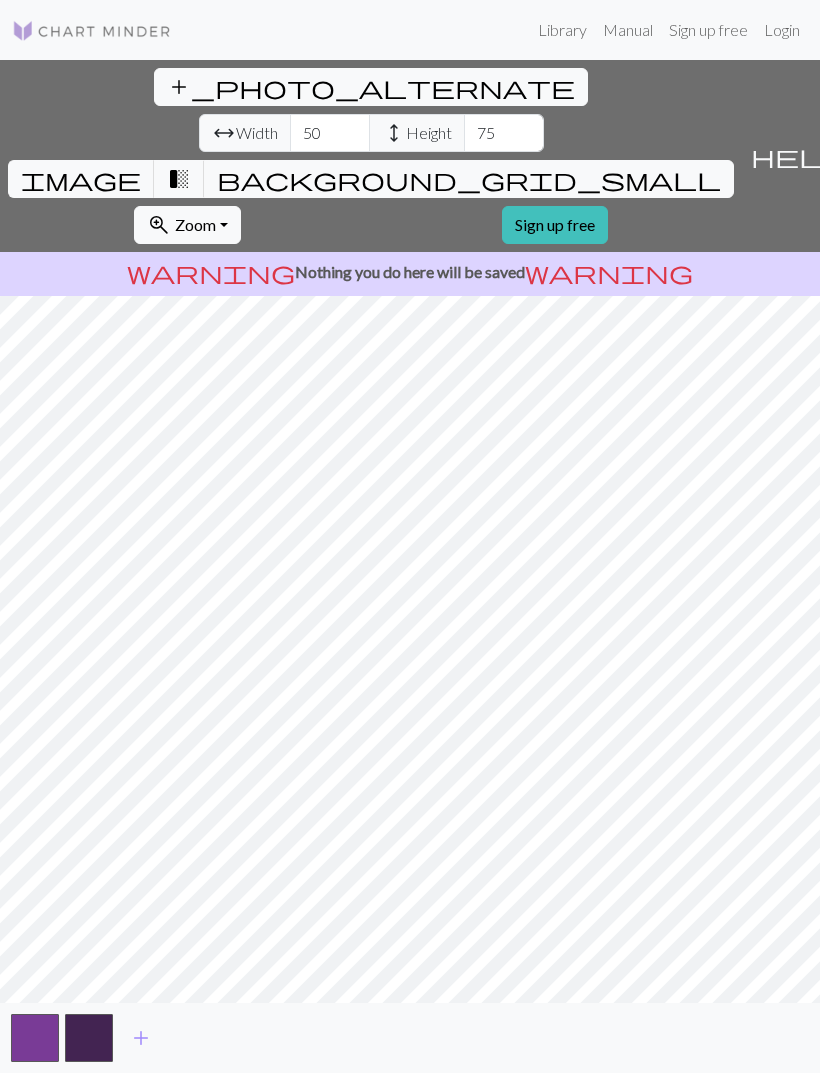 click at bounding box center (89, 1038) 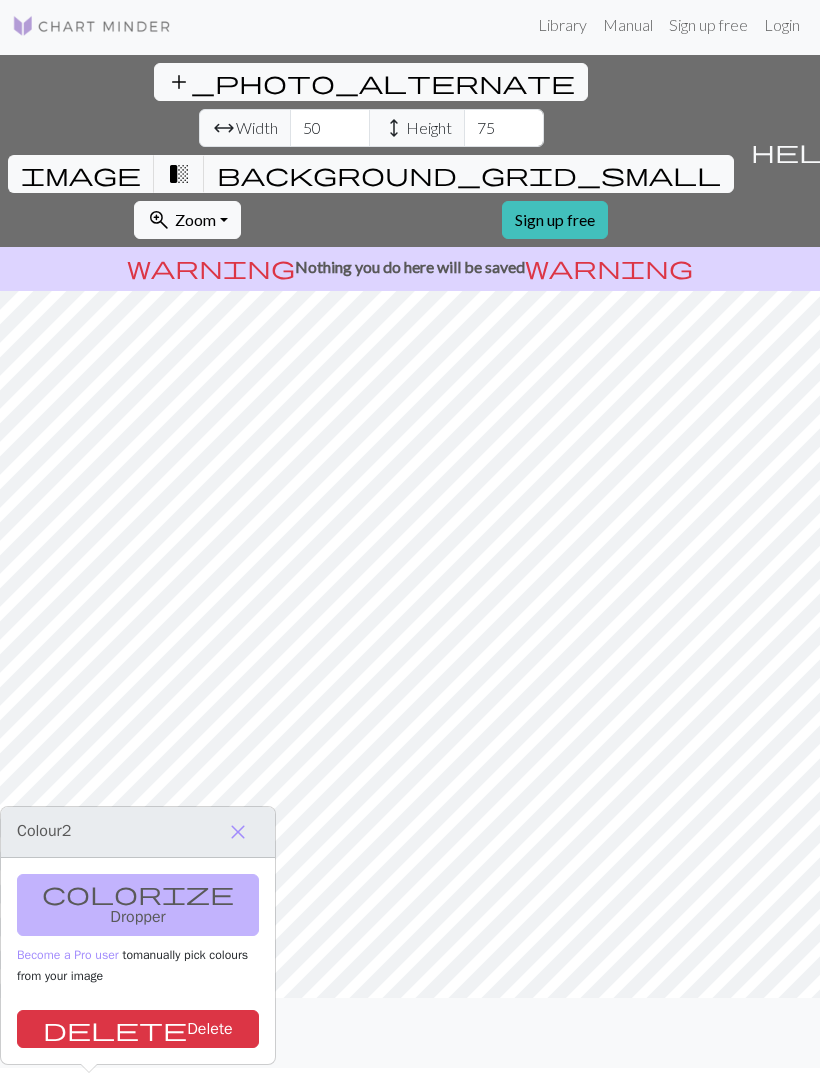 click on "delete Delete" at bounding box center (138, 1029) 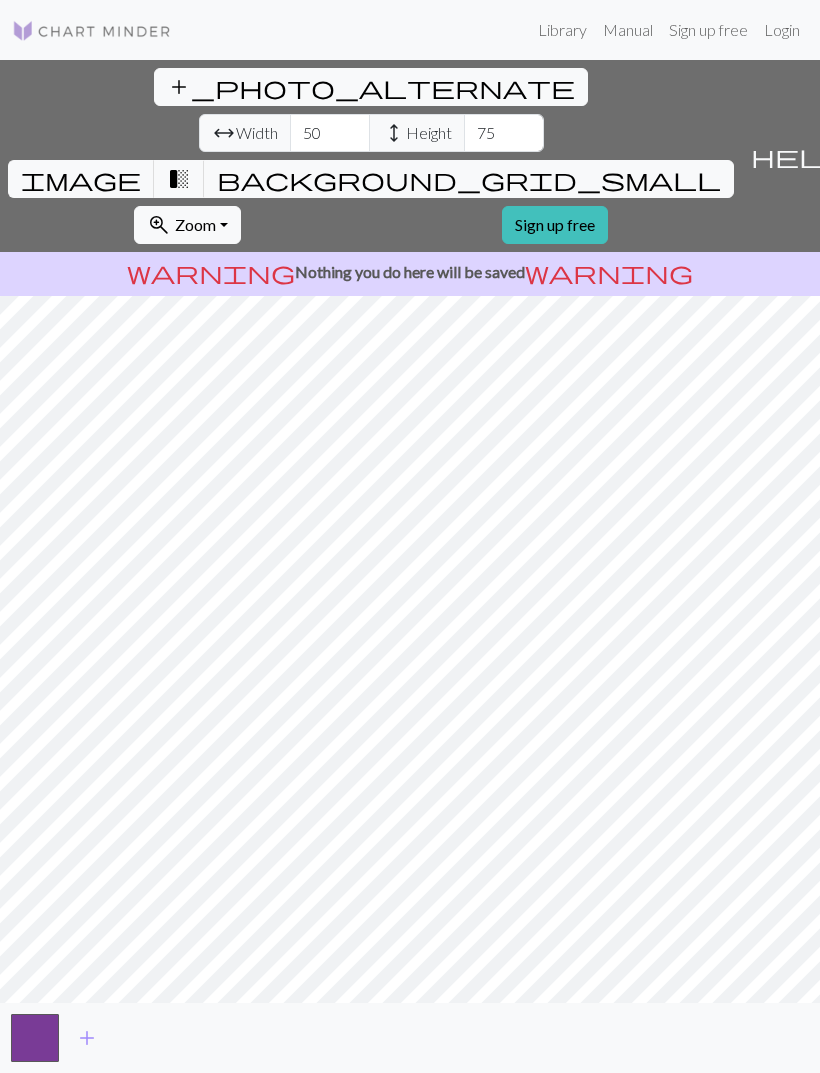 click on "add" at bounding box center [87, 1038] 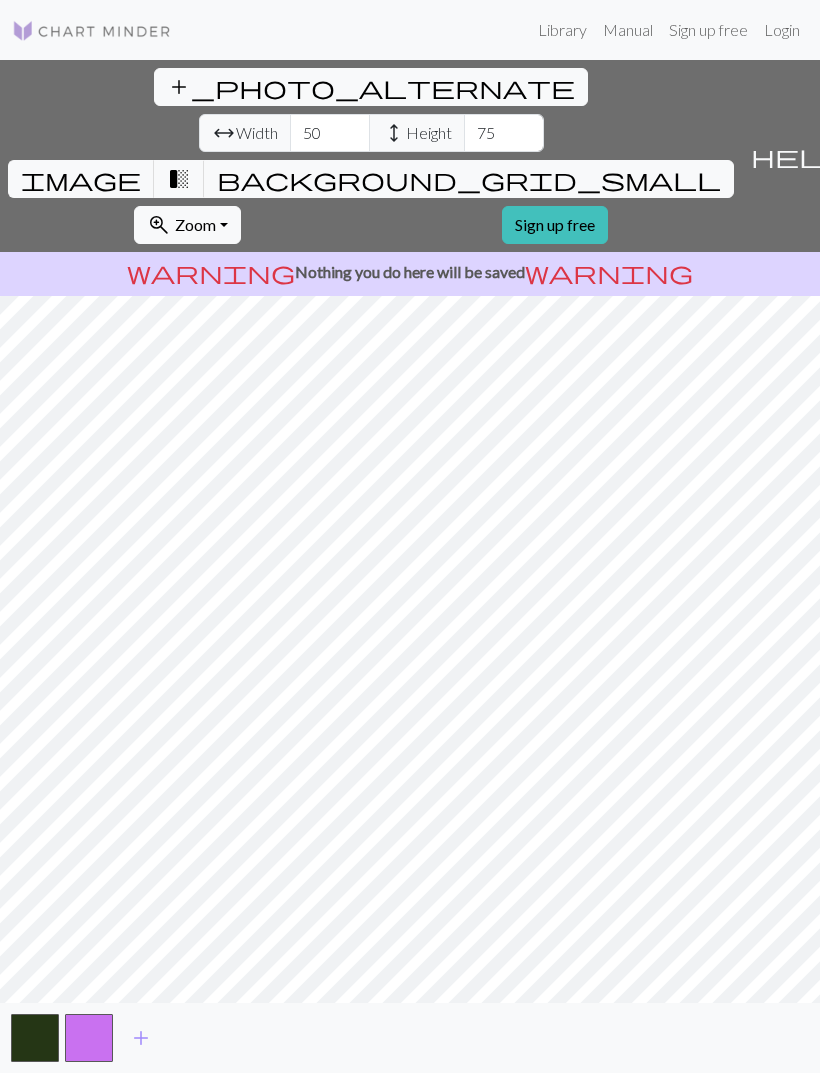 click on "add" at bounding box center (141, 1038) 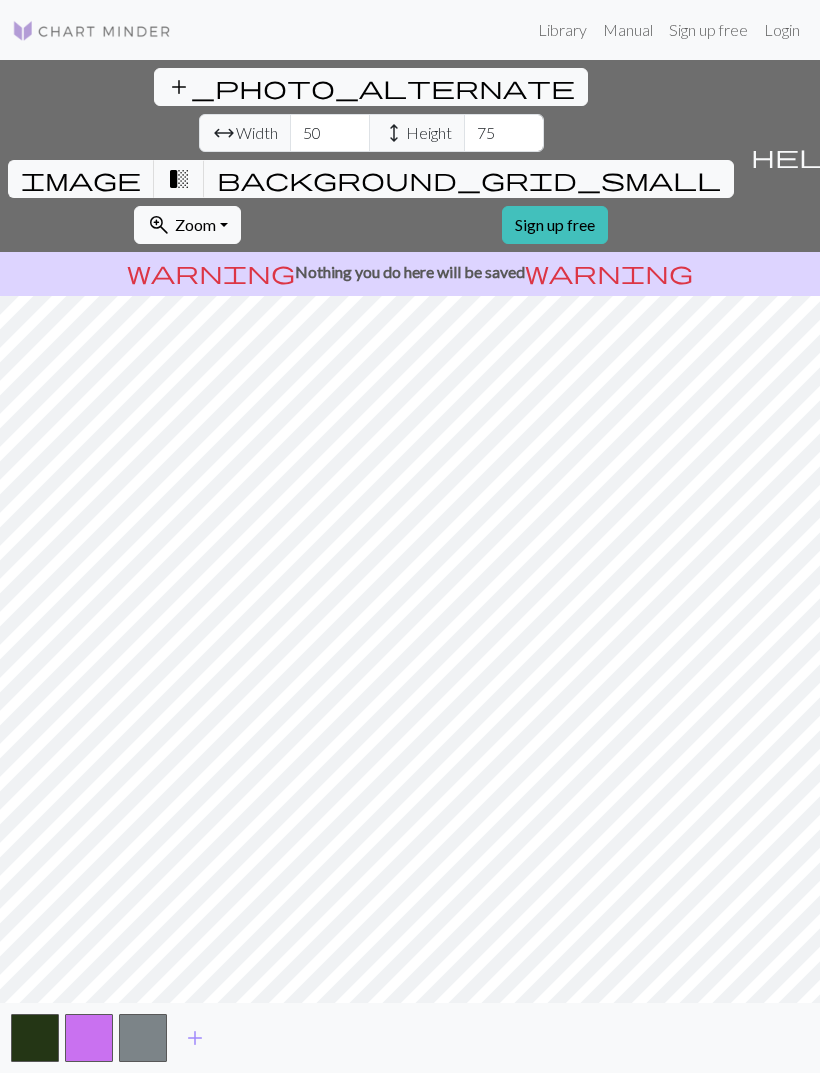 click on "add" at bounding box center (195, 1038) 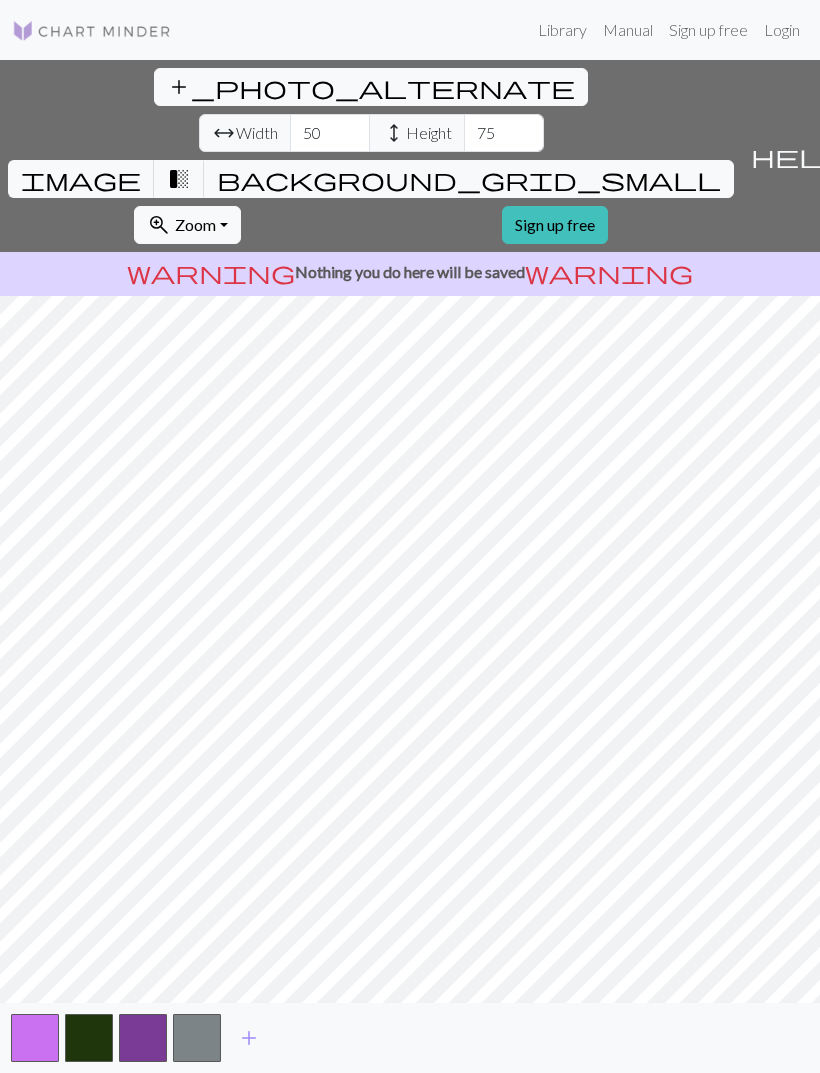 click on "add" at bounding box center [249, 1038] 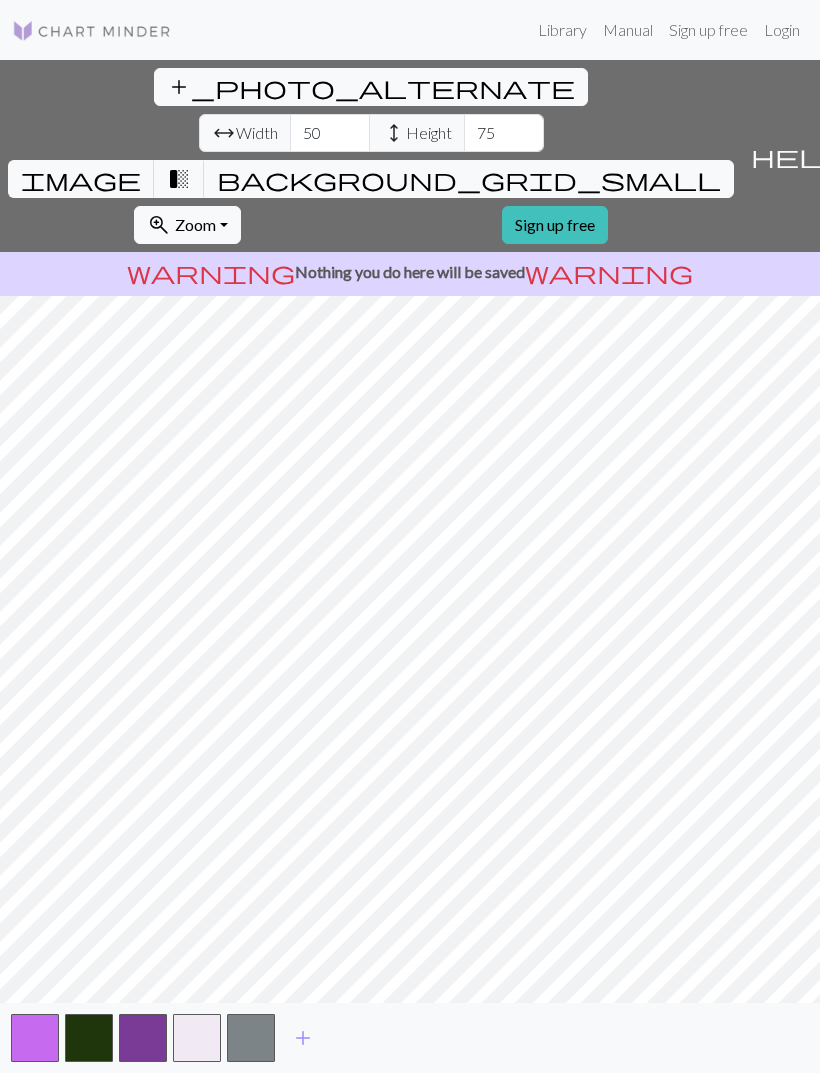click at bounding box center (251, 1038) 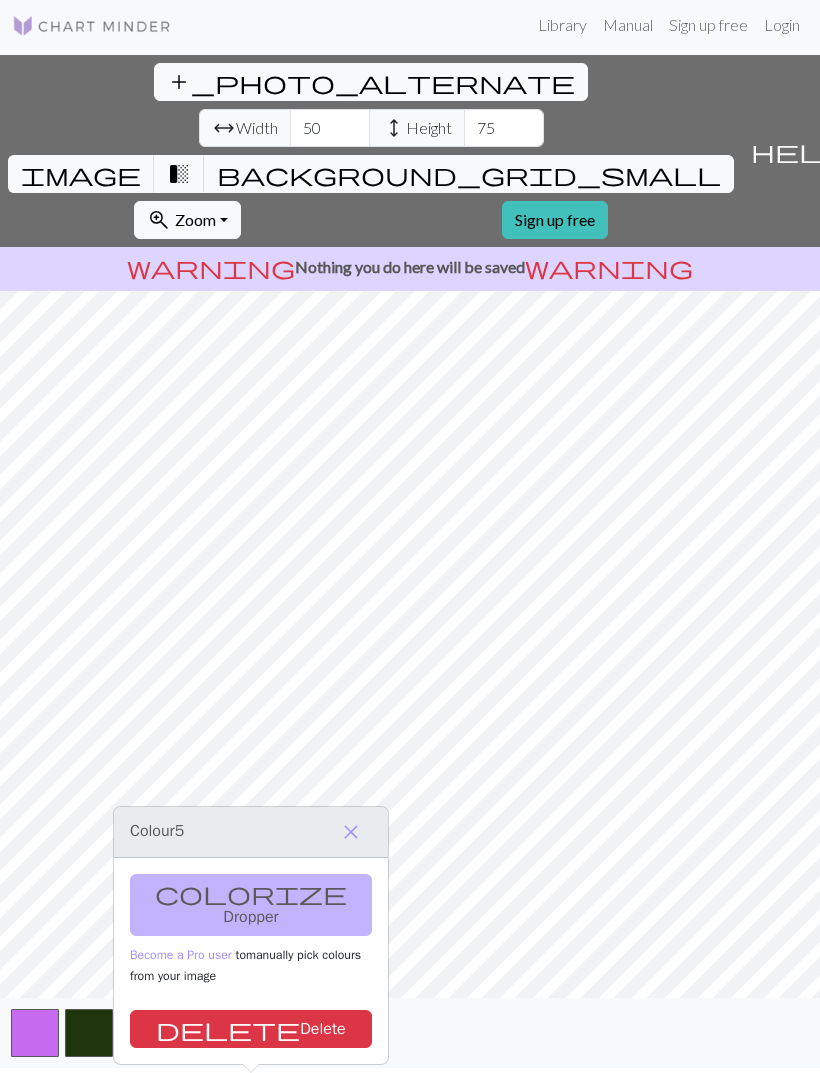 click on "delete Delete" at bounding box center [251, 1029] 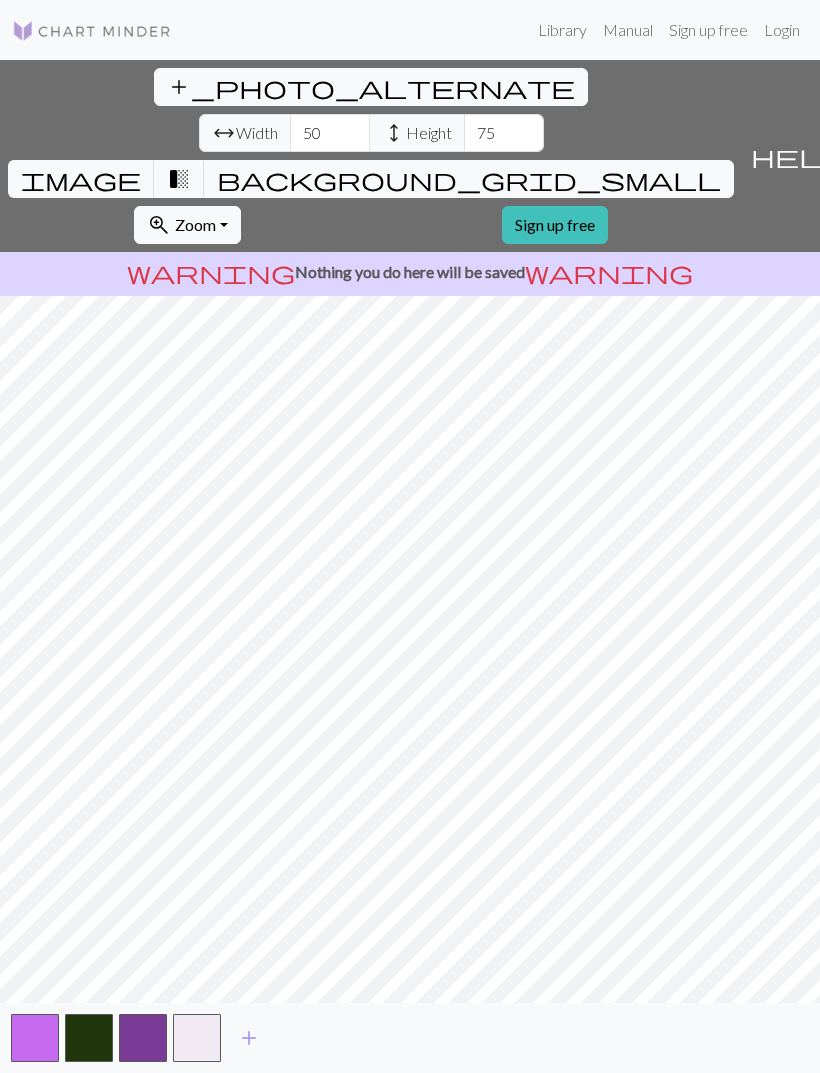 click on "add" at bounding box center (249, 1038) 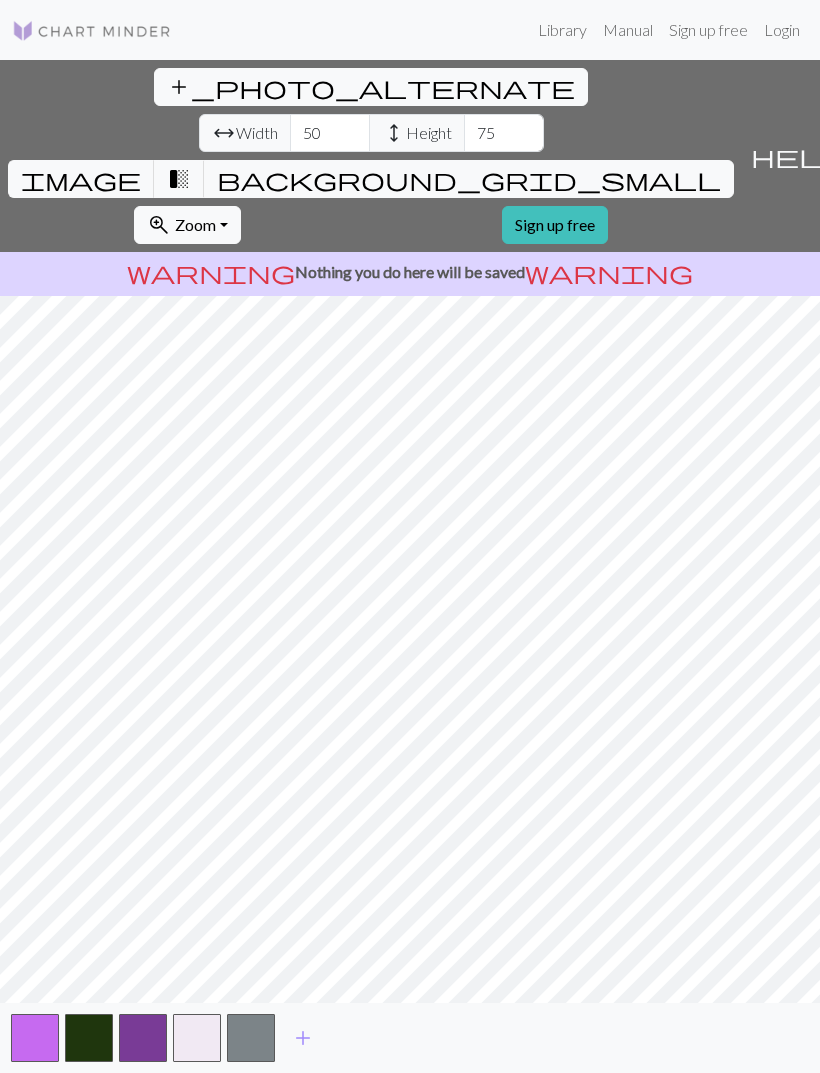 click on "add" at bounding box center (303, 1038) 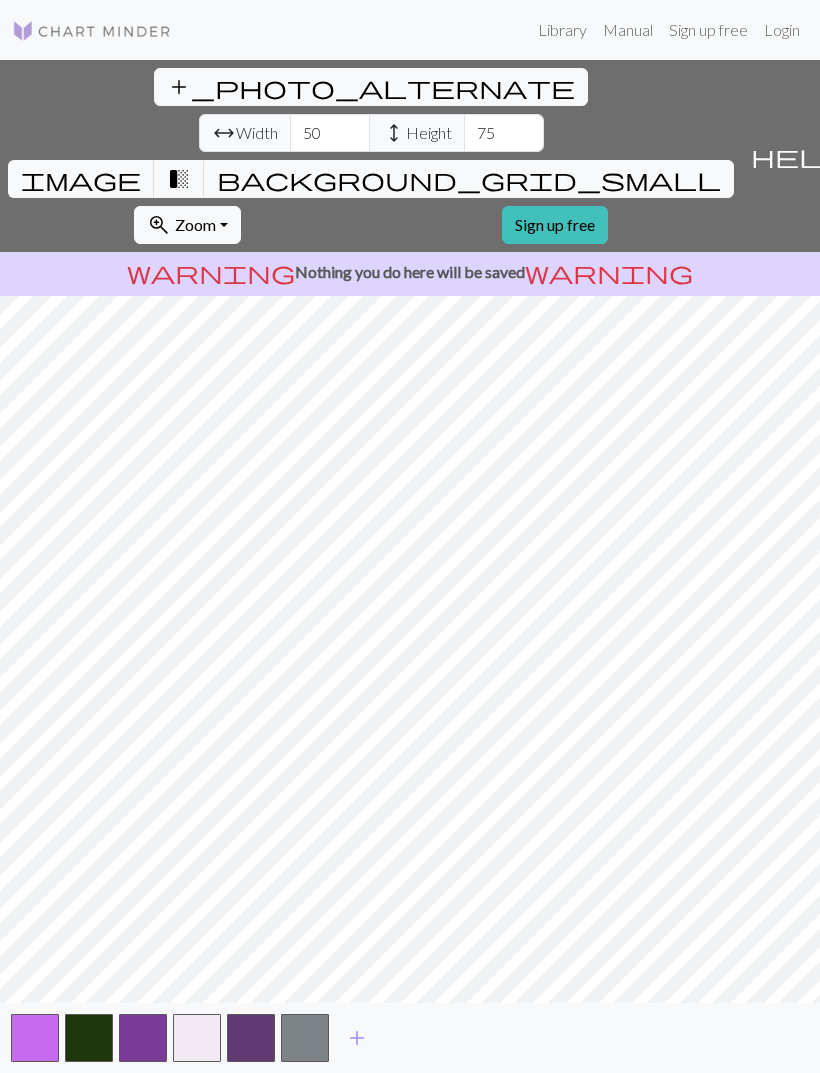click on "add" at bounding box center (357, 1038) 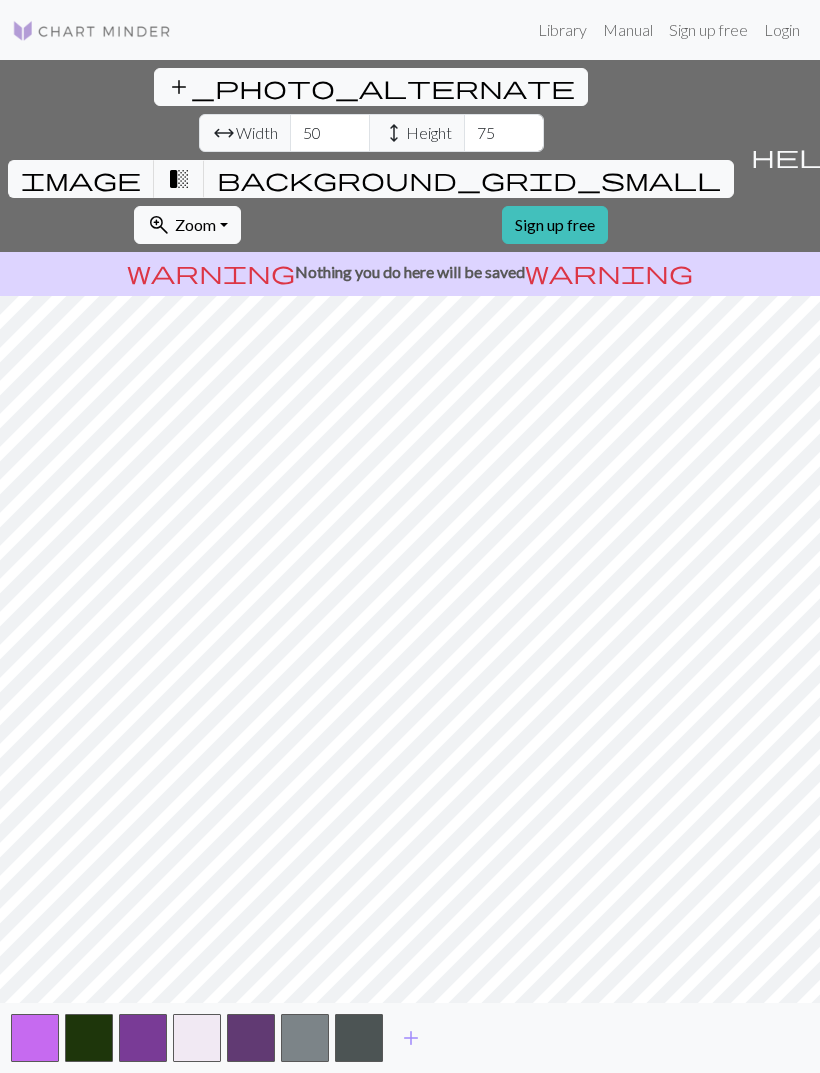 click at bounding box center (305, 1038) 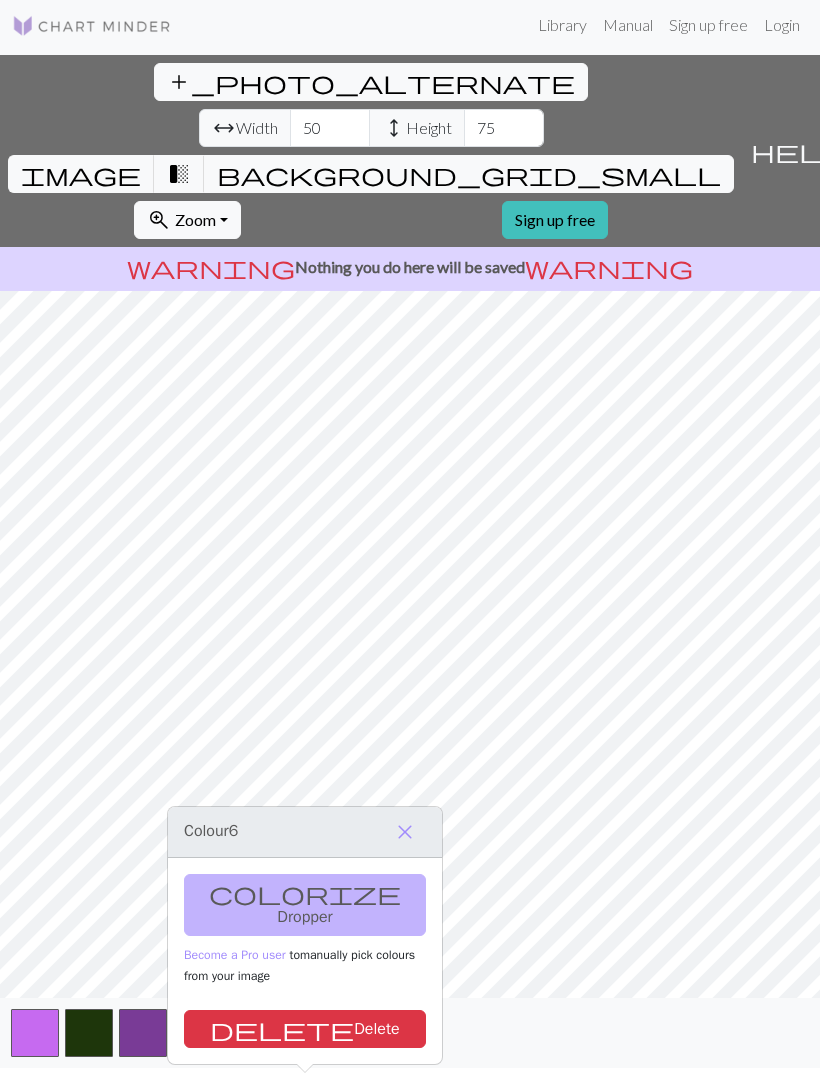 click on "delete Delete" at bounding box center [305, 1029] 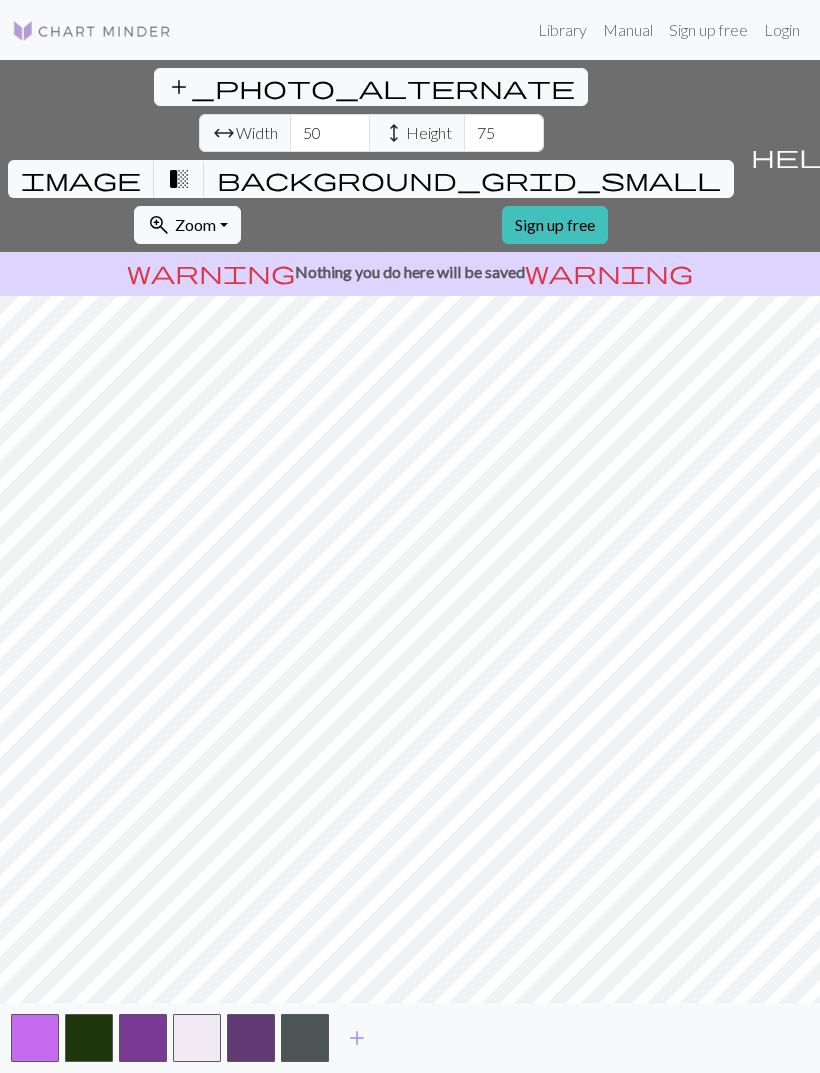 click at bounding box center [305, 1038] 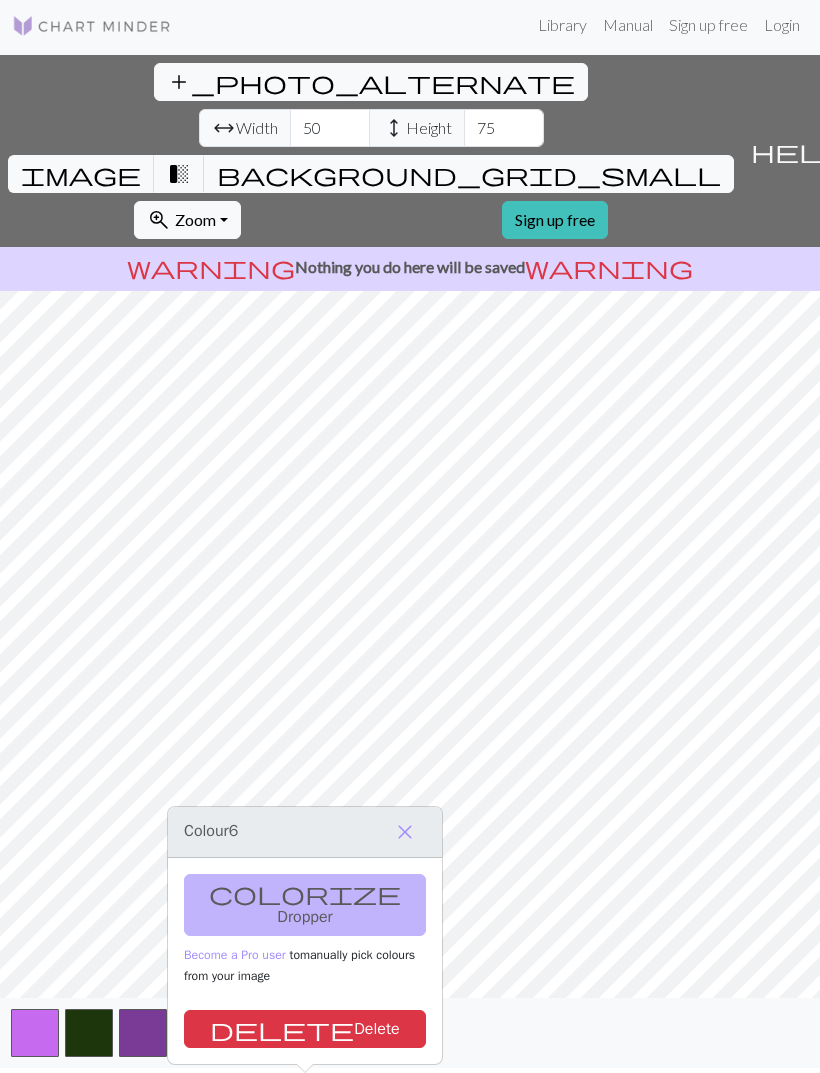 click on "delete Delete" at bounding box center [305, 1029] 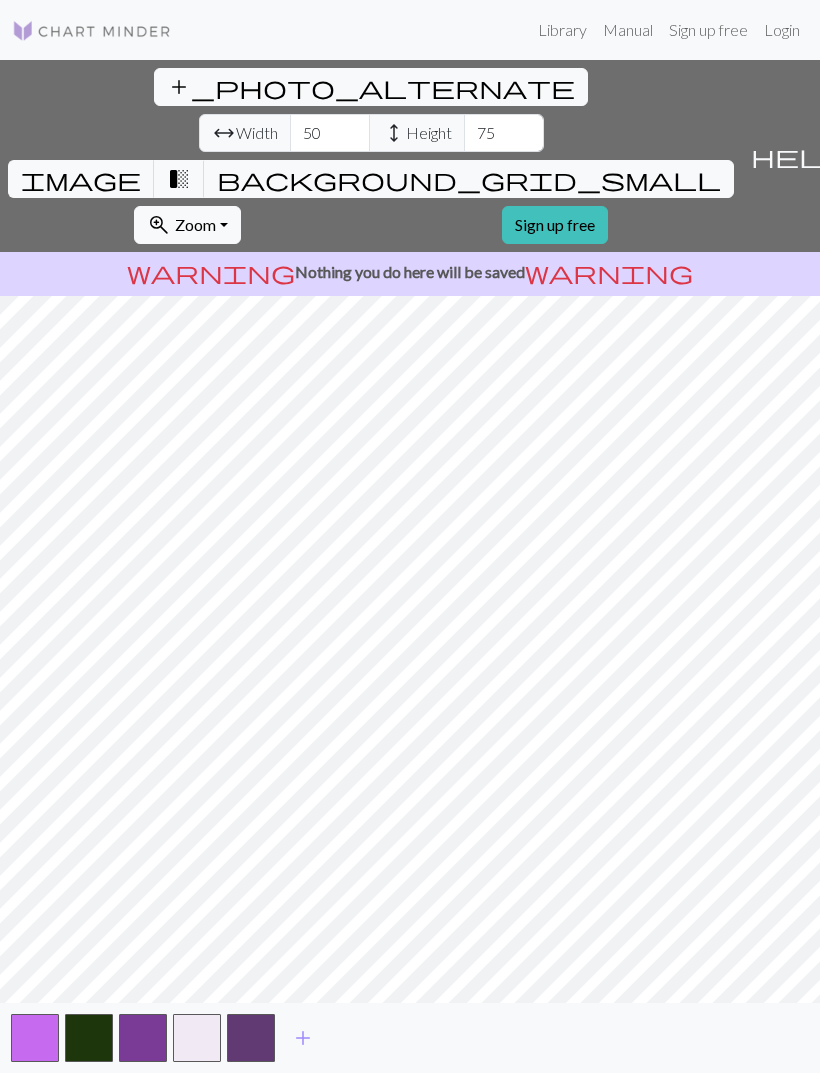 click on "add" at bounding box center (303, 1038) 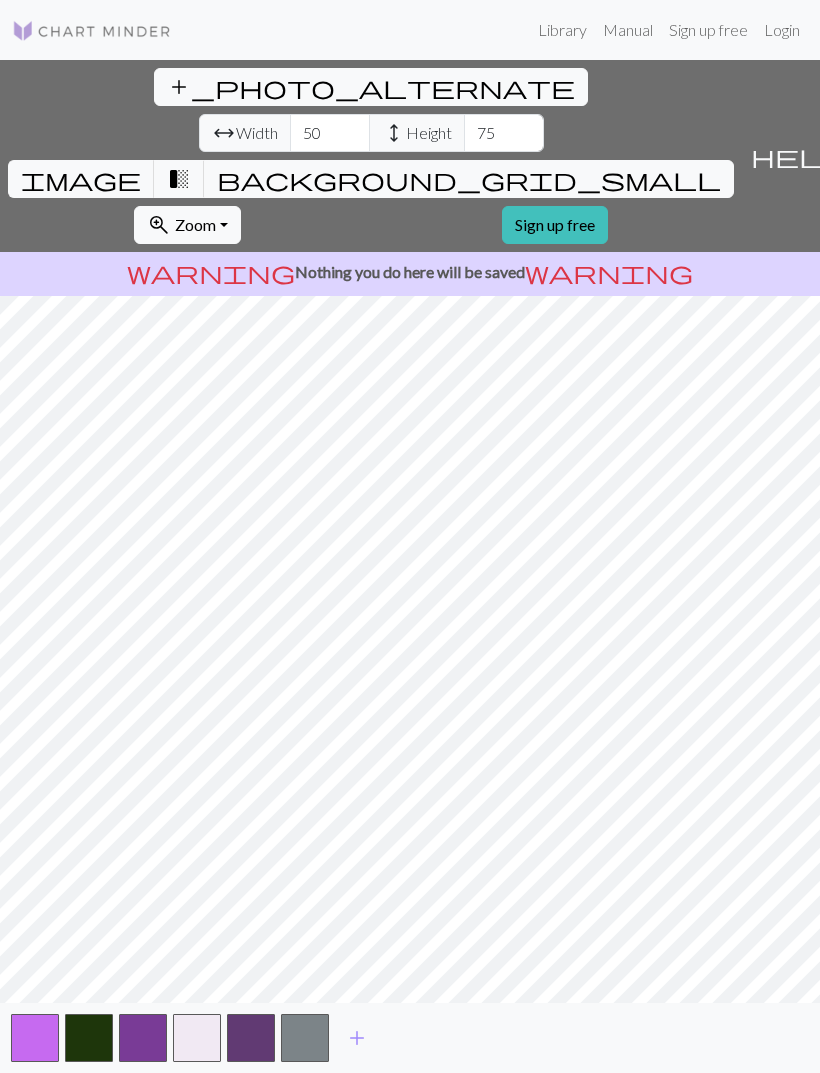 click on "add" at bounding box center [357, 1038] 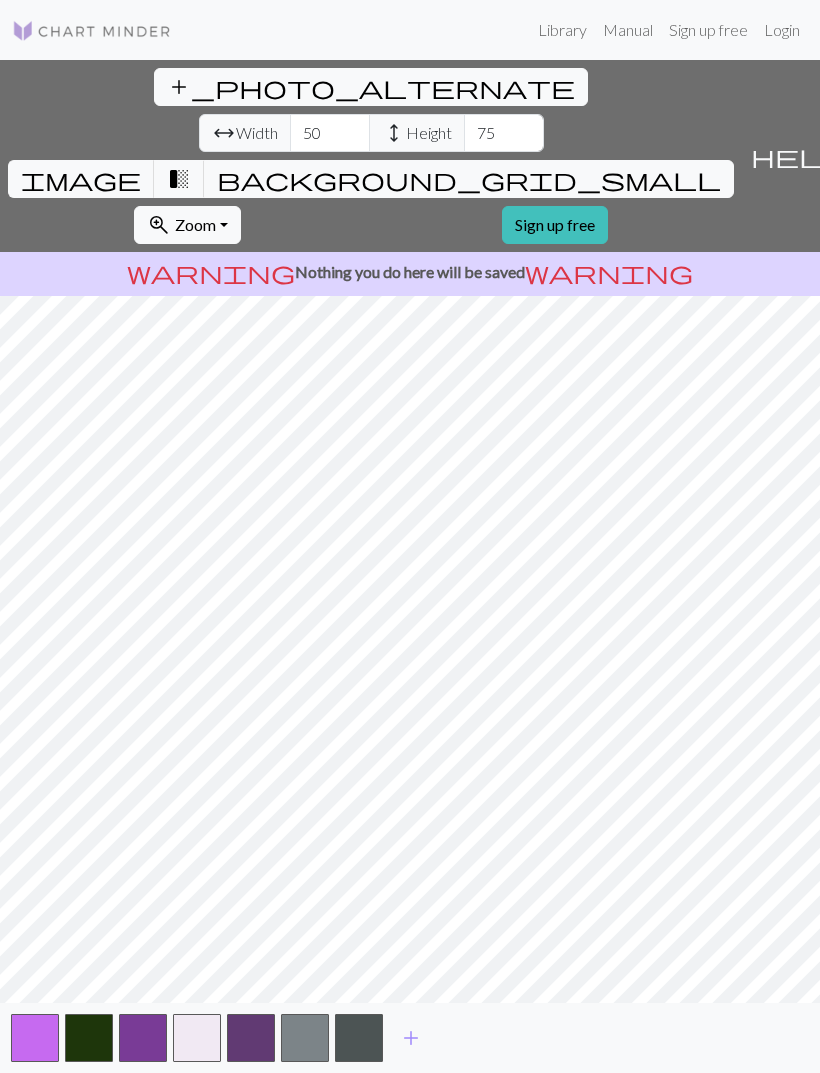 click on "add" at bounding box center [411, 1038] 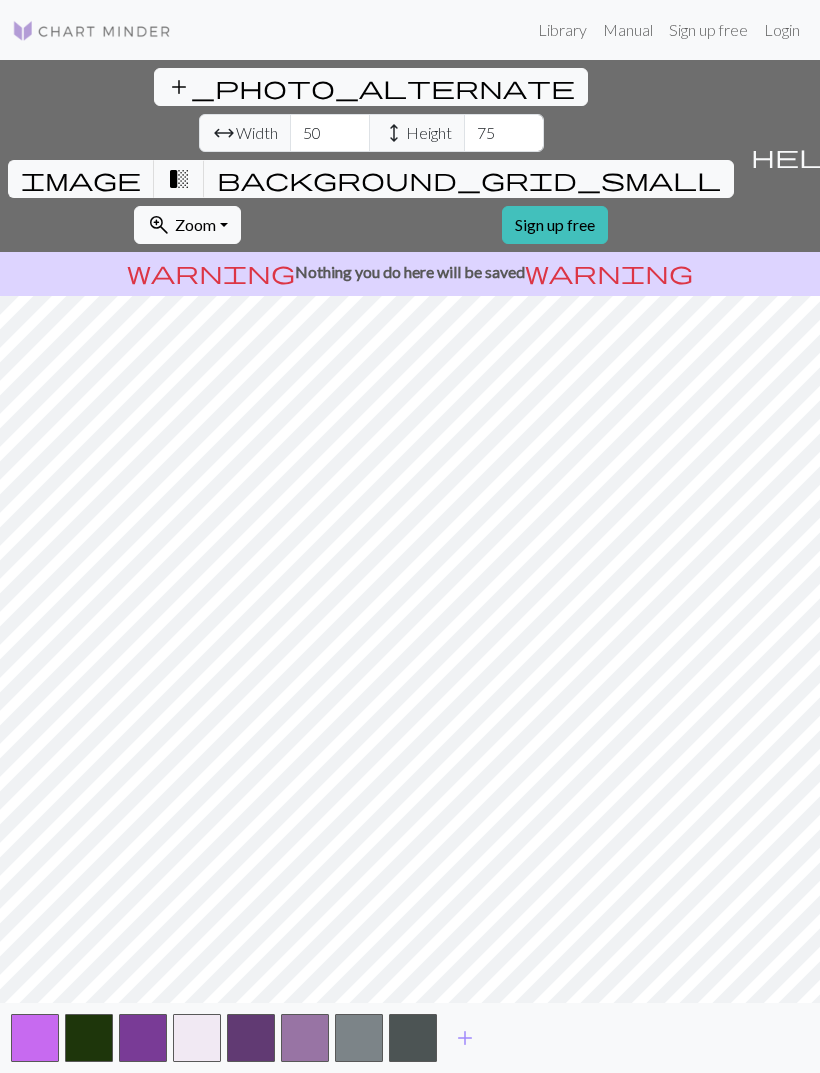 click on "add" at bounding box center [465, 1038] 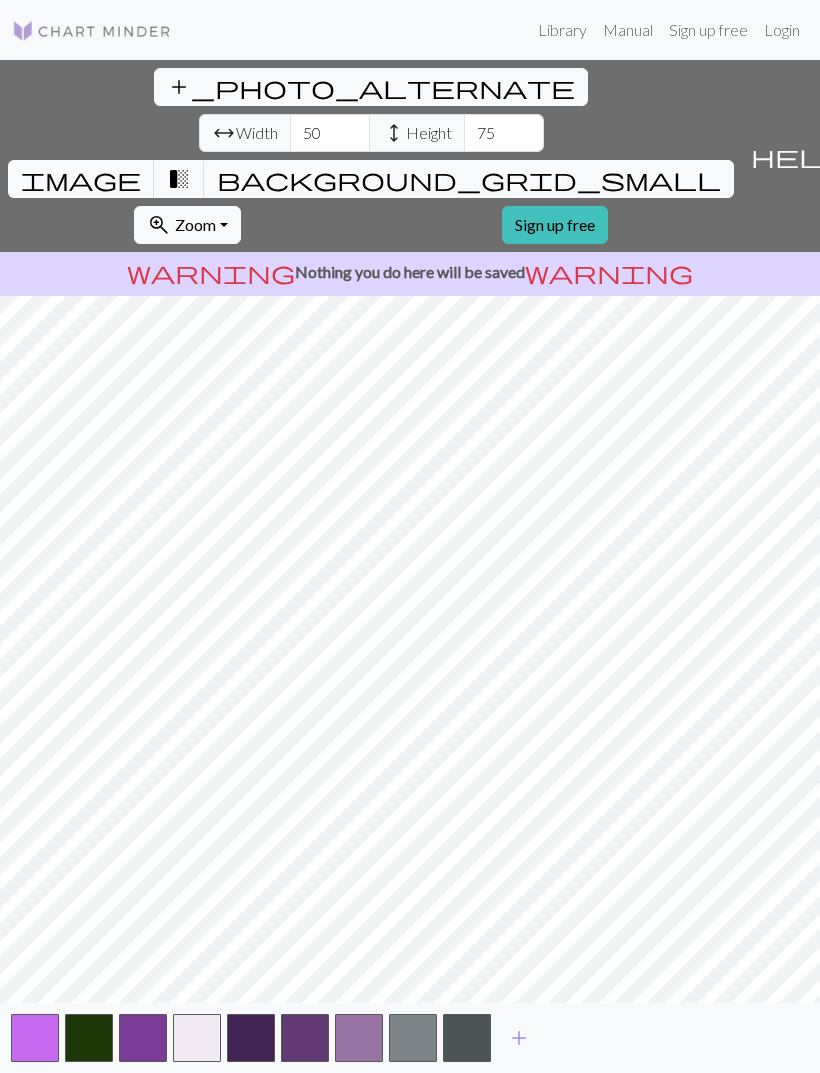click on "add" at bounding box center [519, 1038] 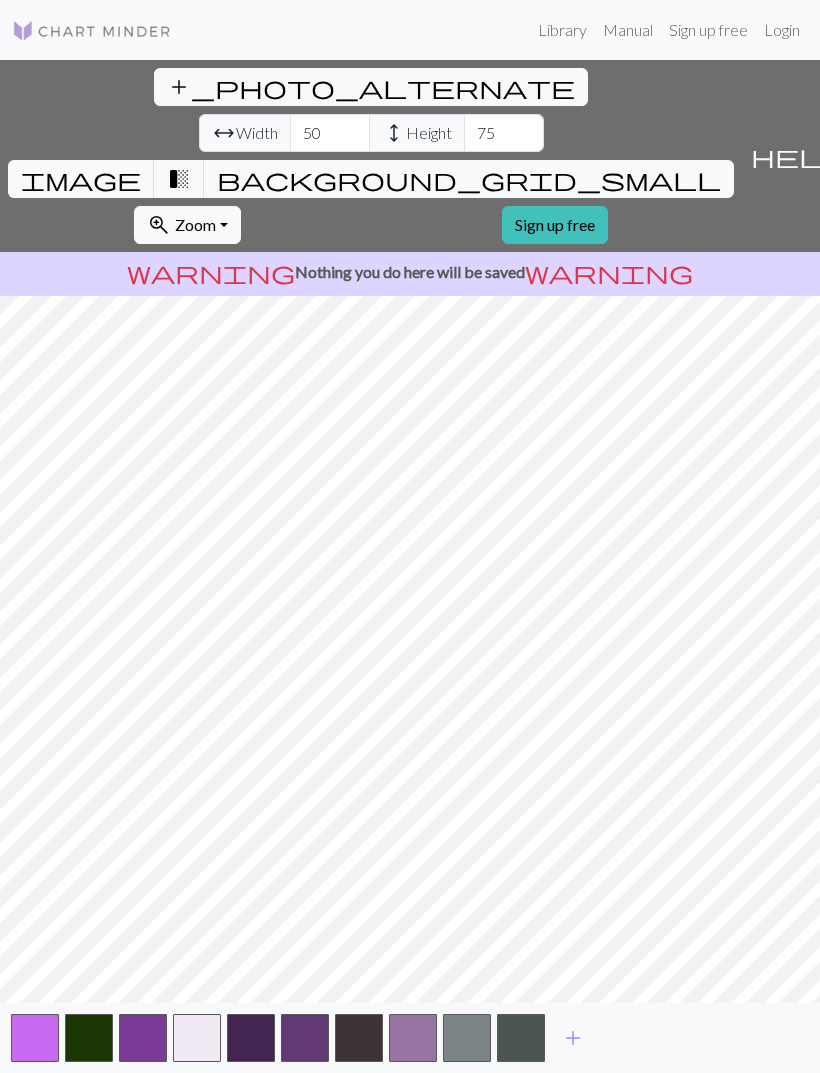 click on "add" at bounding box center [573, 1038] 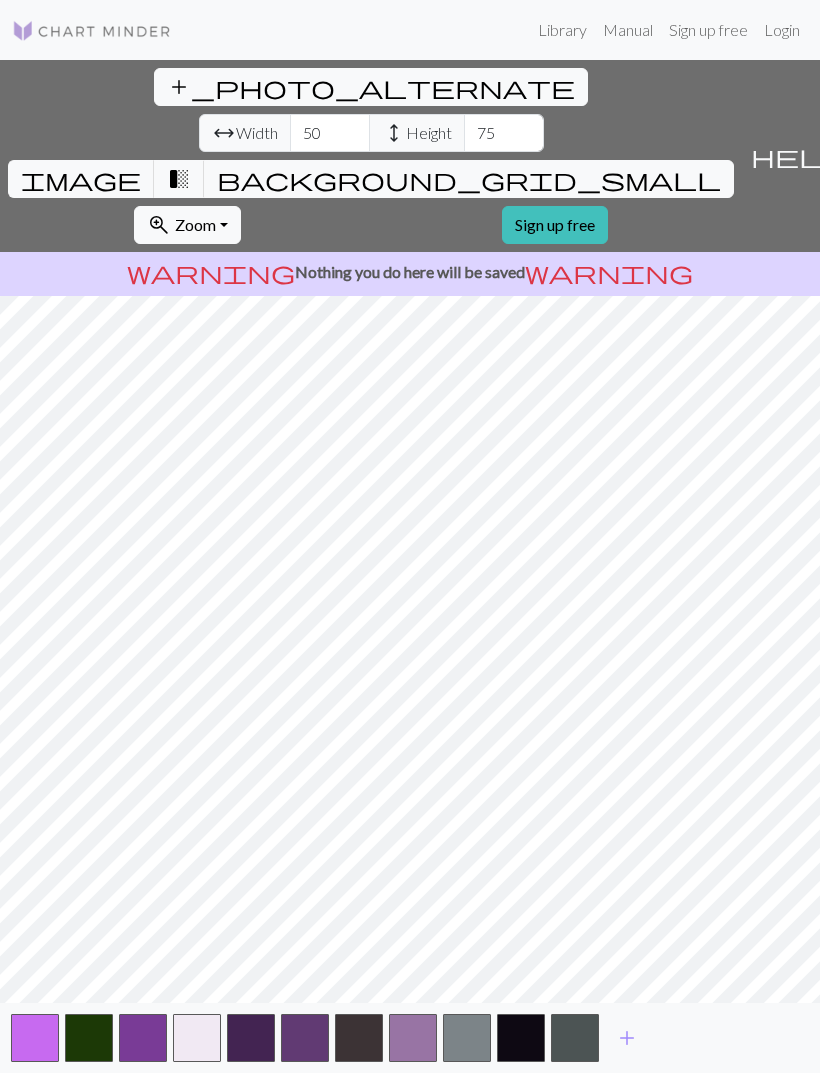 click at bounding box center (575, 1038) 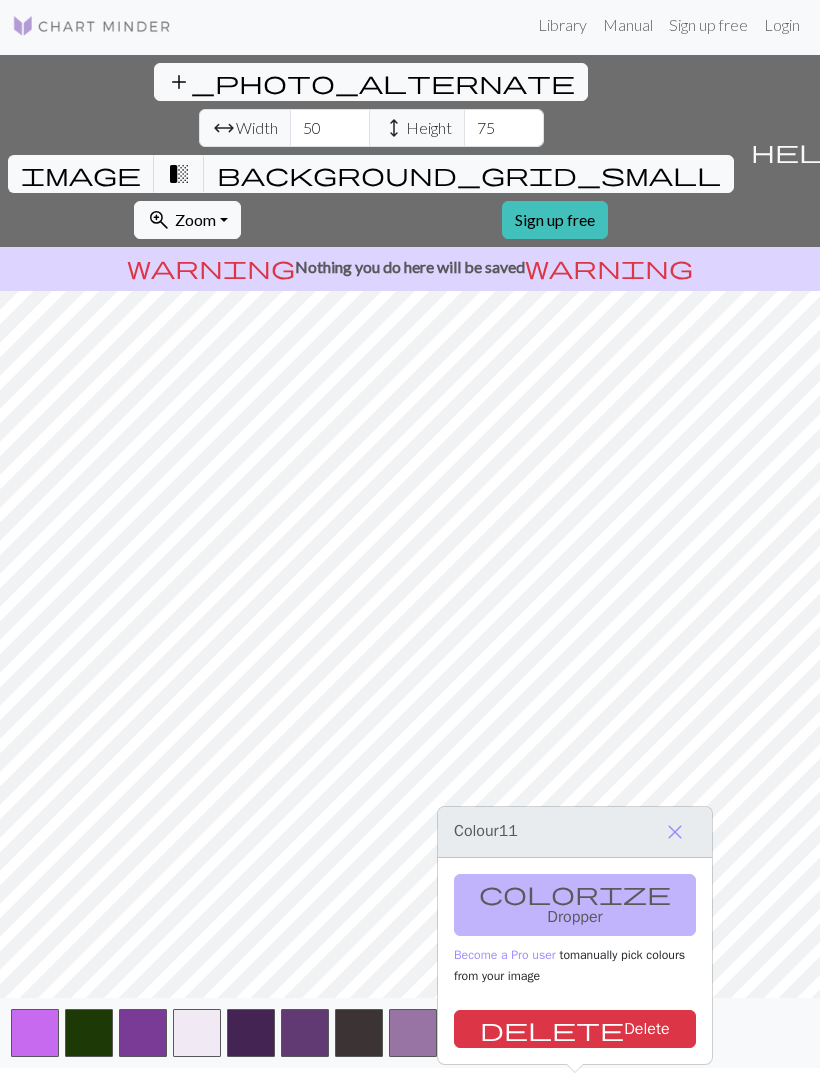 click on "delete Delete" at bounding box center (575, 1029) 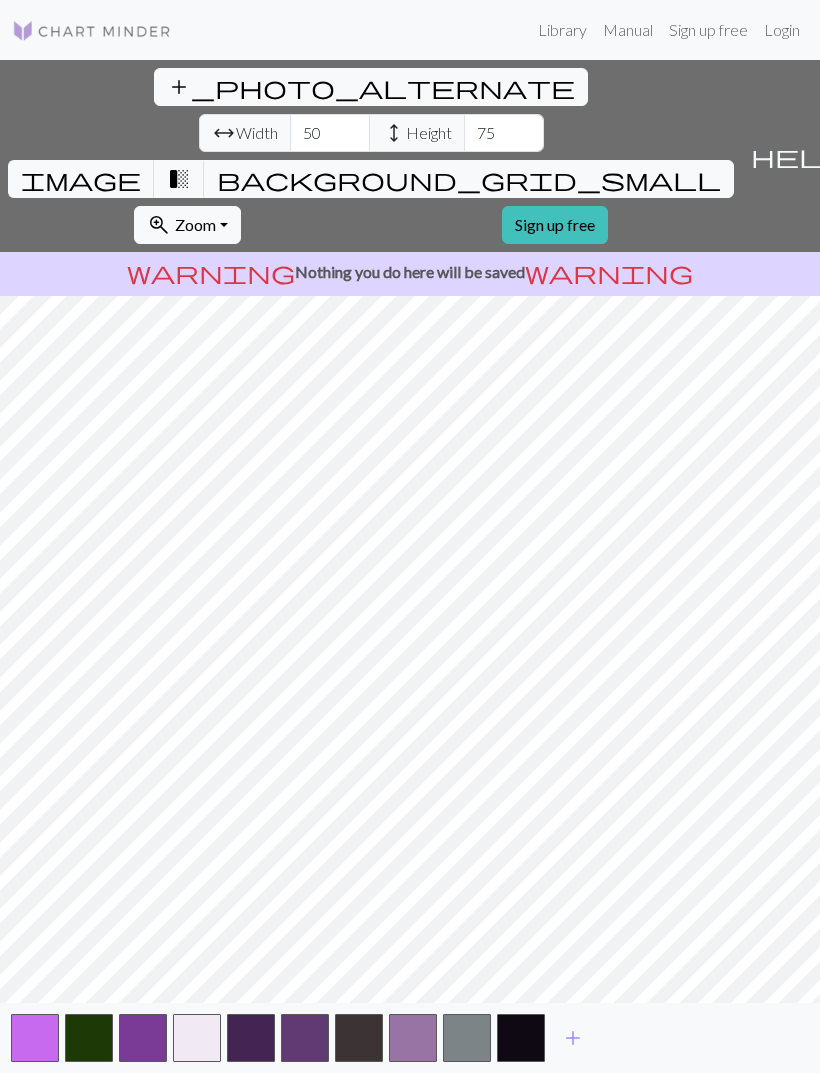 click at bounding box center [467, 1038] 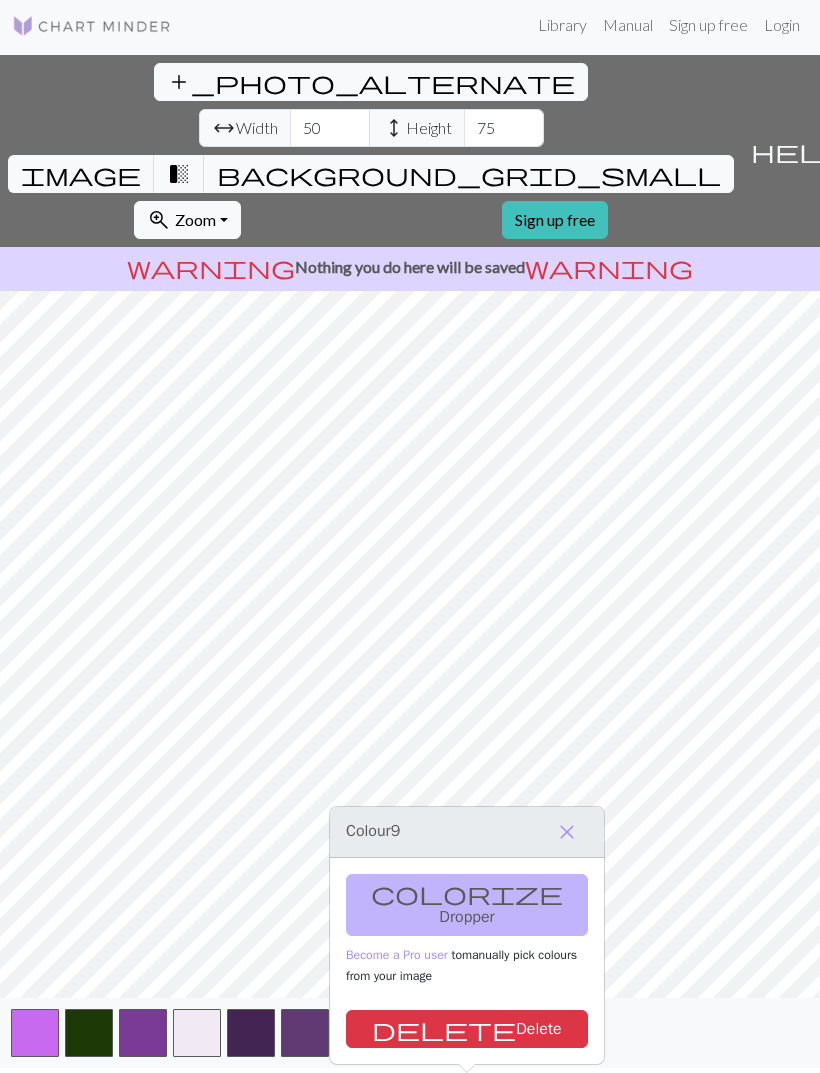 click on "delete Delete" at bounding box center [467, 1029] 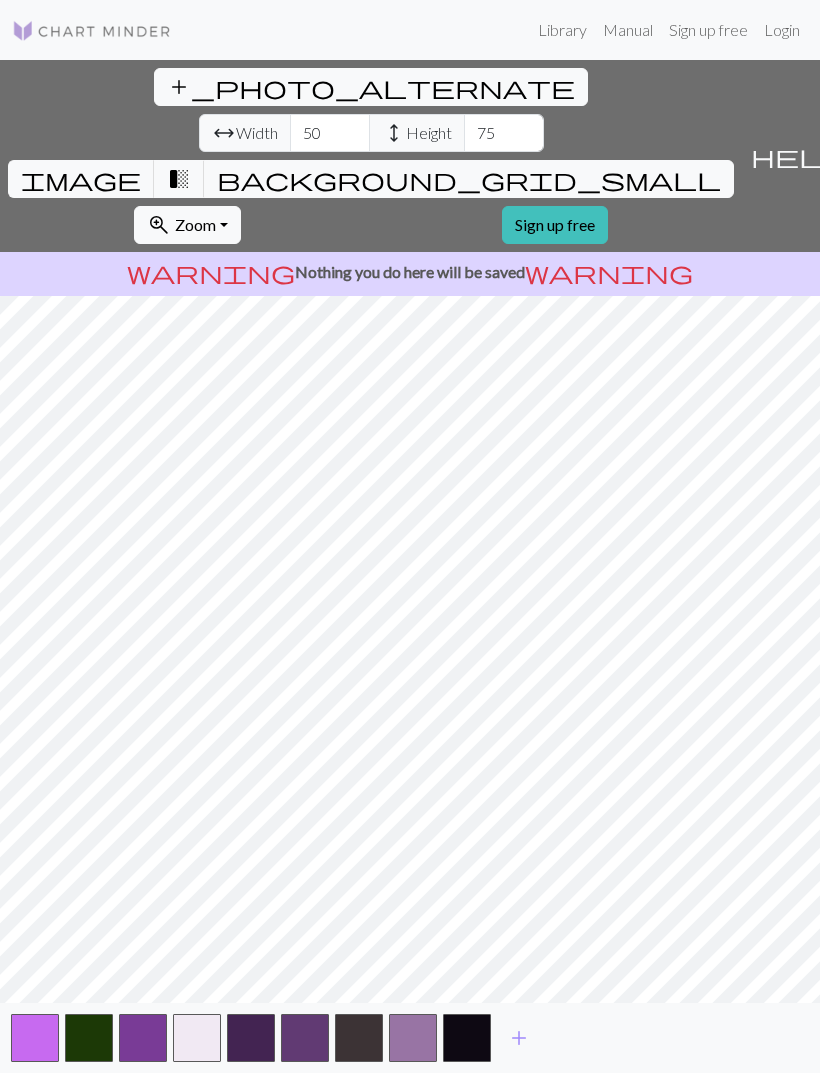 click at bounding box center [413, 1038] 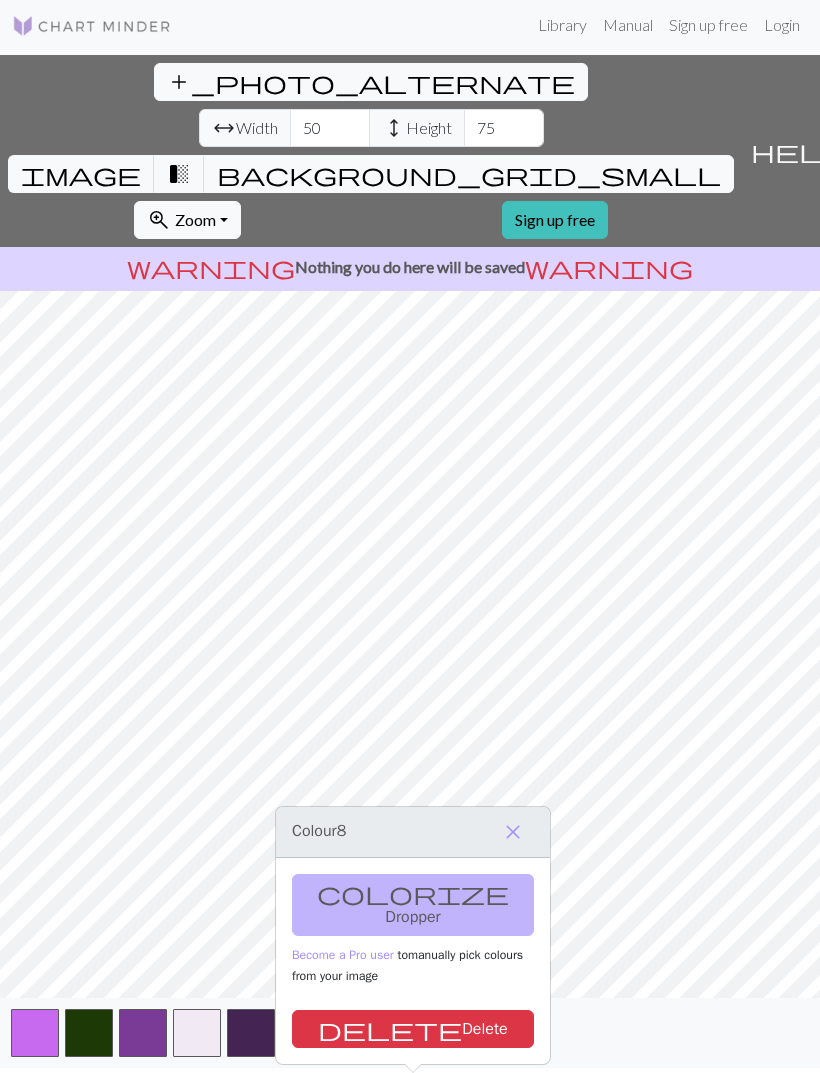 click on "delete Delete" at bounding box center [413, 1029] 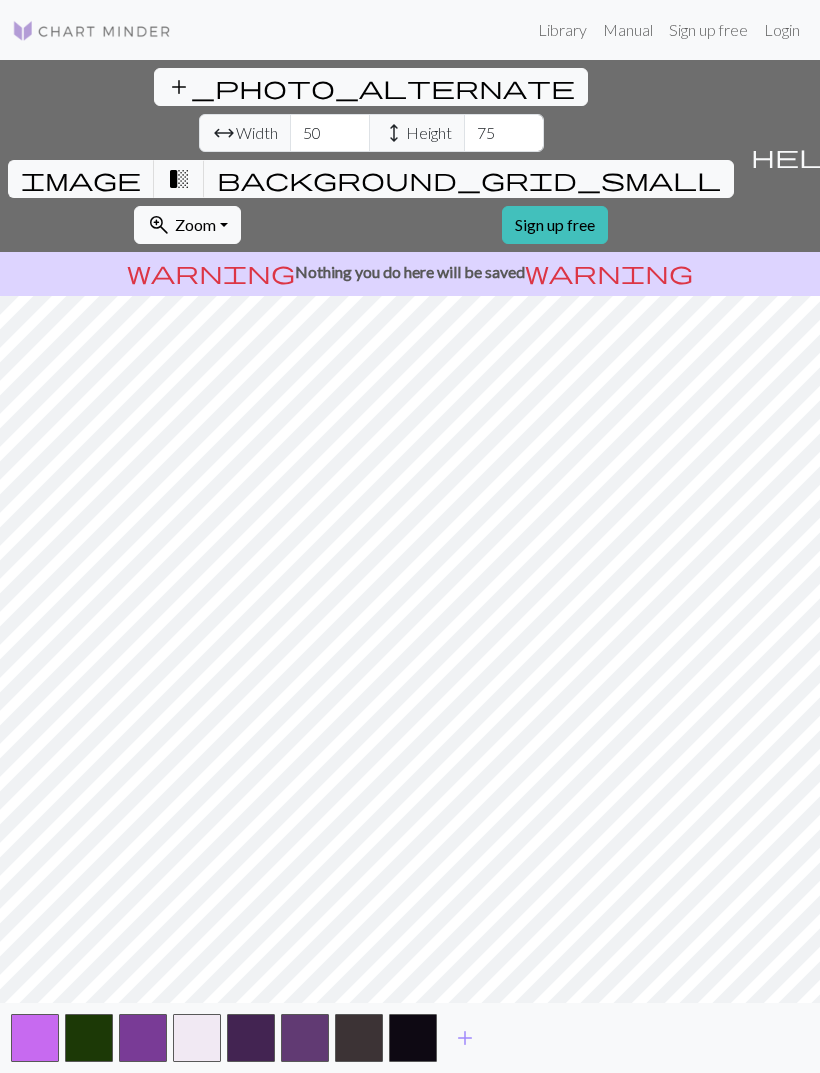 click at bounding box center (359, 1038) 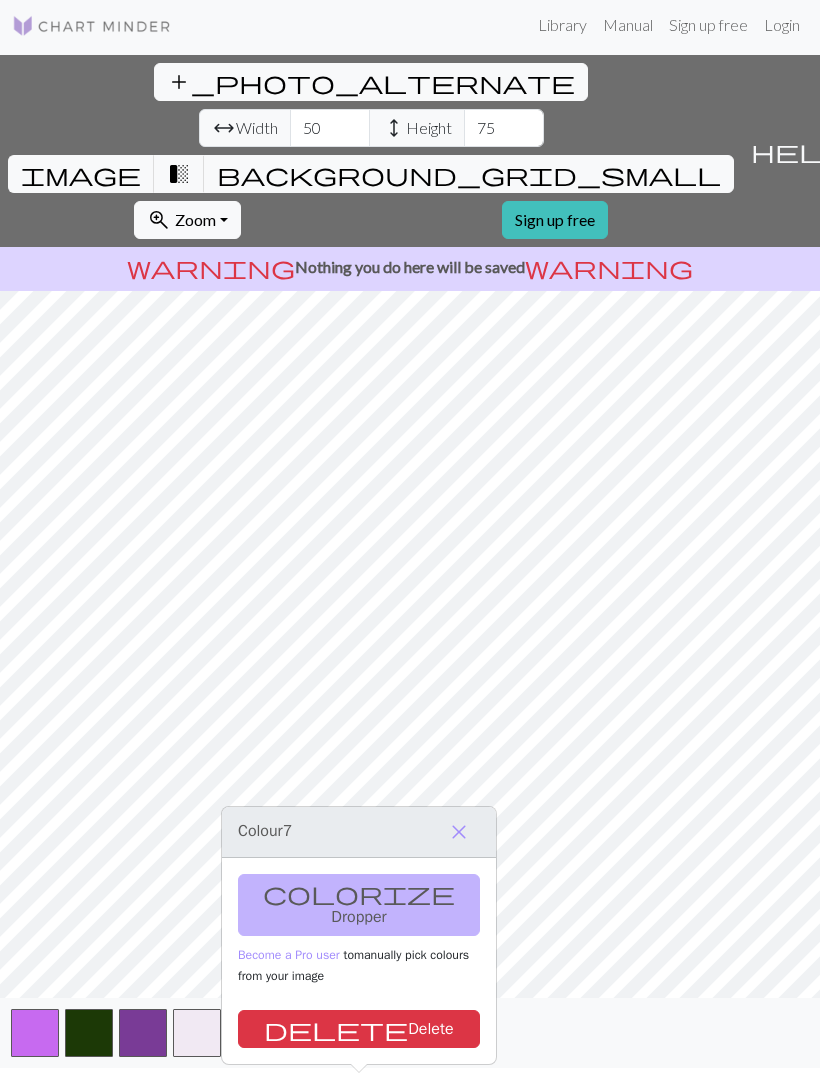 click on "delete Delete" at bounding box center (359, 1029) 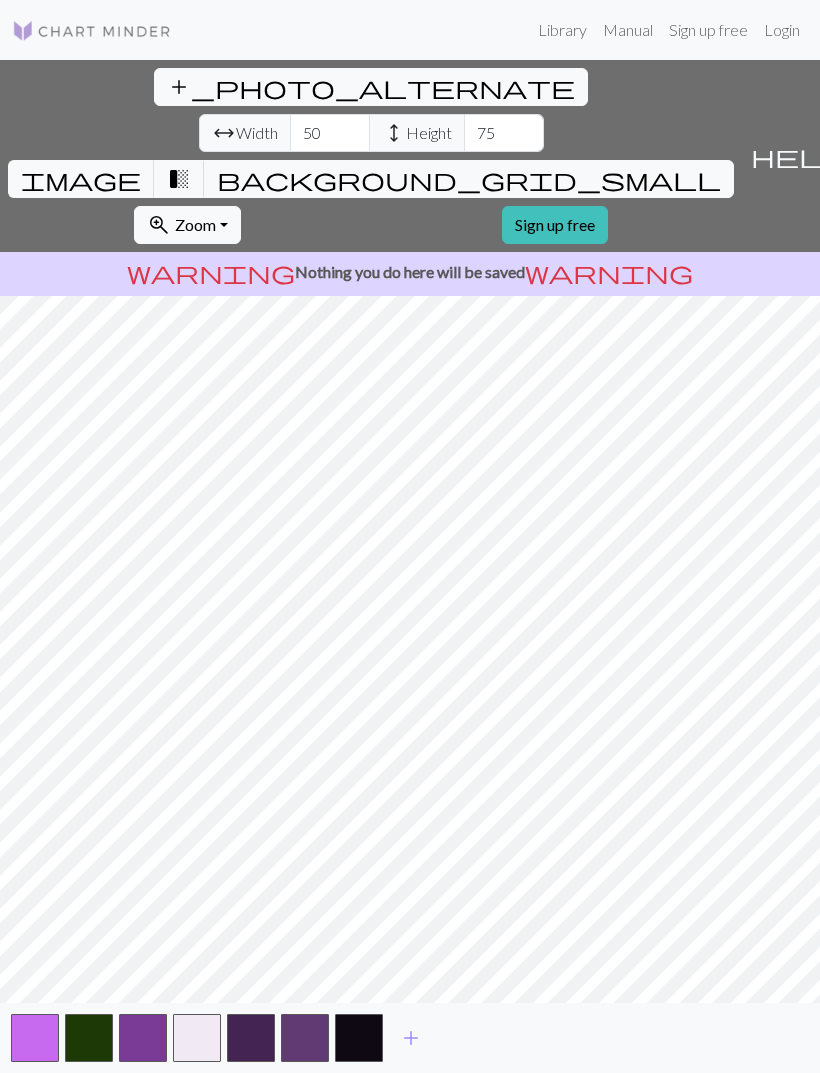 click at bounding box center [305, 1038] 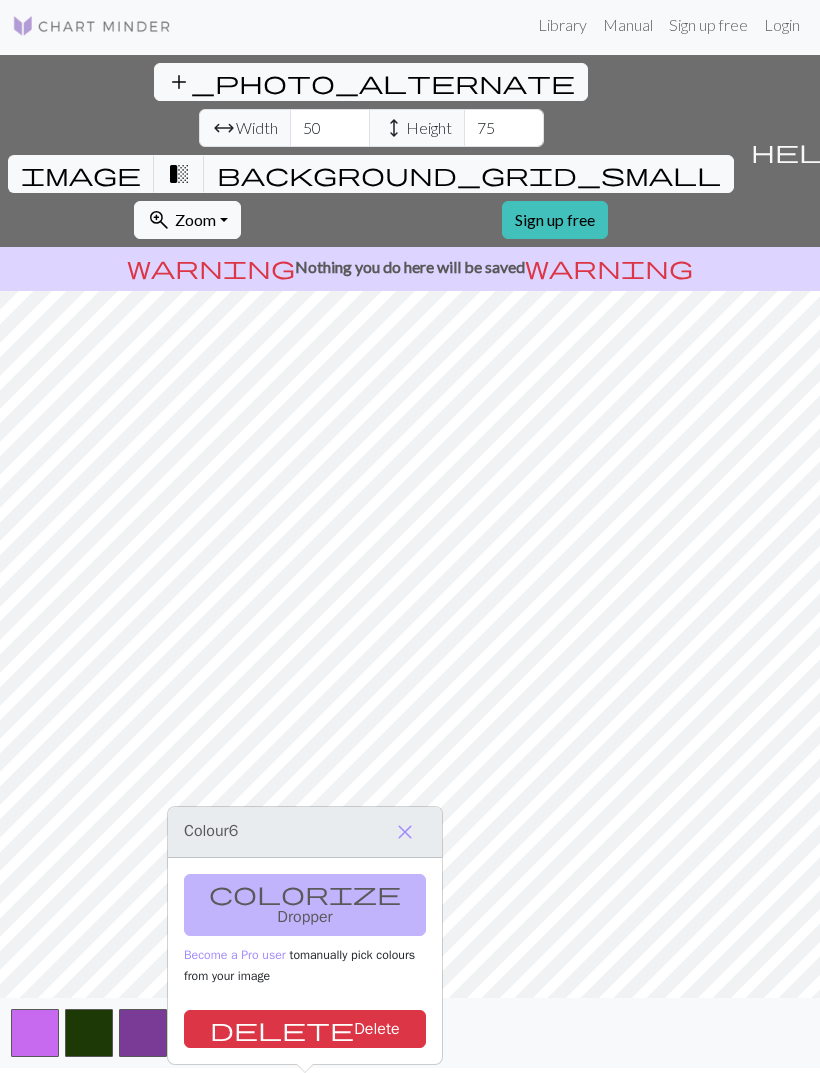 click on "delete Delete" at bounding box center (305, 1029) 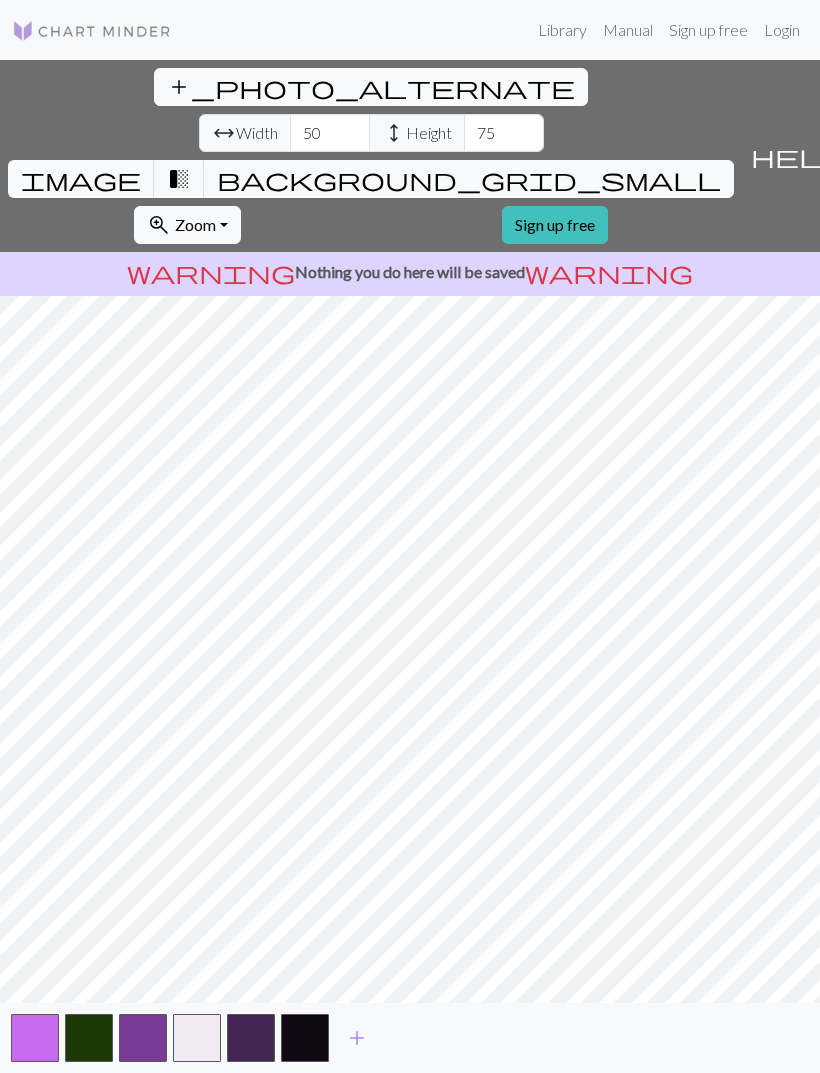 click at bounding box center (251, 1038) 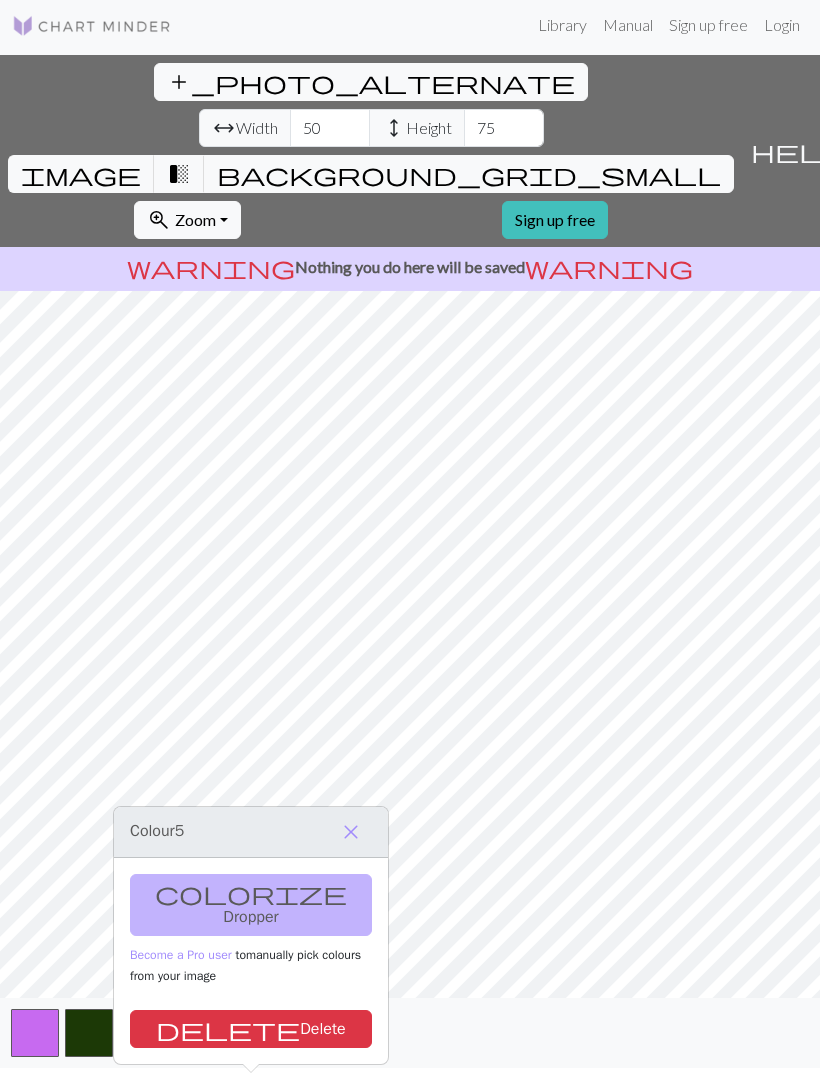 click on "delete Delete" at bounding box center (251, 1029) 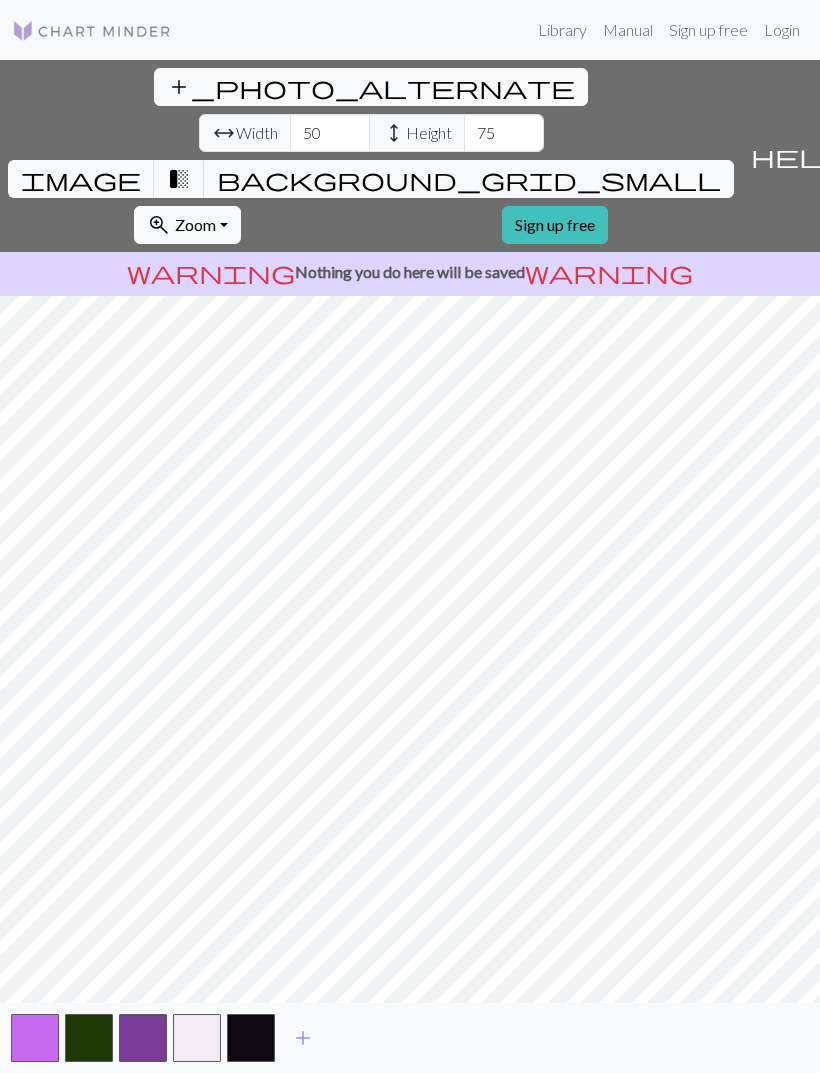 click at bounding box center (143, 1038) 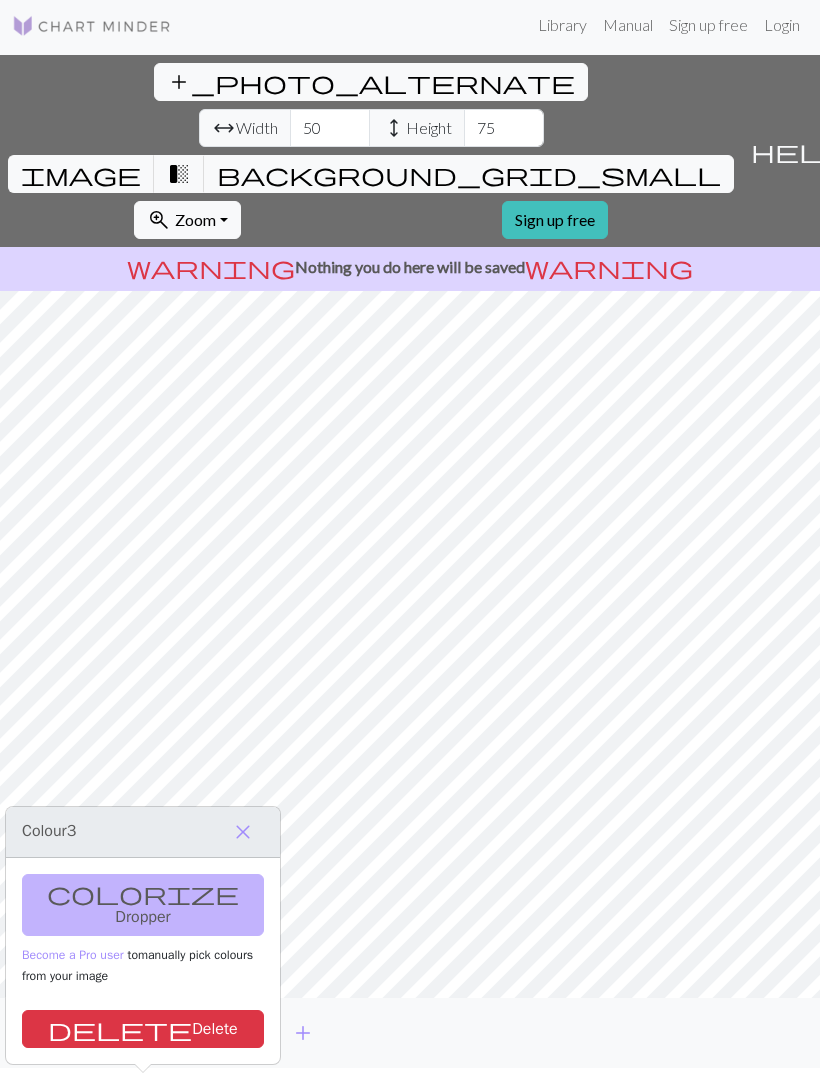 click on "delete Delete" at bounding box center [143, 1029] 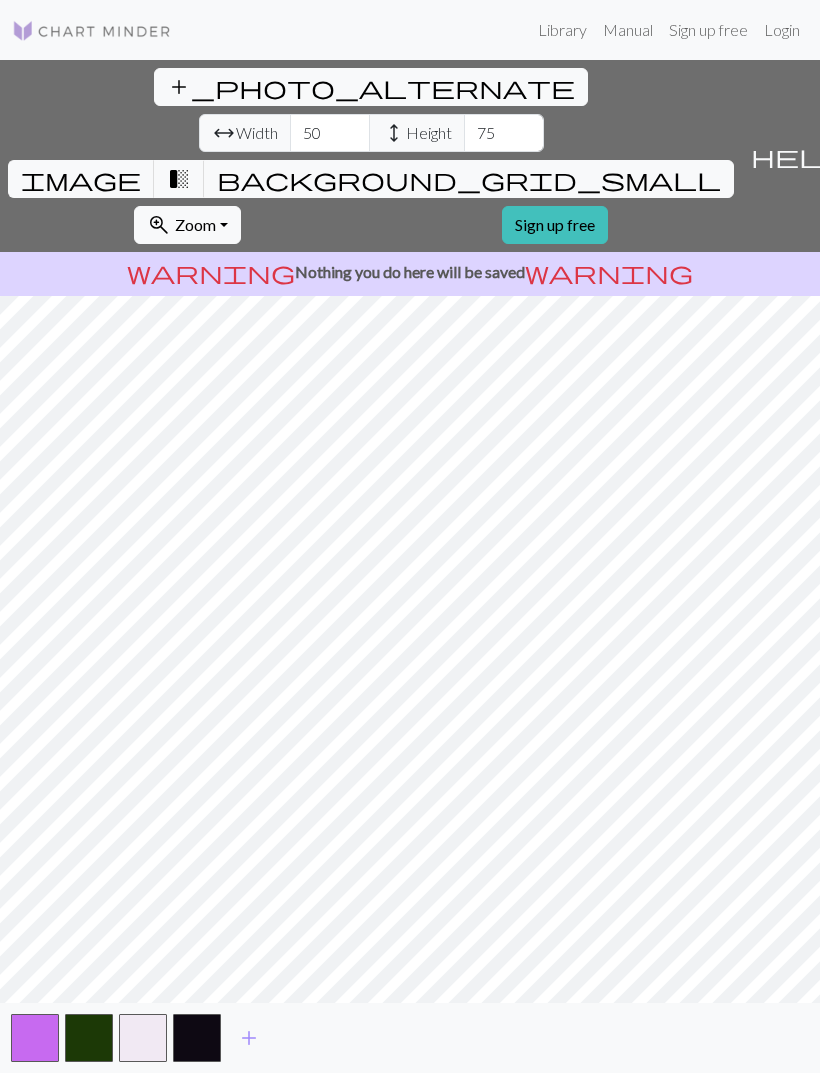 click on "add" at bounding box center (249, 1038) 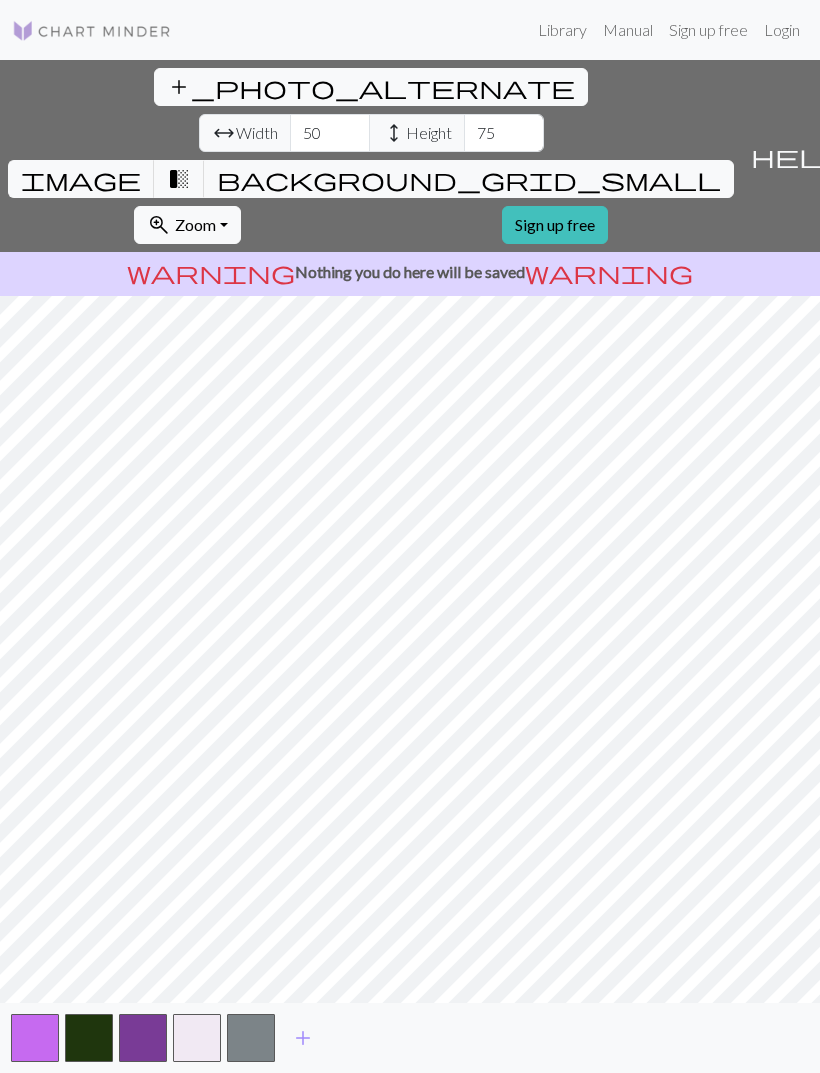 click on "add" at bounding box center (303, 1038) 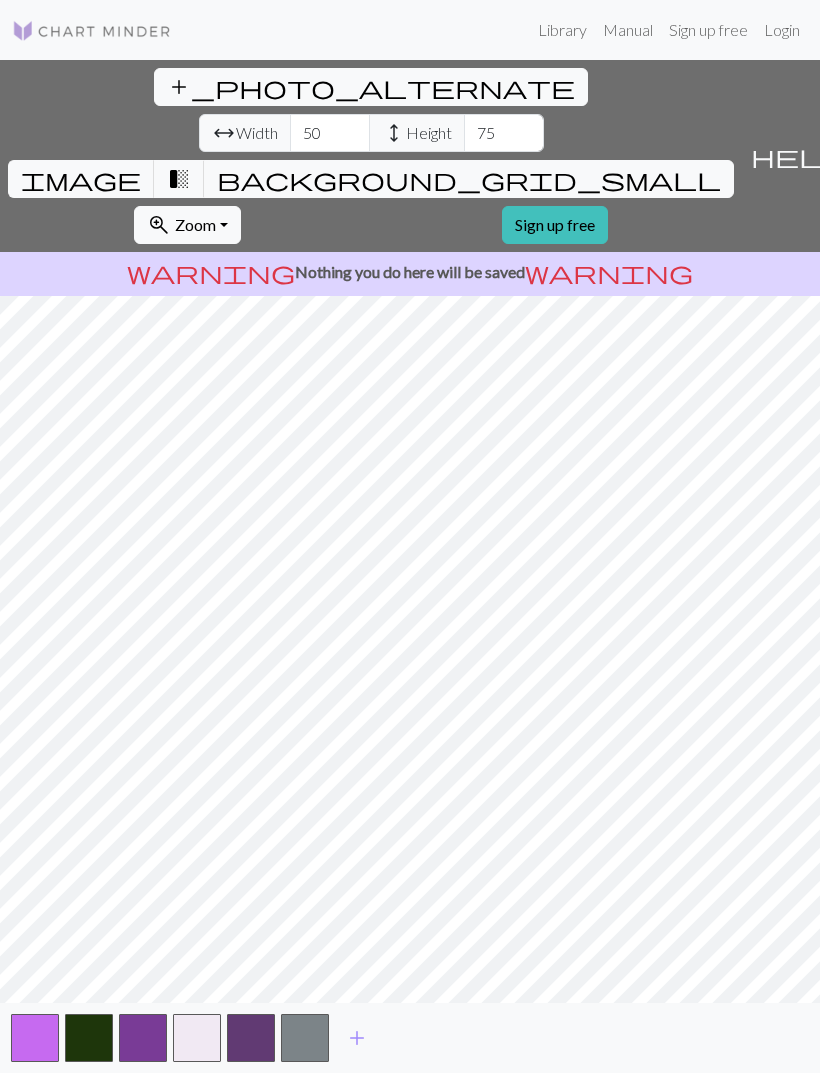 click on "add" at bounding box center (357, 1038) 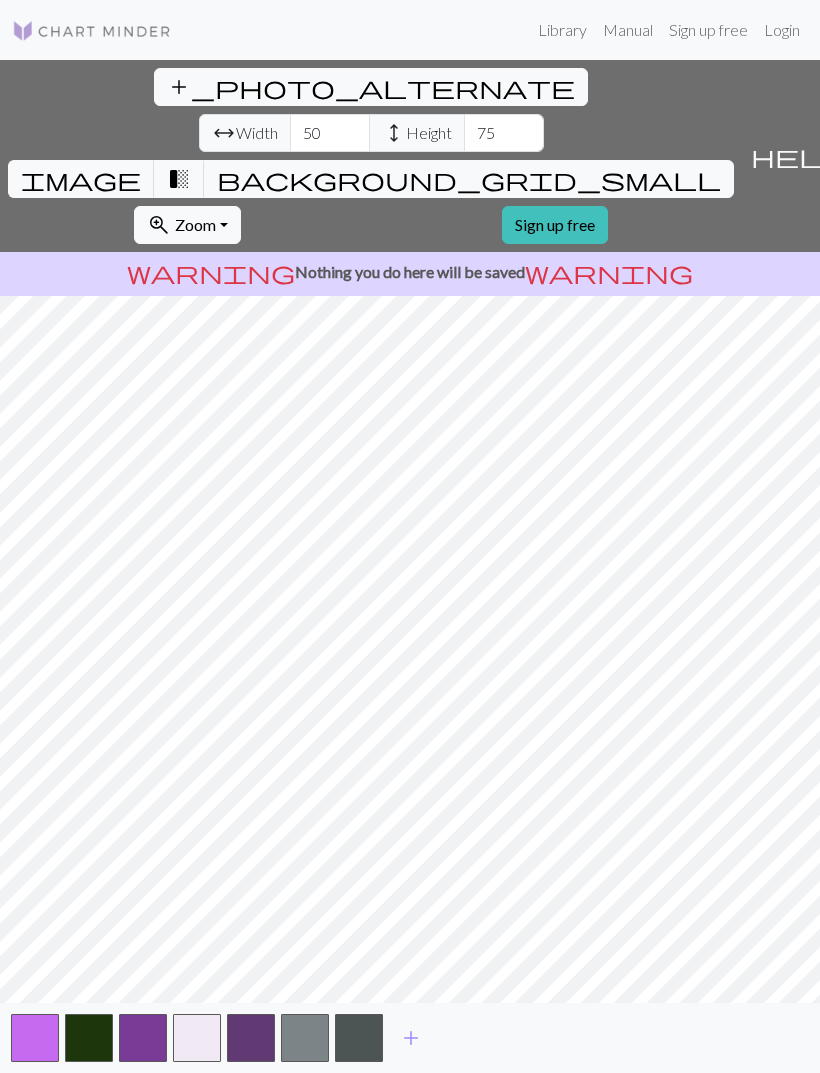 click at bounding box center [305, 1038] 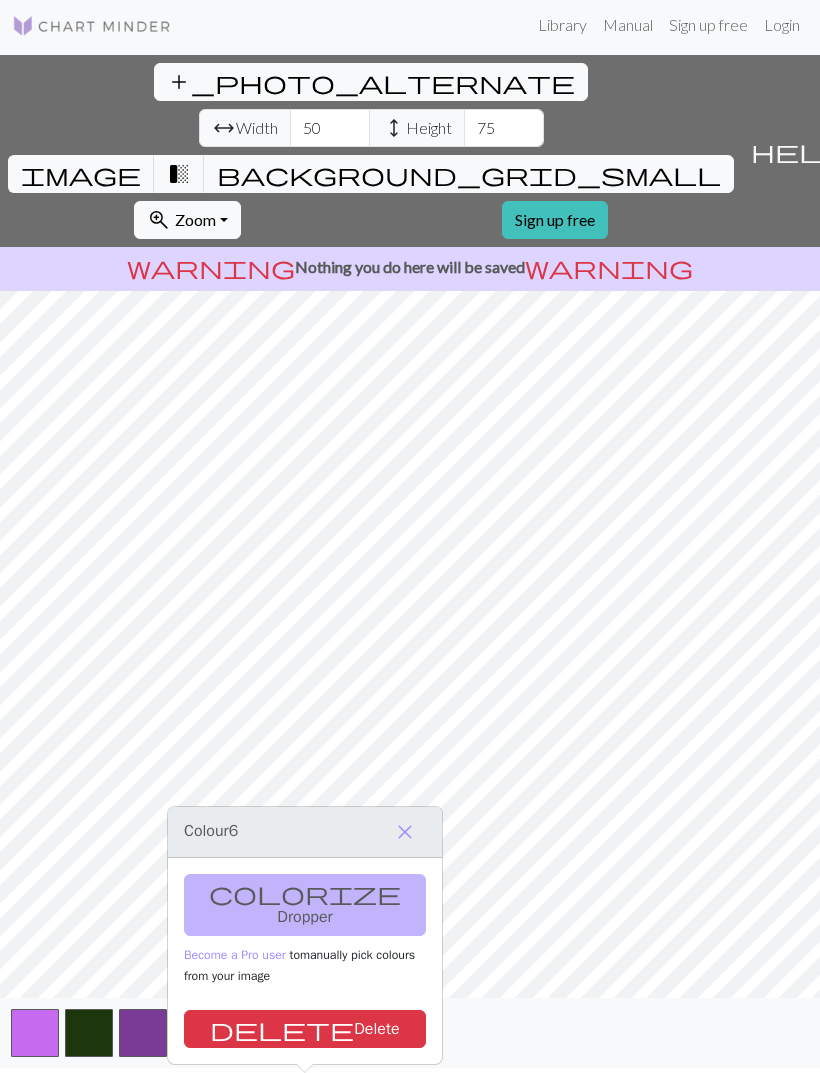 click on "delete Delete" at bounding box center (305, 1029) 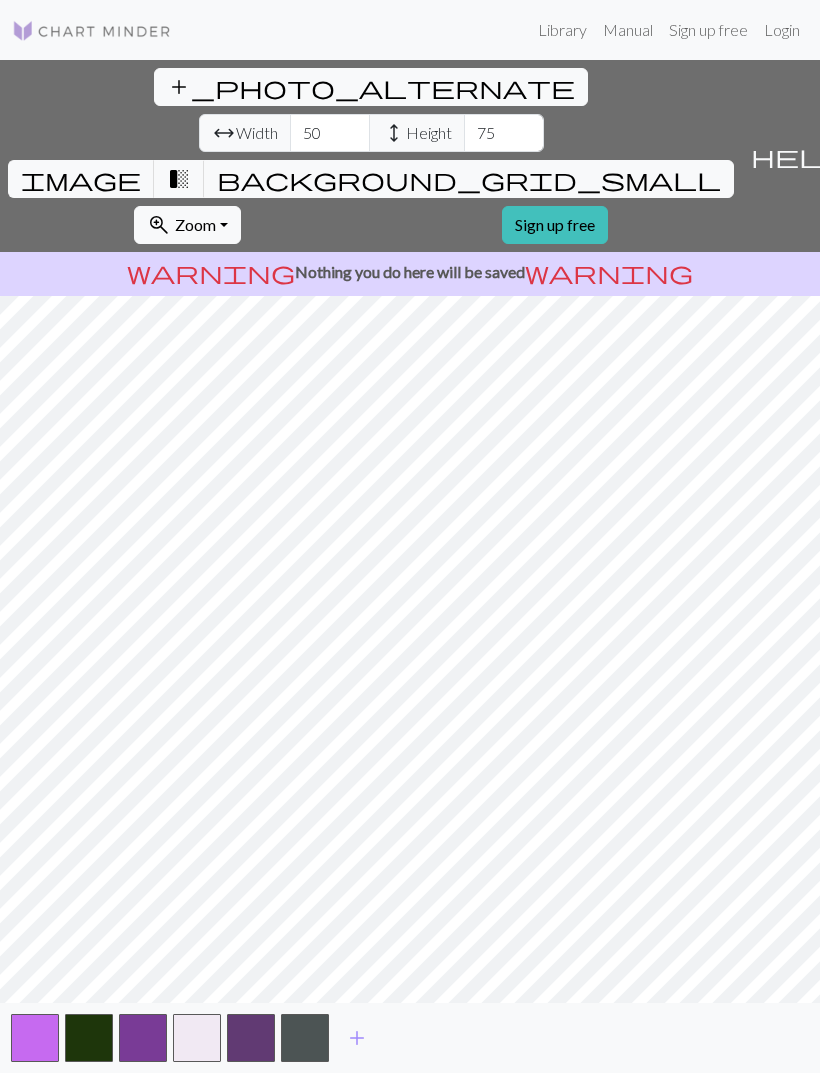 click at bounding box center (305, 1038) 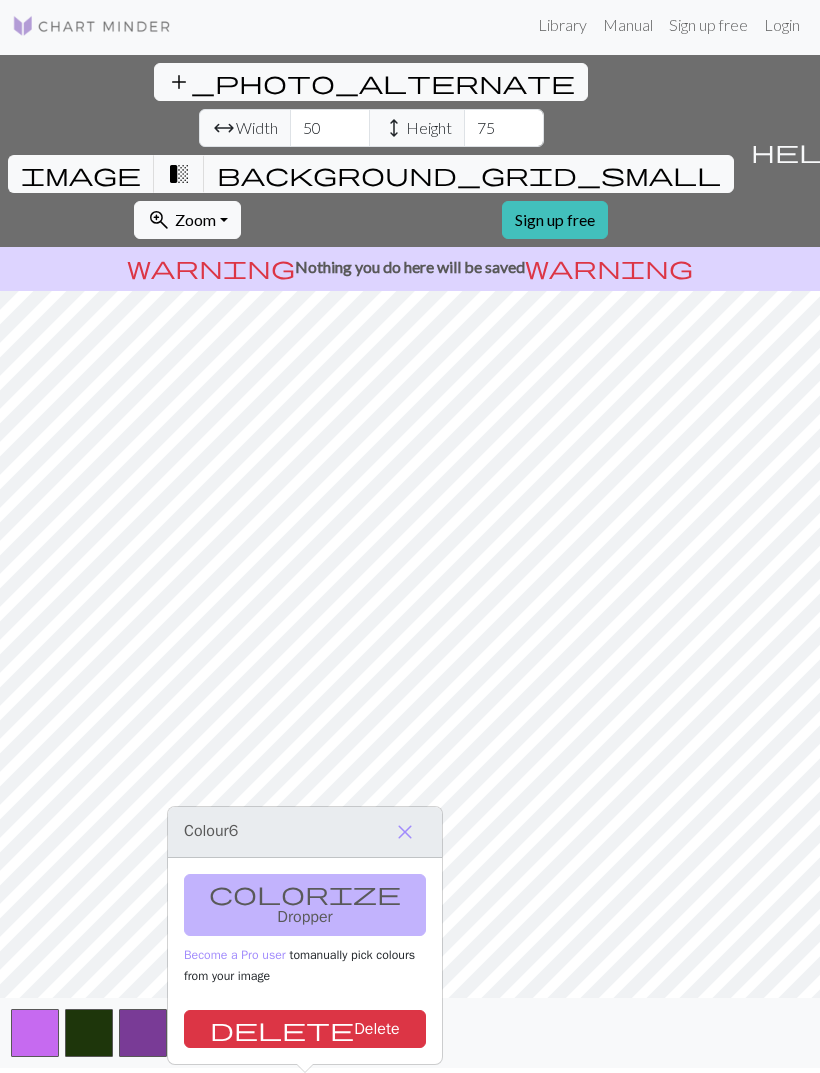 click on "delete Delete" at bounding box center [305, 1029] 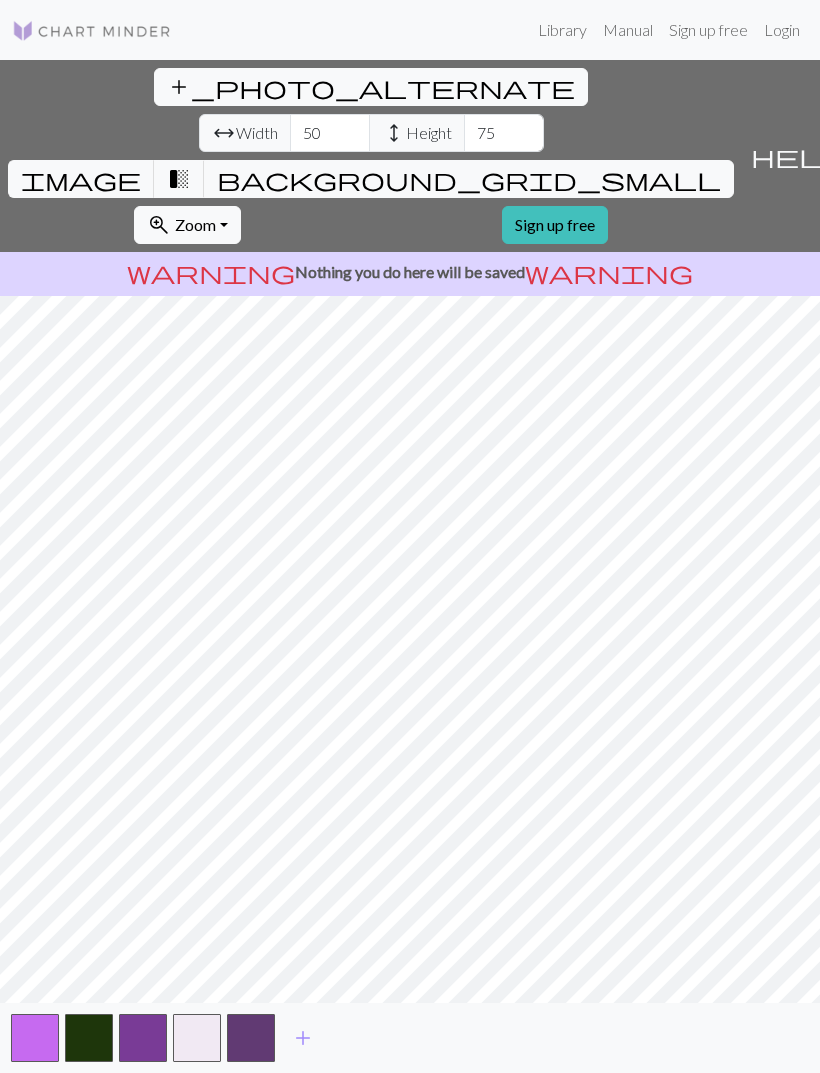 click on "add" at bounding box center [303, 1038] 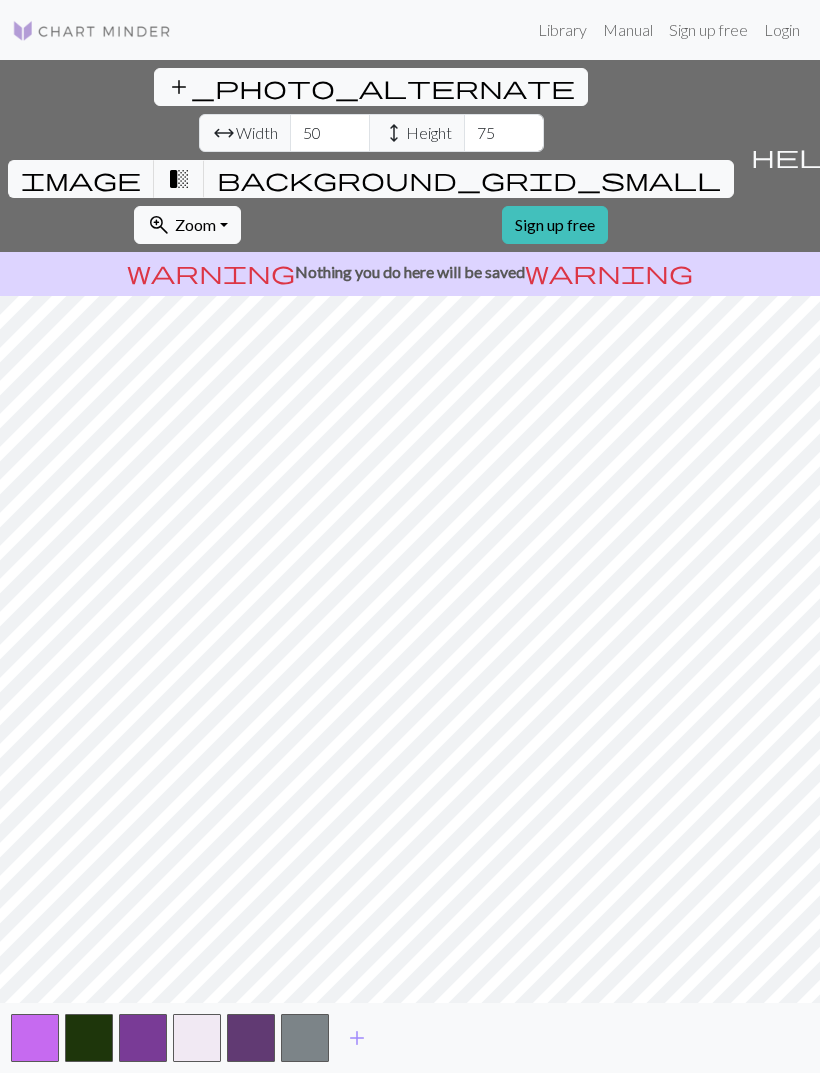 click at bounding box center (305, 1038) 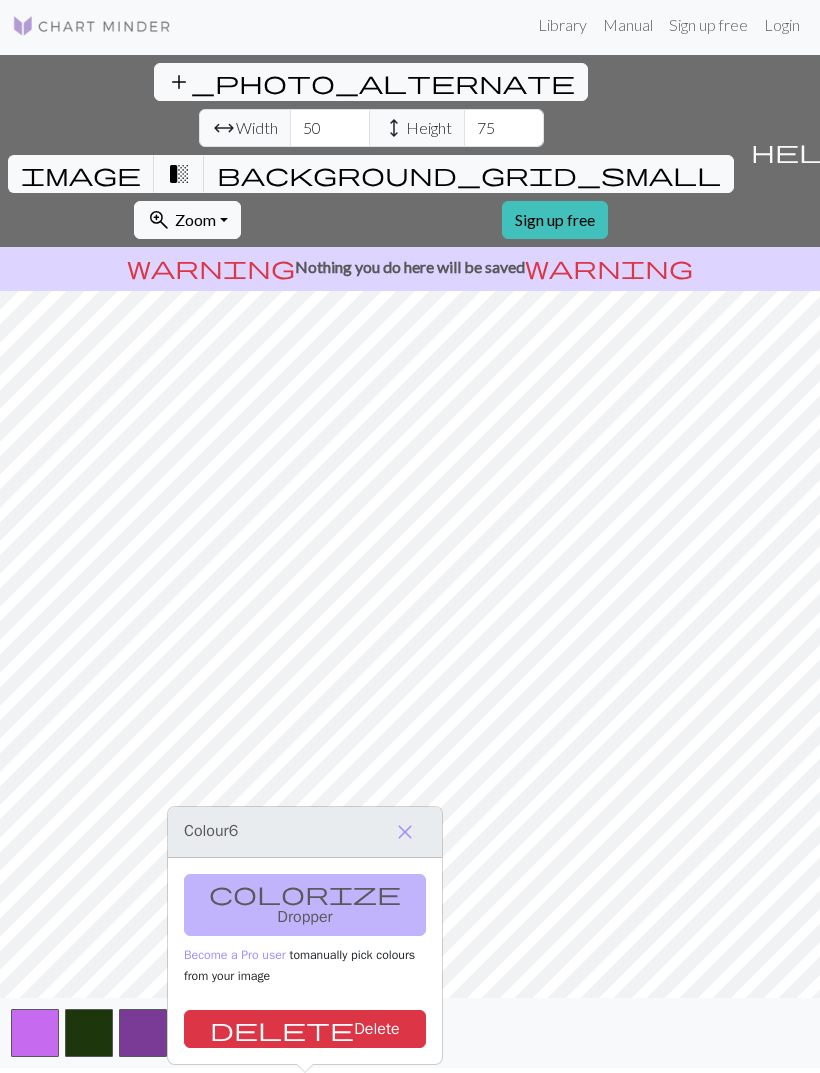click on "add" at bounding box center (357, 1033) 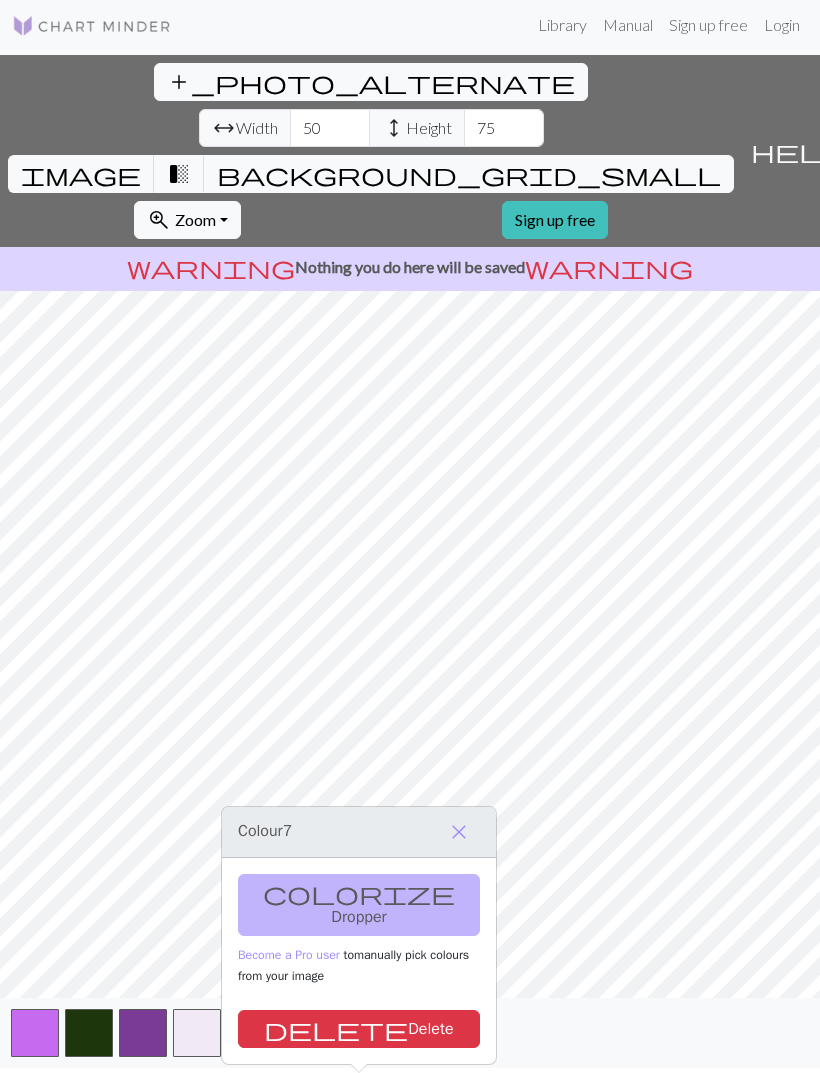 click on "add" at bounding box center [411, 1033] 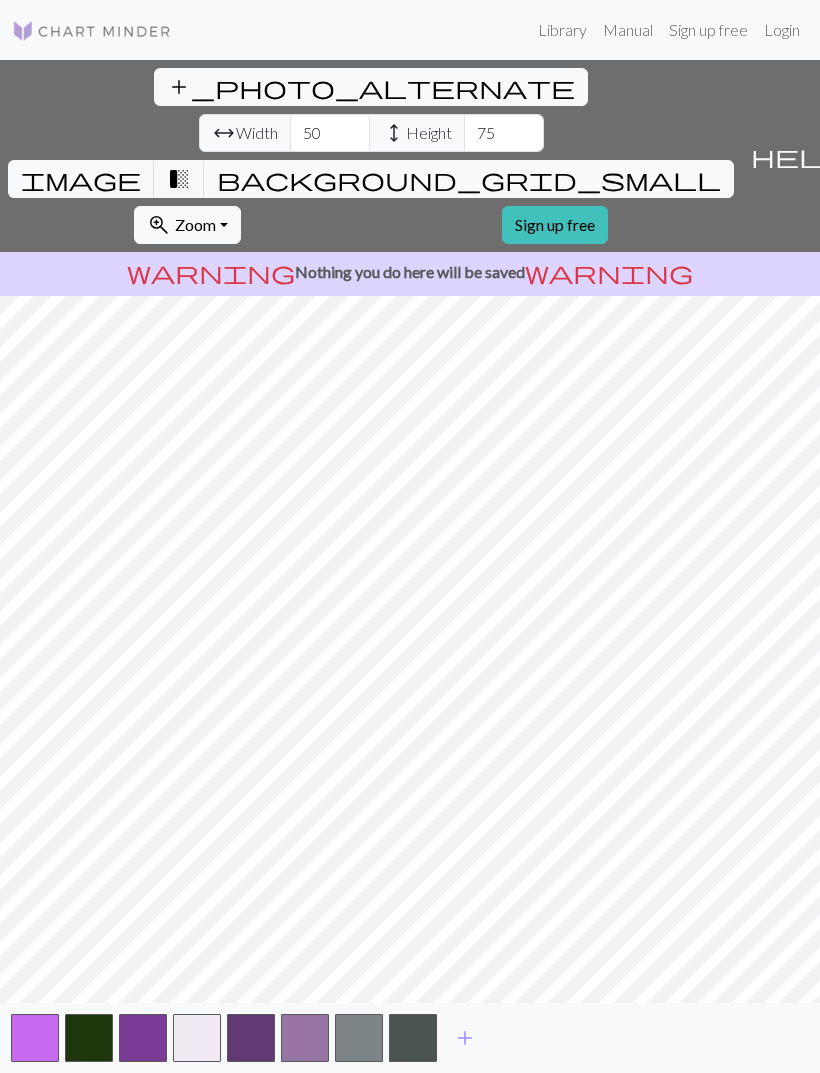 click on "add" at bounding box center (465, 1038) 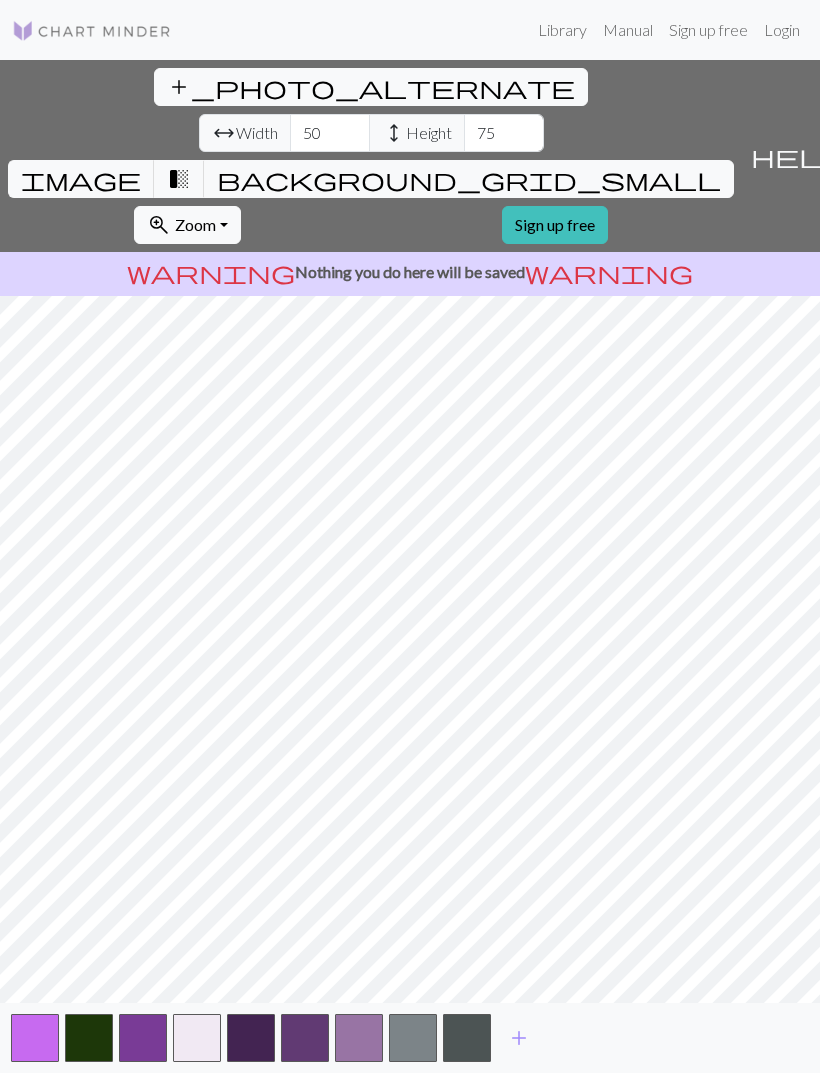 click on "add" at bounding box center [519, 1038] 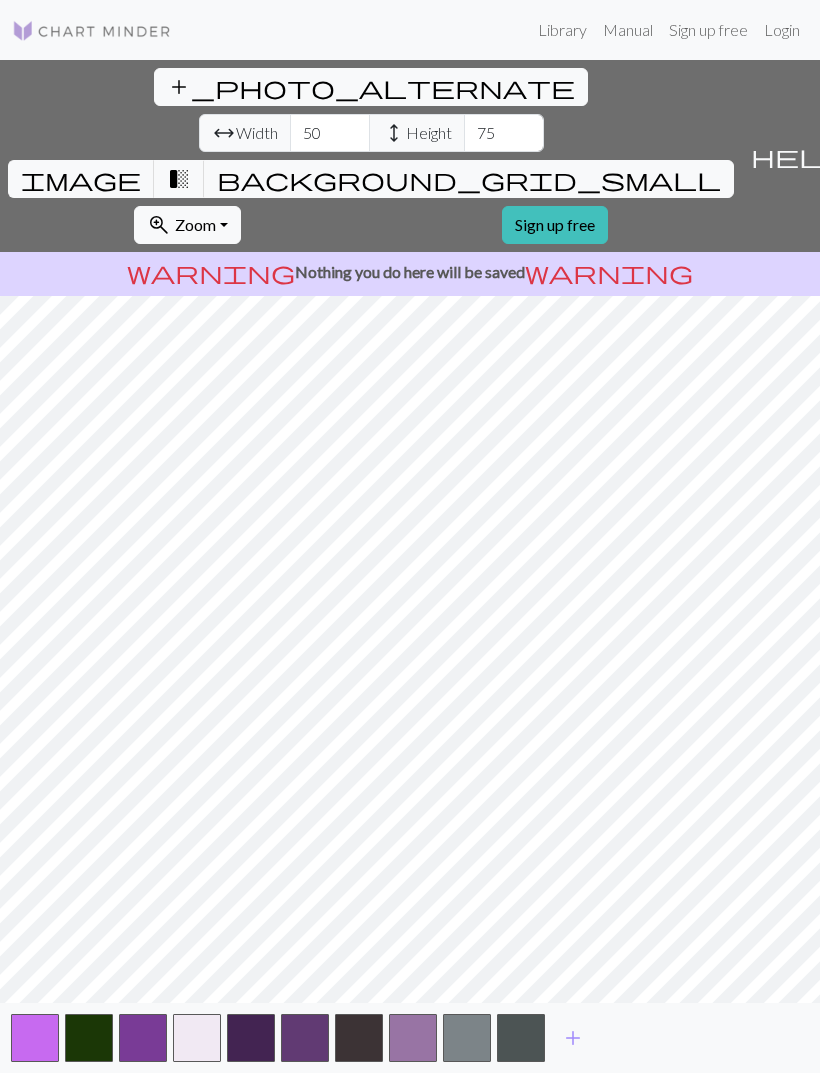 click on "add" at bounding box center [573, 1038] 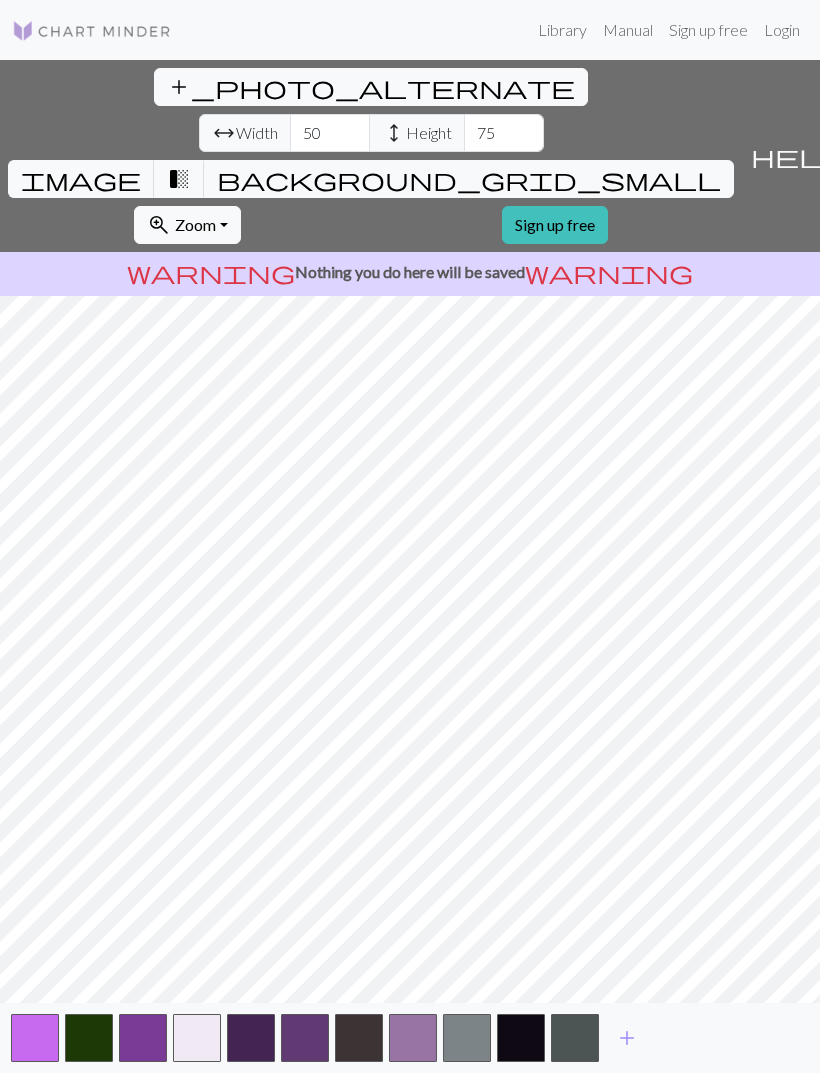 click on "add" at bounding box center (627, 1038) 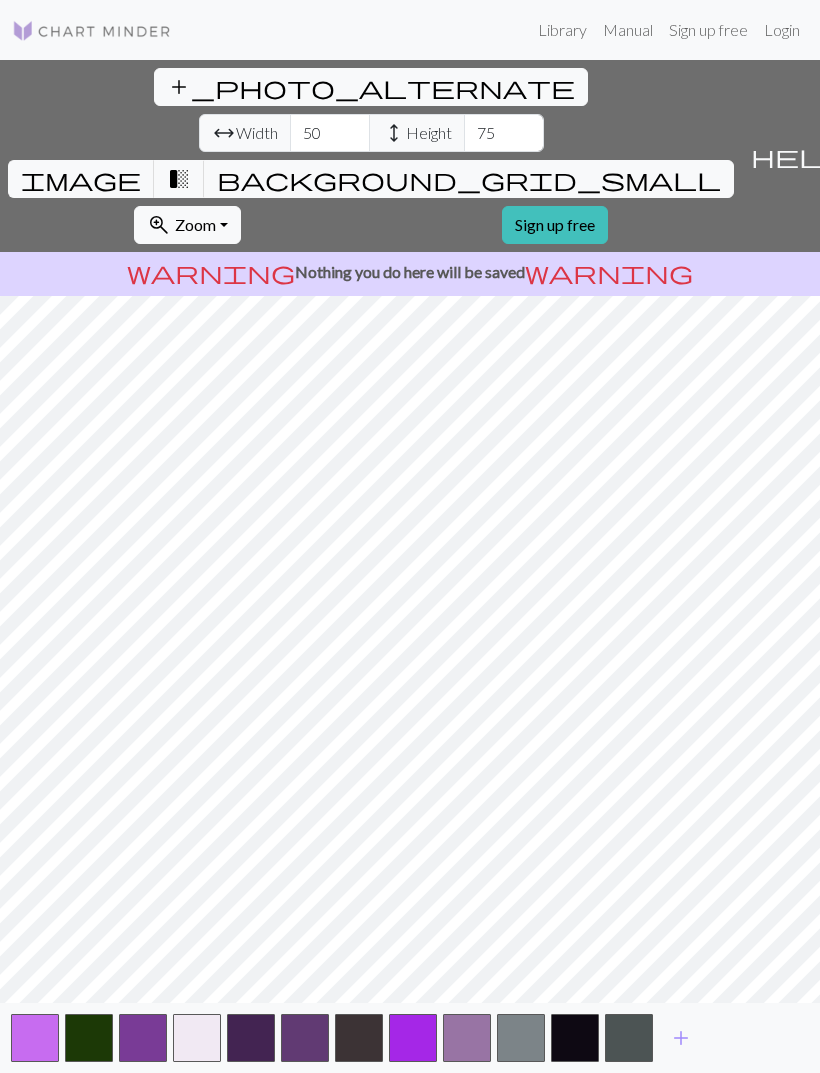 click on "add" at bounding box center [681, 1038] 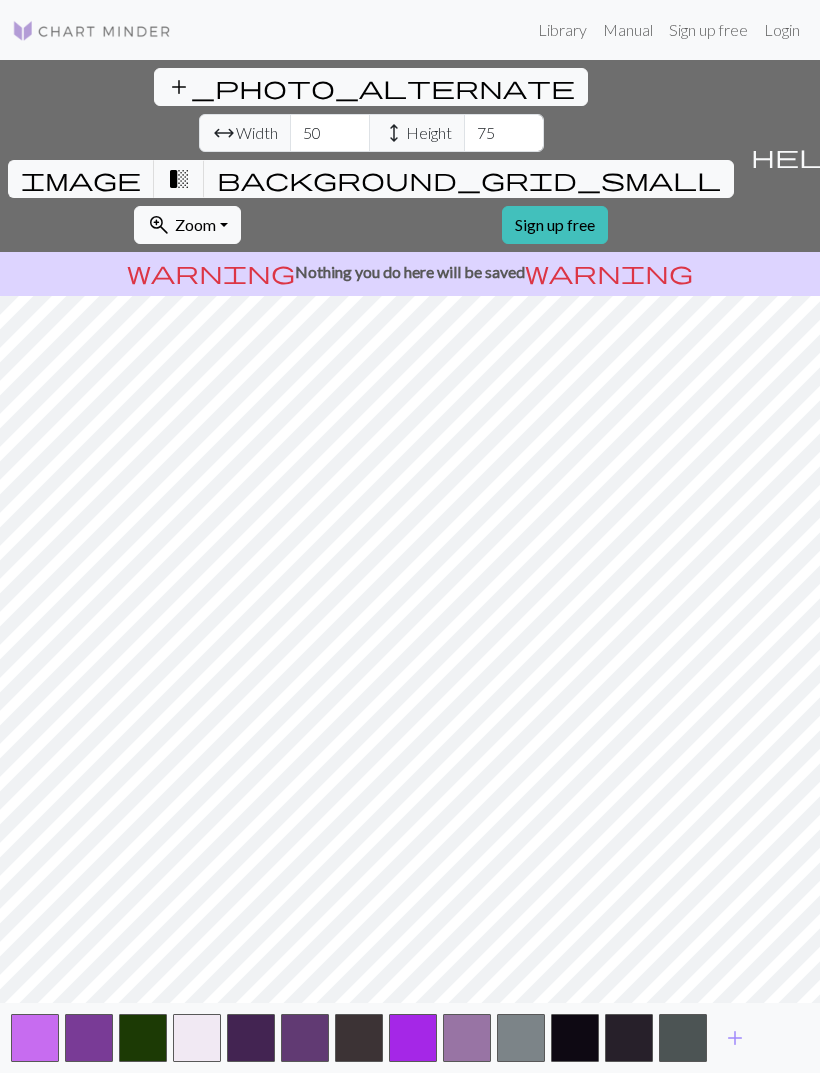 click on "add" at bounding box center [410, 1038] 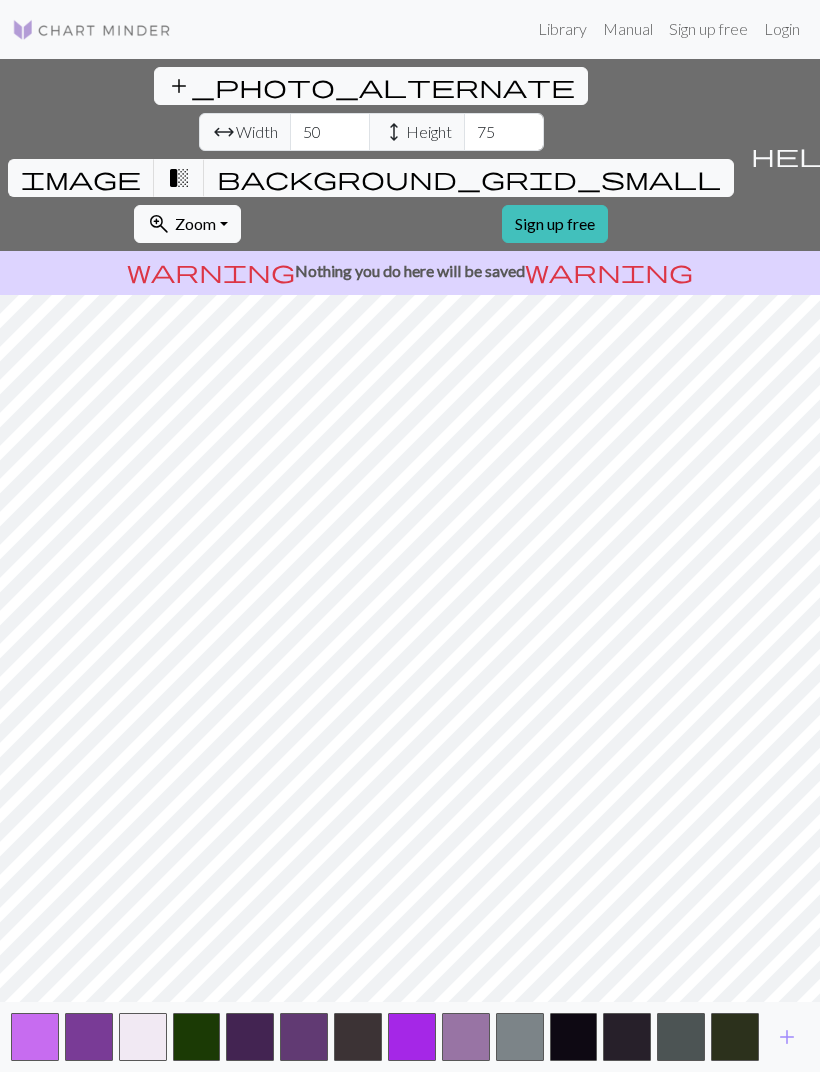 click on "add" at bounding box center (787, 1038) 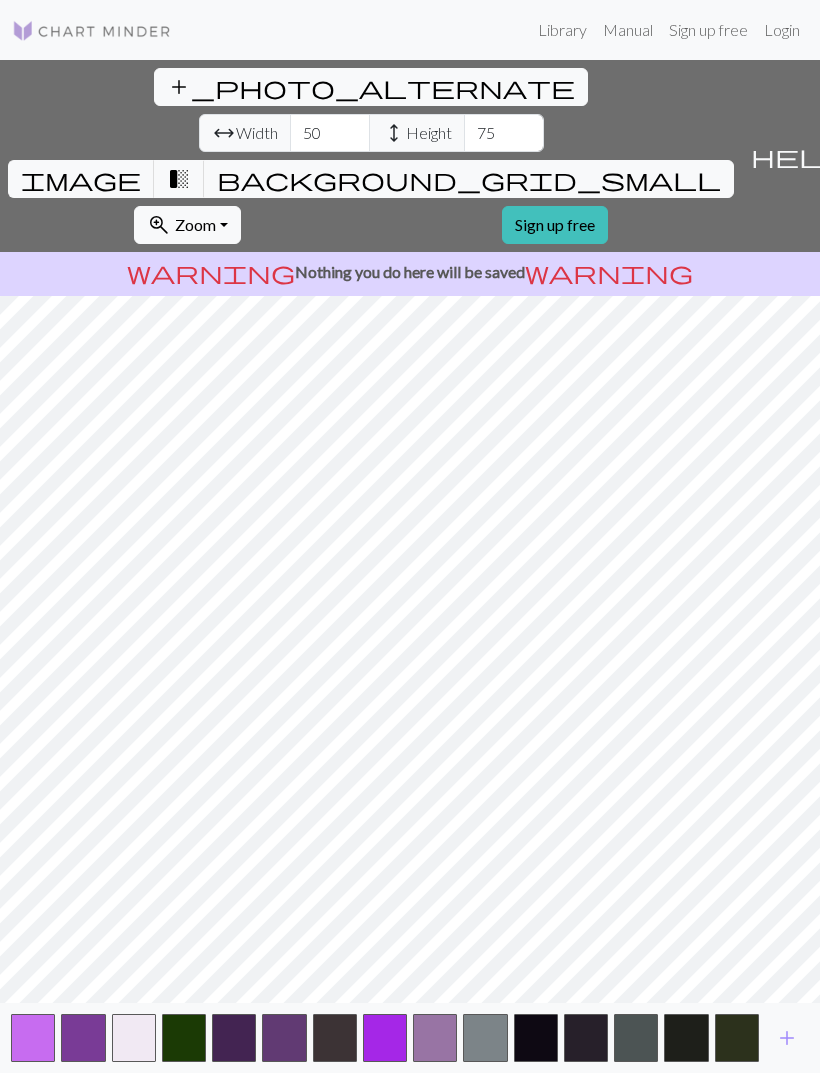 click on "add" at bounding box center (787, 1038) 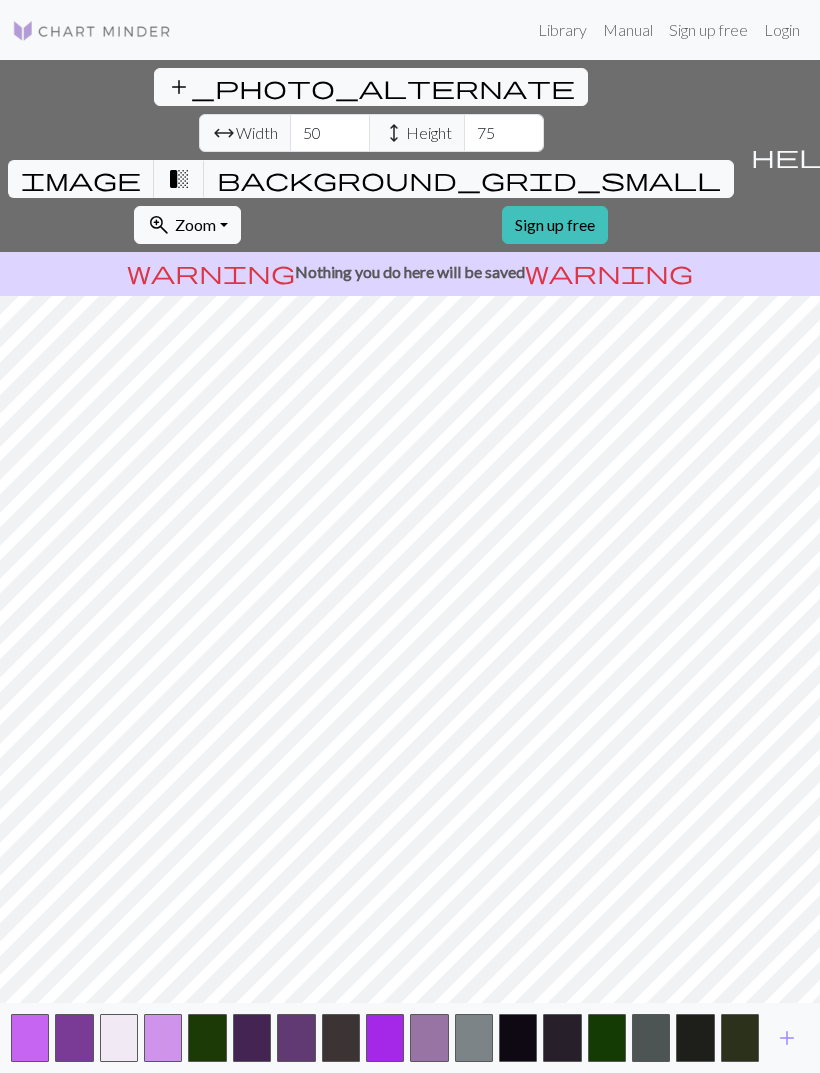 click on "add" at bounding box center (787, 1038) 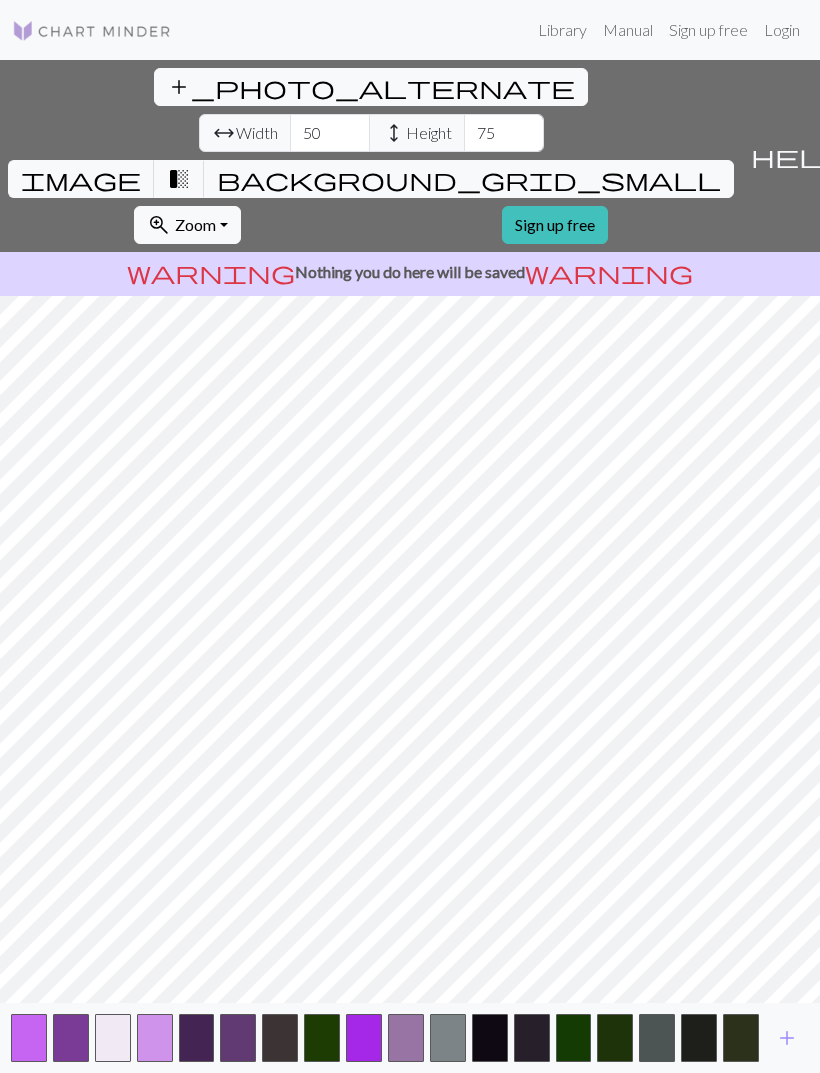 click on "add" at bounding box center (787, 1038) 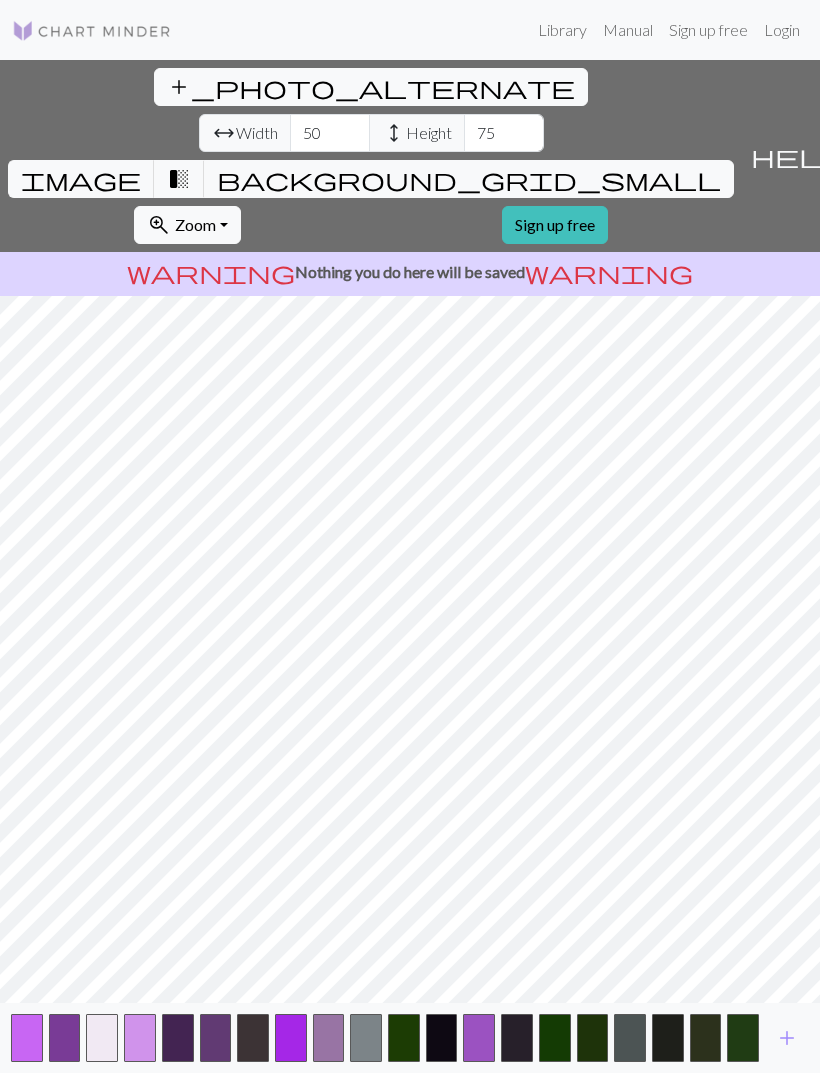 click on "add" at bounding box center [787, 1038] 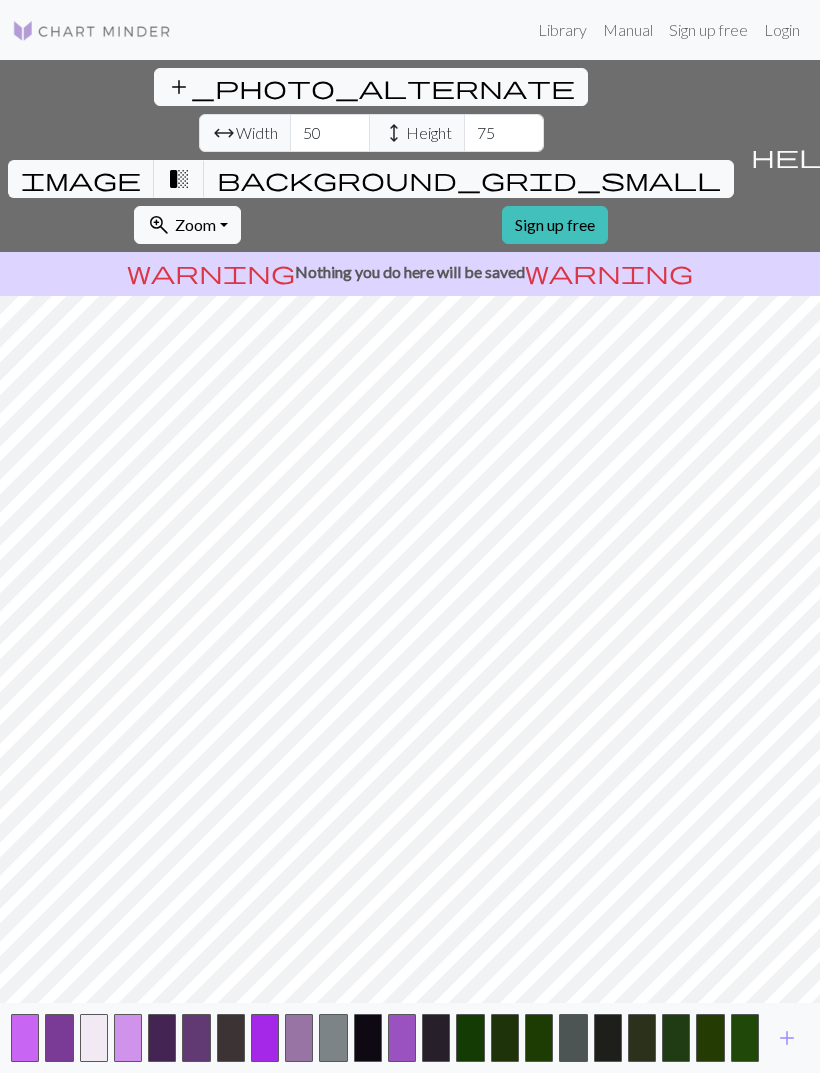 click on "add" at bounding box center [787, 1038] 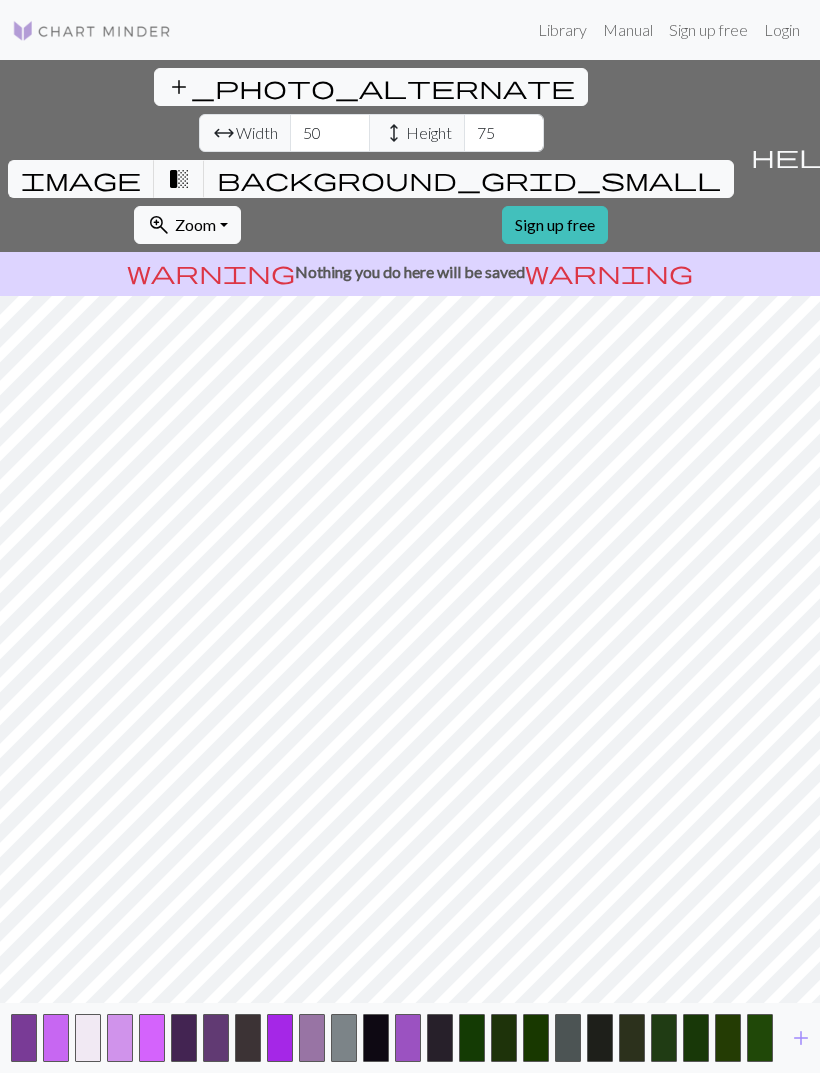 click on "add" at bounding box center [801, 1038] 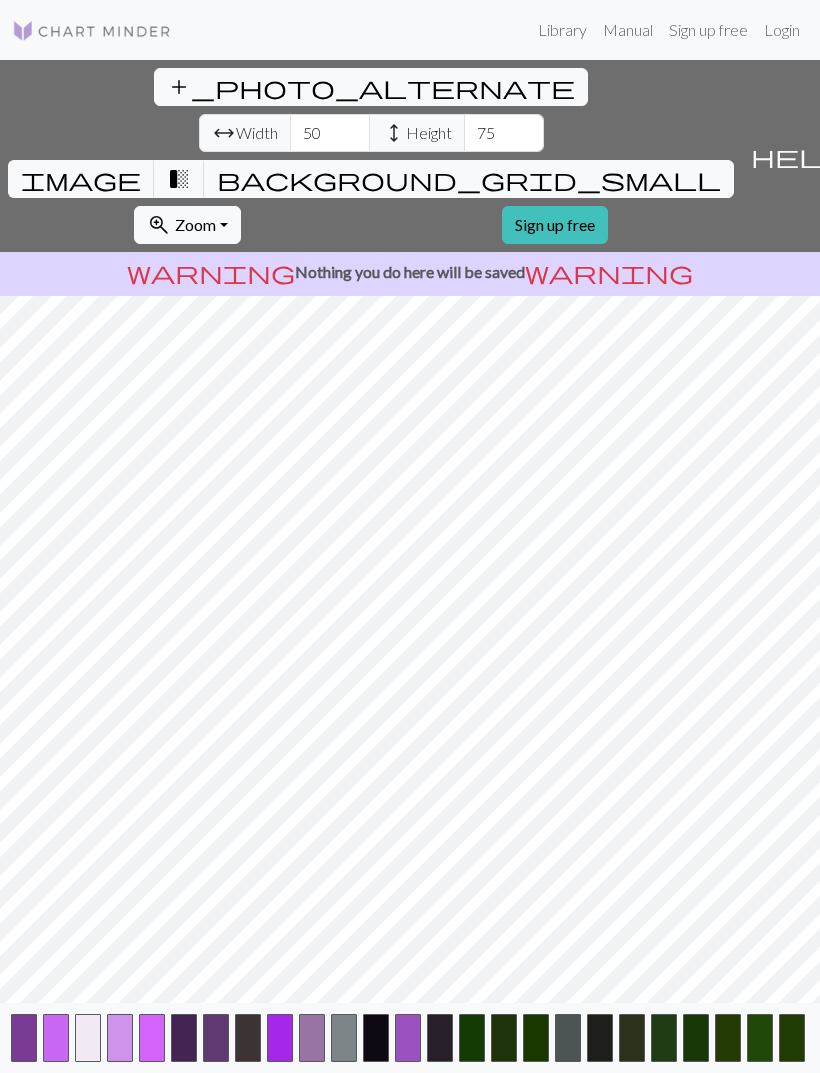 click at bounding box center (792, 1038) 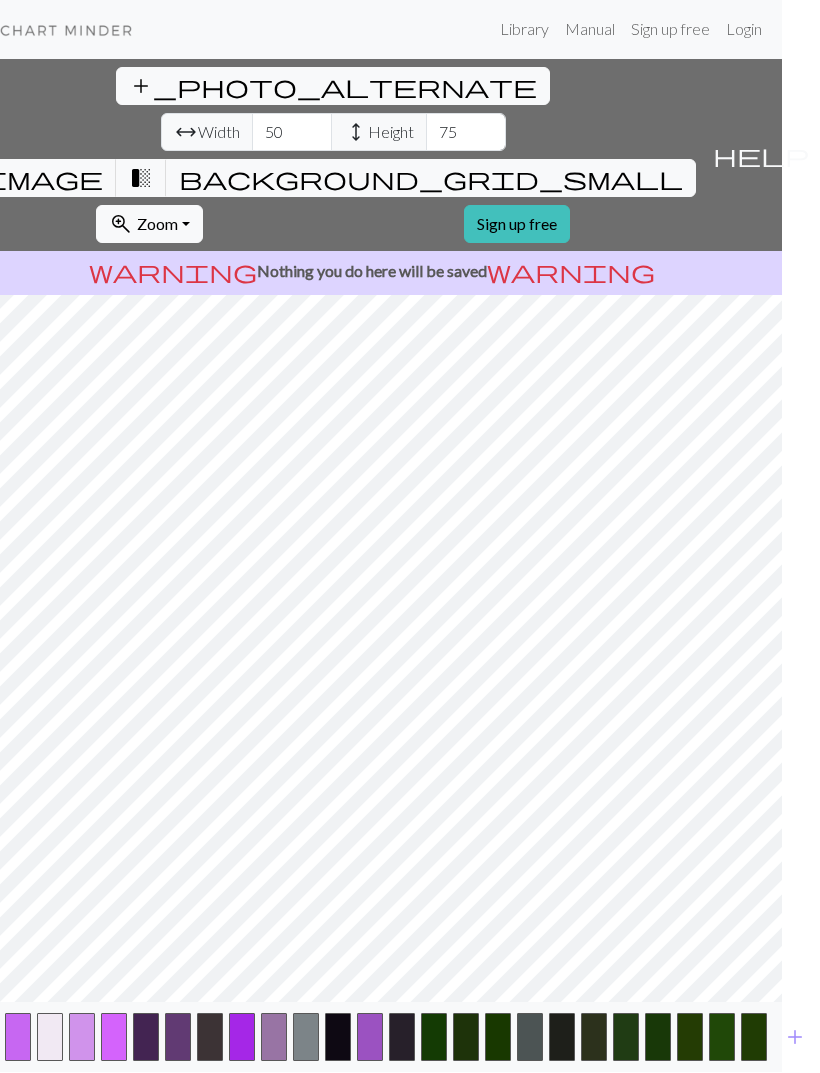 click on "add" at bounding box center [795, 1038] 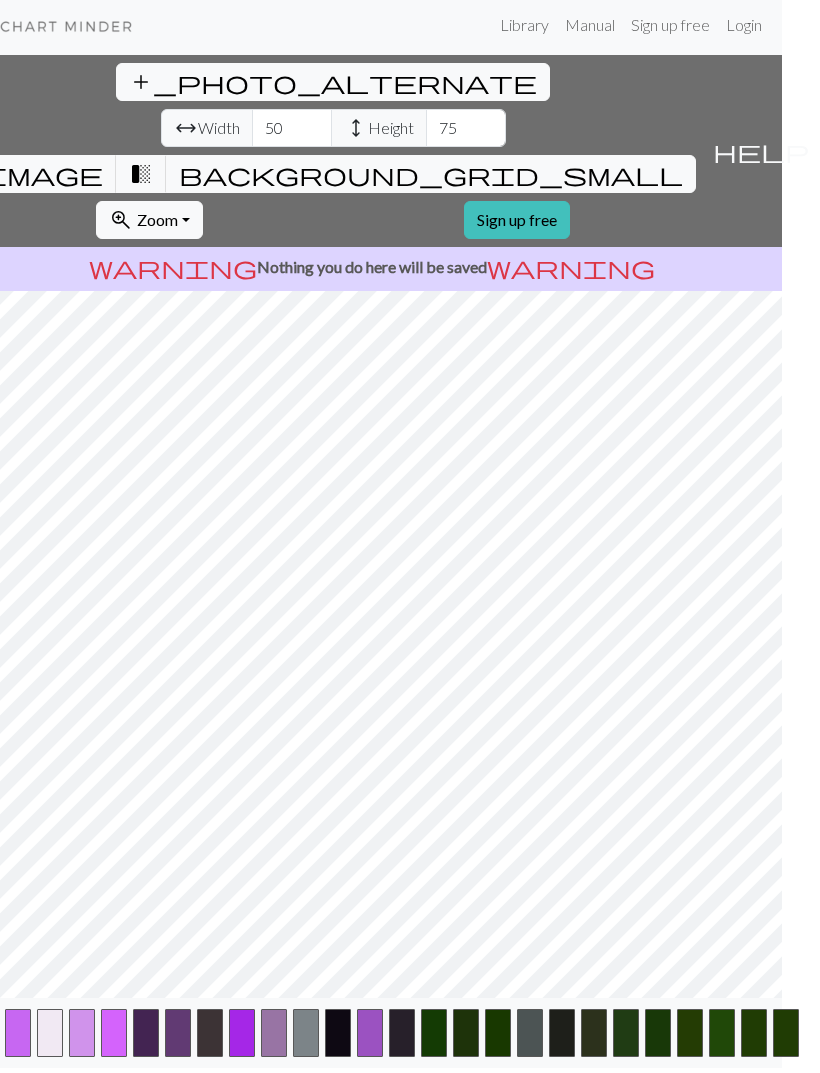 click at bounding box center [786, 1033] 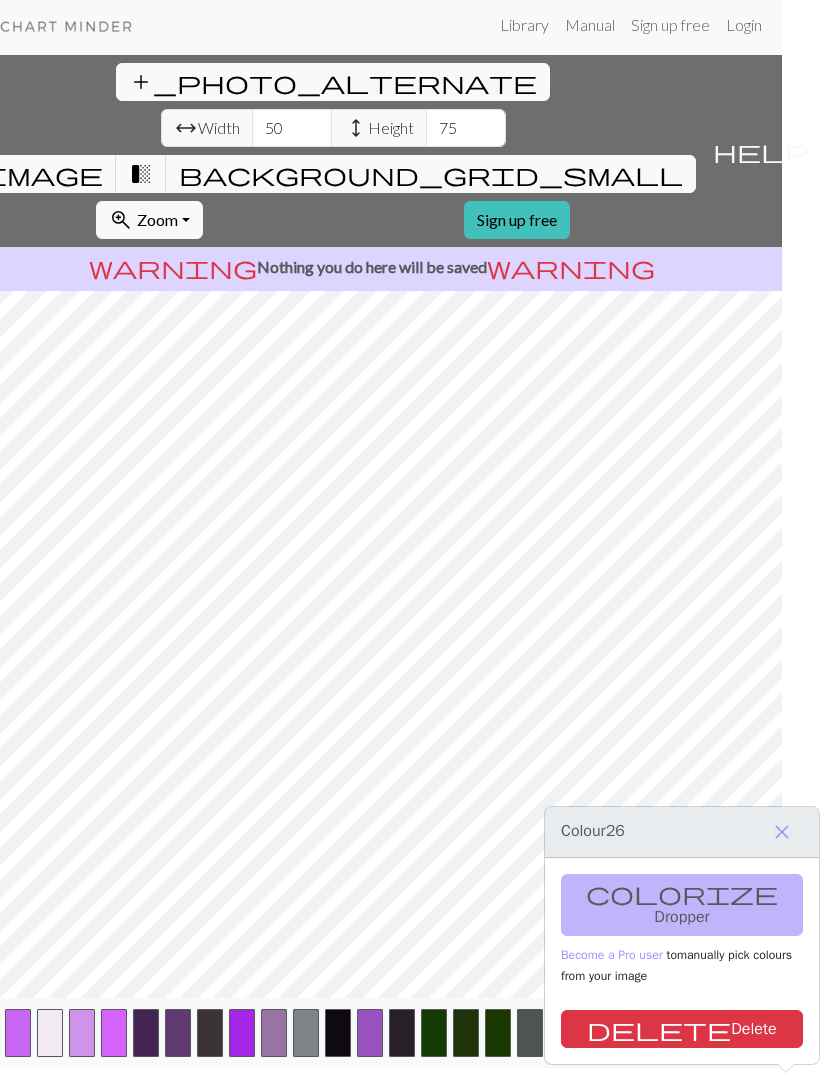 click on "This website uses cookies to ensure you get the best experience on our website.  Learn more Got it! Library Manual Sign up free Login add_photo_alternate   Change image arrow_range   Width 50 height   Height 75 image transition_fade background_grid_small zoom_in Zoom Zoom Fit all Fit width Fit height 50% 100% 150% 200% Sign up free help Show me around warning  Nothing you do here will be saved  warning add Make knitting charts for free | Chart Minder Colour  26 close colorize Dropper Become a Pro user   to  manually pick colours from your image delete Delete" at bounding box center [372, 531] 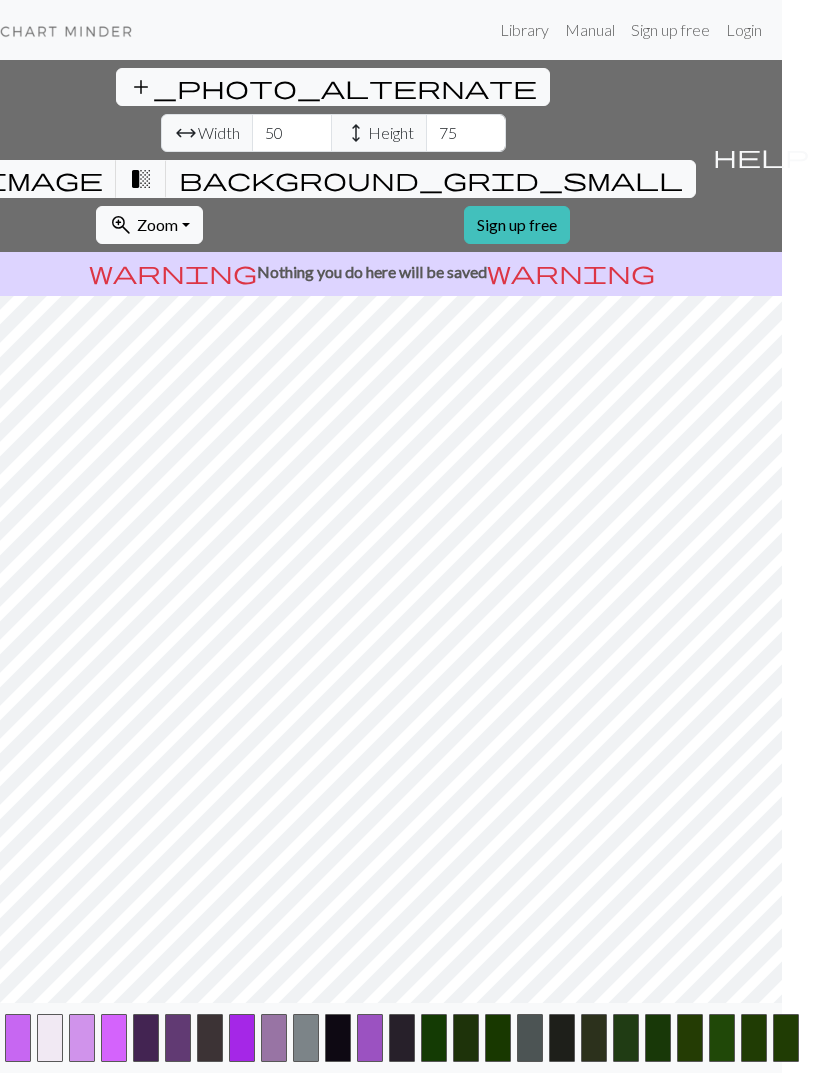 click on "zoom_in Zoom Zoom" at bounding box center (149, 225) 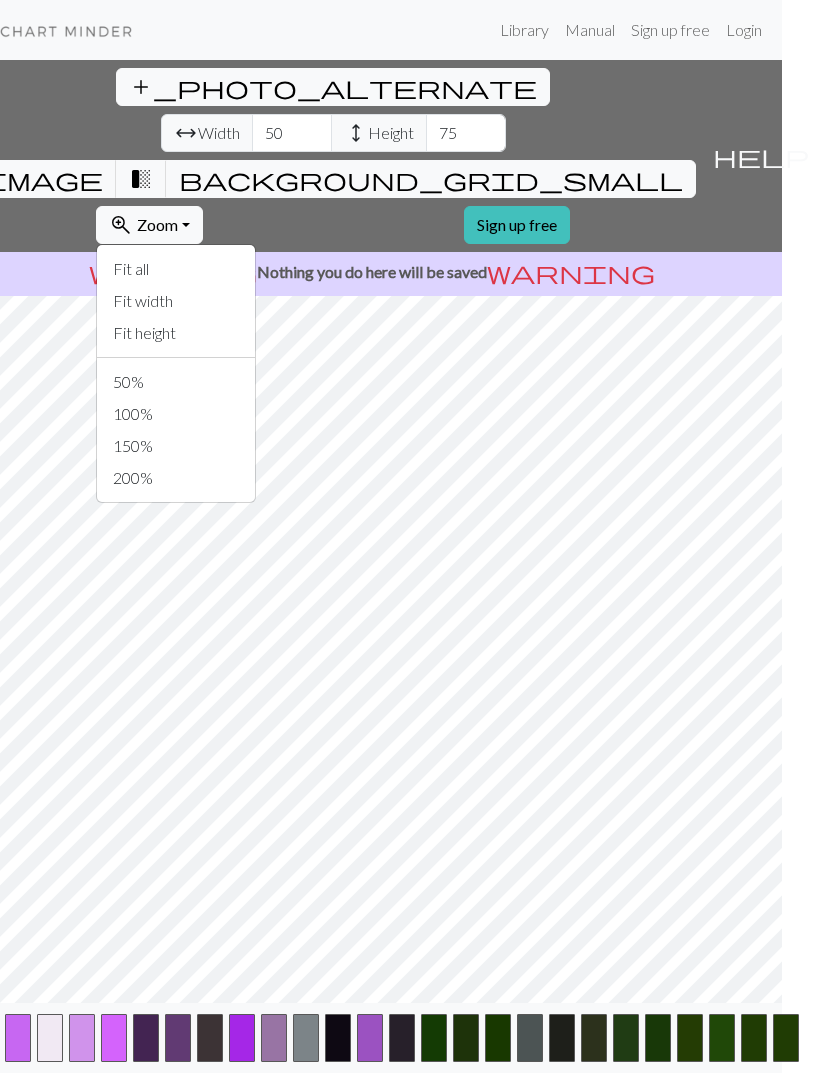 click on "Zoom" at bounding box center (157, 224) 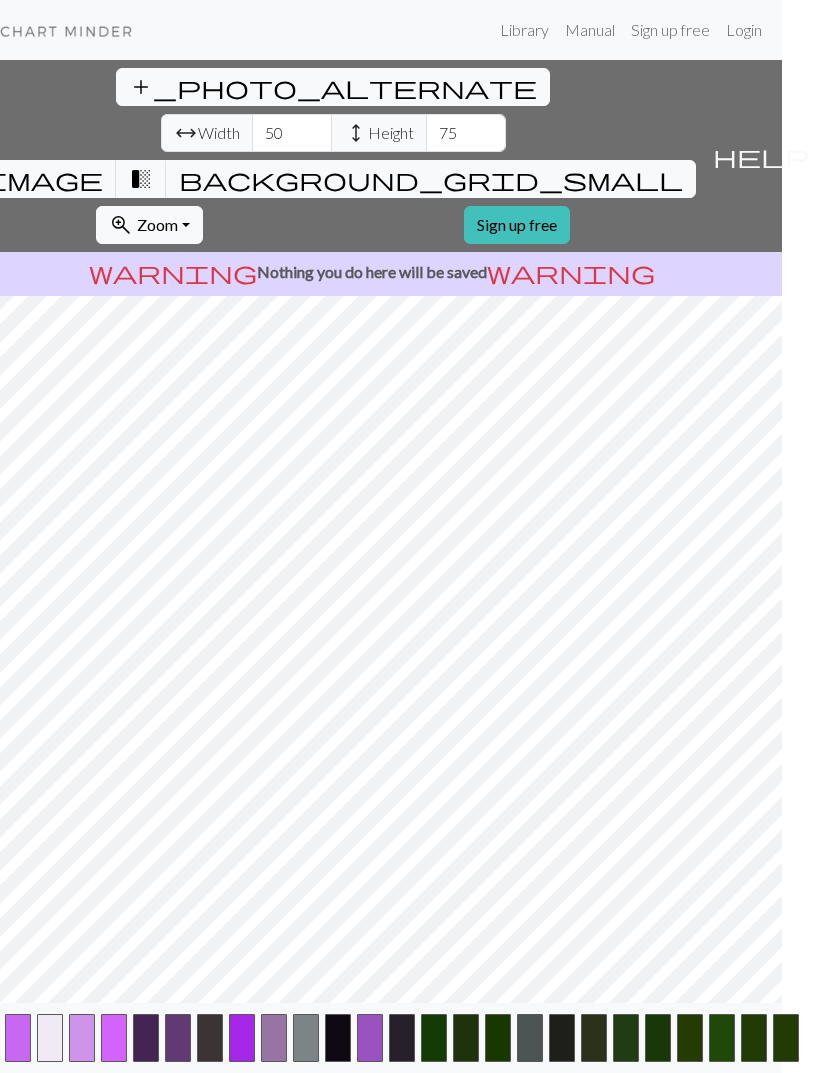 scroll, scrollTop: 60, scrollLeft: 38, axis: both 